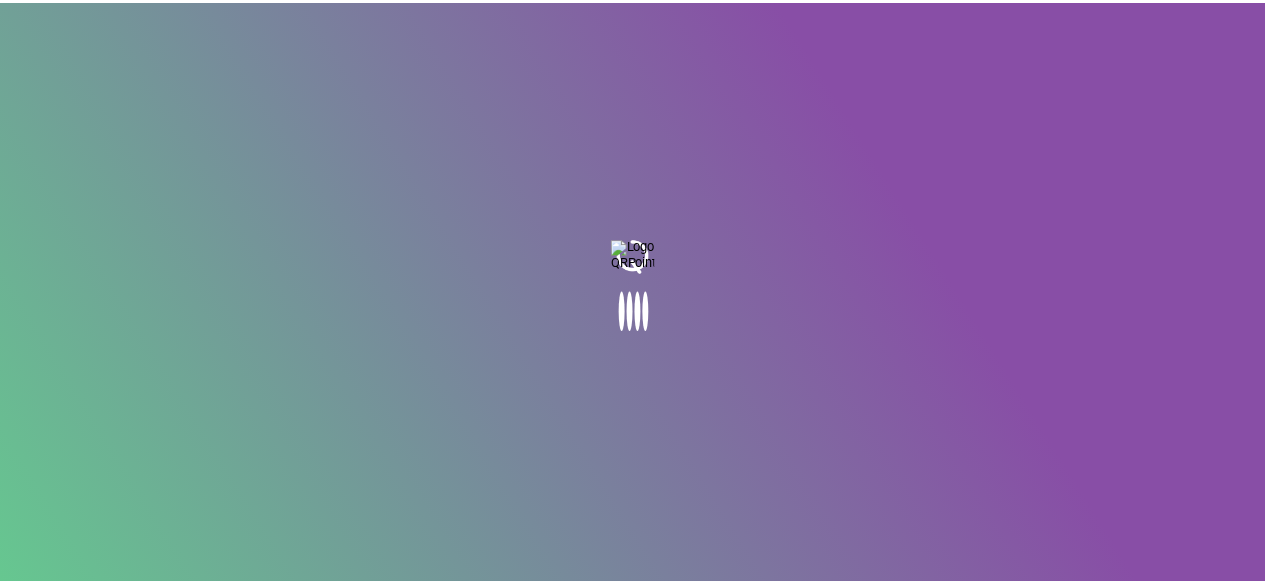 scroll, scrollTop: 0, scrollLeft: 0, axis: both 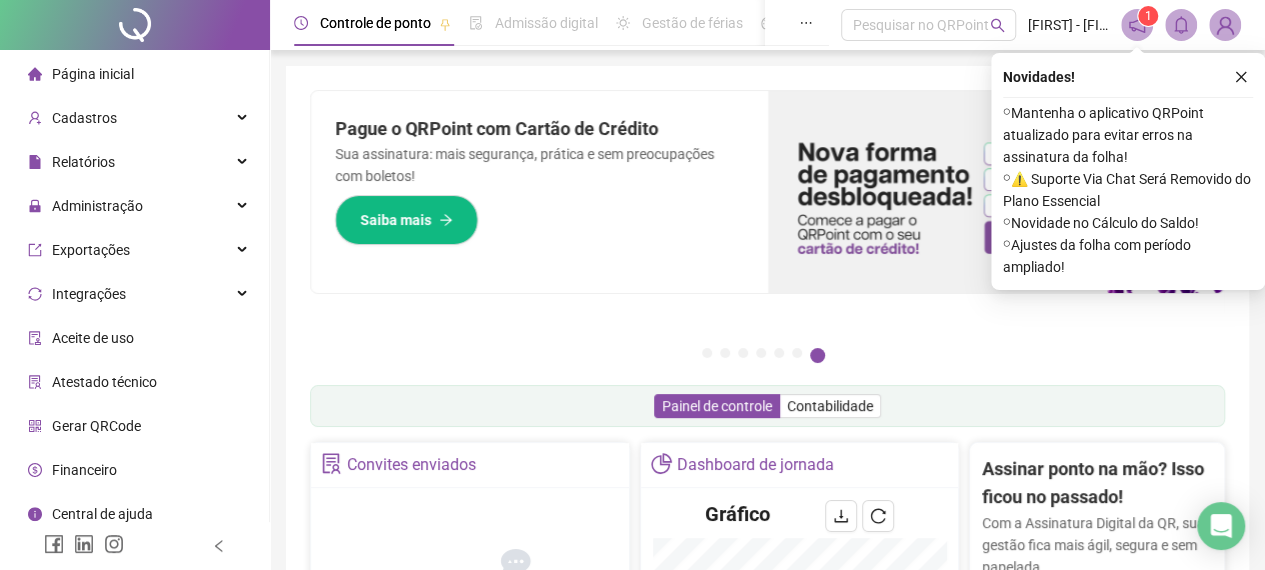 click on "Novidades ! ⚬  Mantenha o aplicativo QRPoint atualizado para evitar erros na assinatura da folha! ⚬  ⚠️ Suporte Via Chat Será Removido do Plano Essencial ⚬  Novidade no Cálculo do Saldo! ⚬  Ajustes da folha com período ampliado!" at bounding box center (1128, 171) 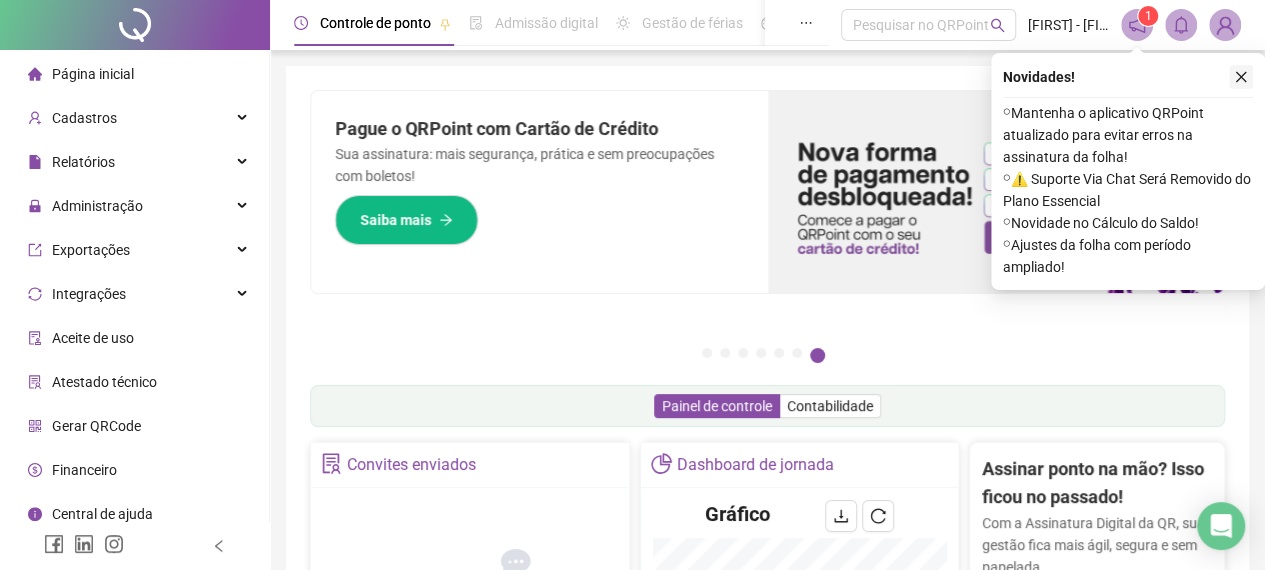 click 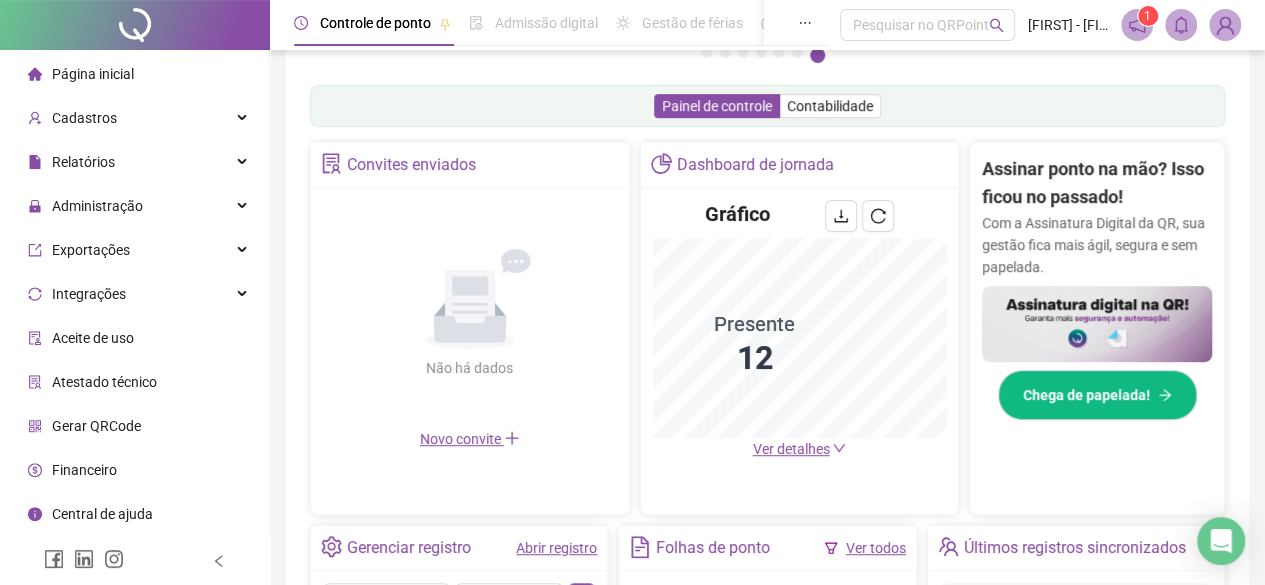 scroll, scrollTop: 700, scrollLeft: 0, axis: vertical 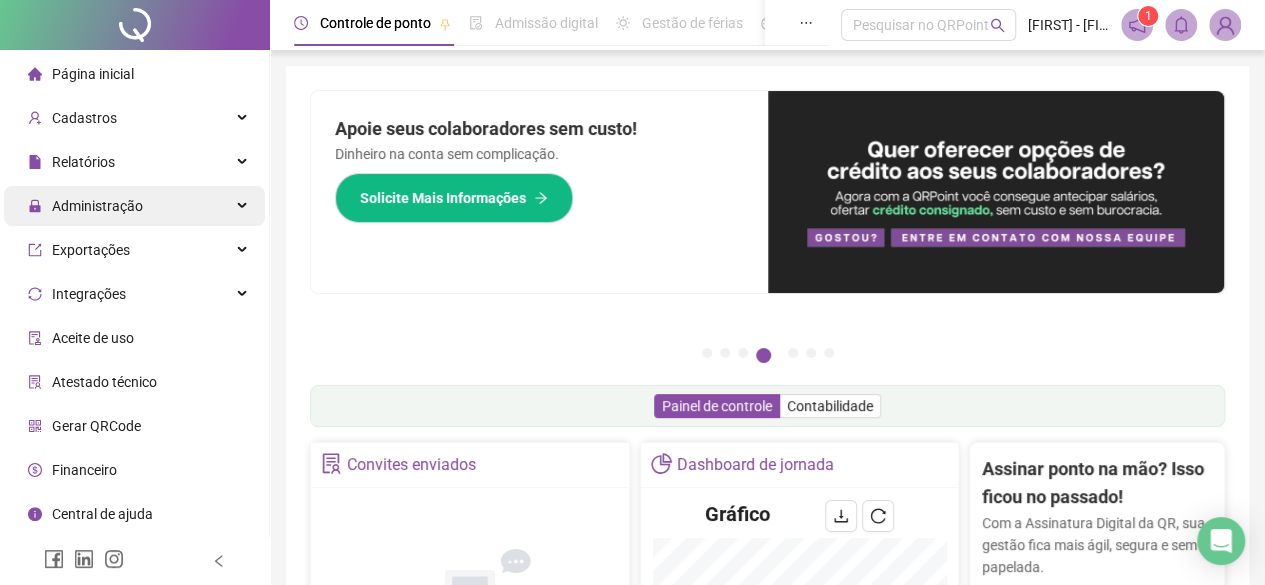 click on "Administração" at bounding box center [97, 206] 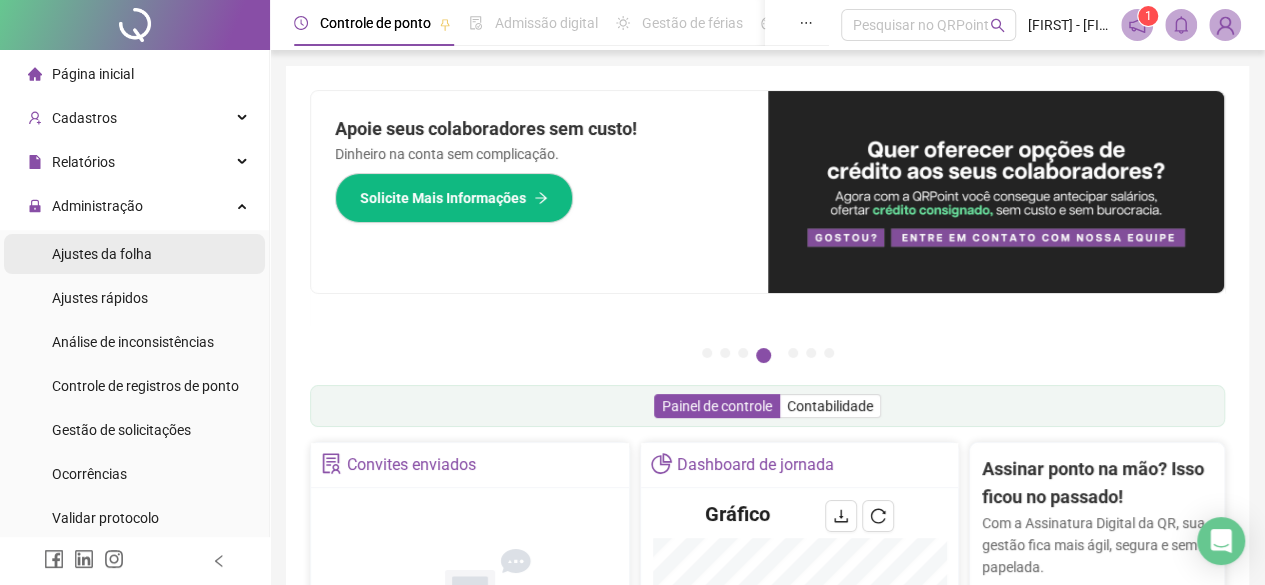 click on "Ajustes da folha" at bounding box center [134, 254] 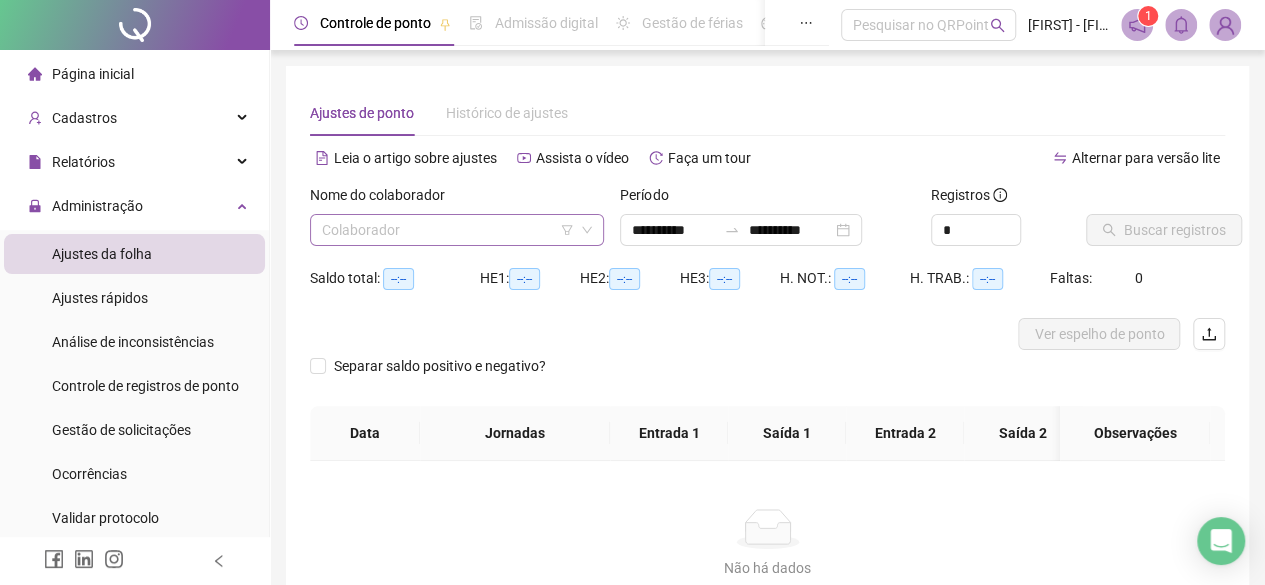 click at bounding box center (448, 230) 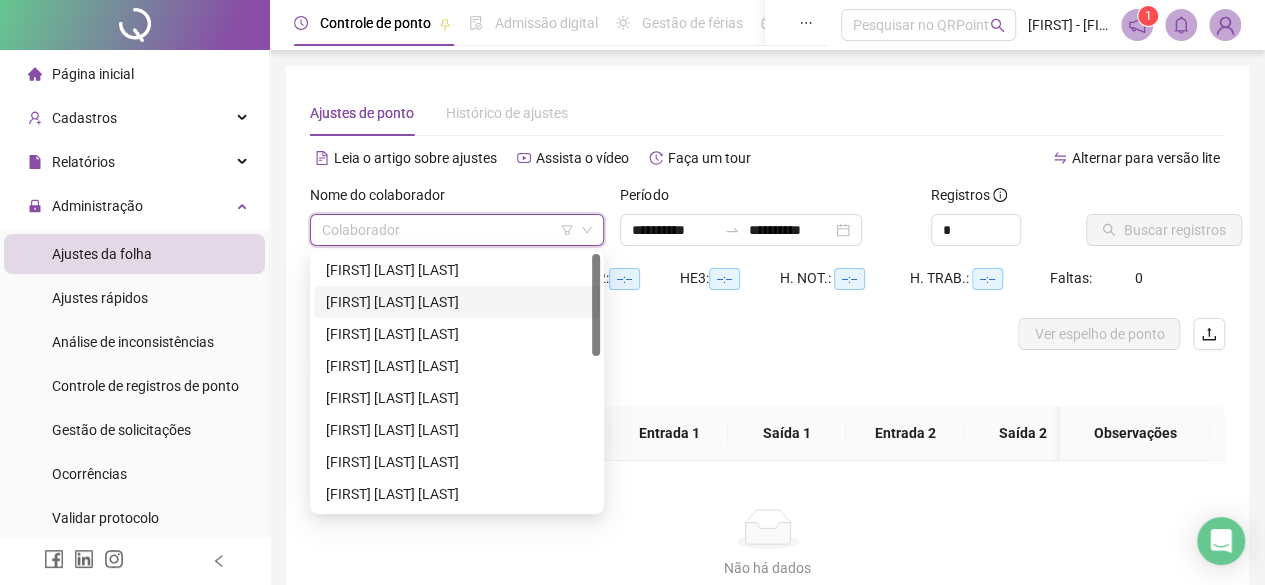 scroll, scrollTop: 384, scrollLeft: 0, axis: vertical 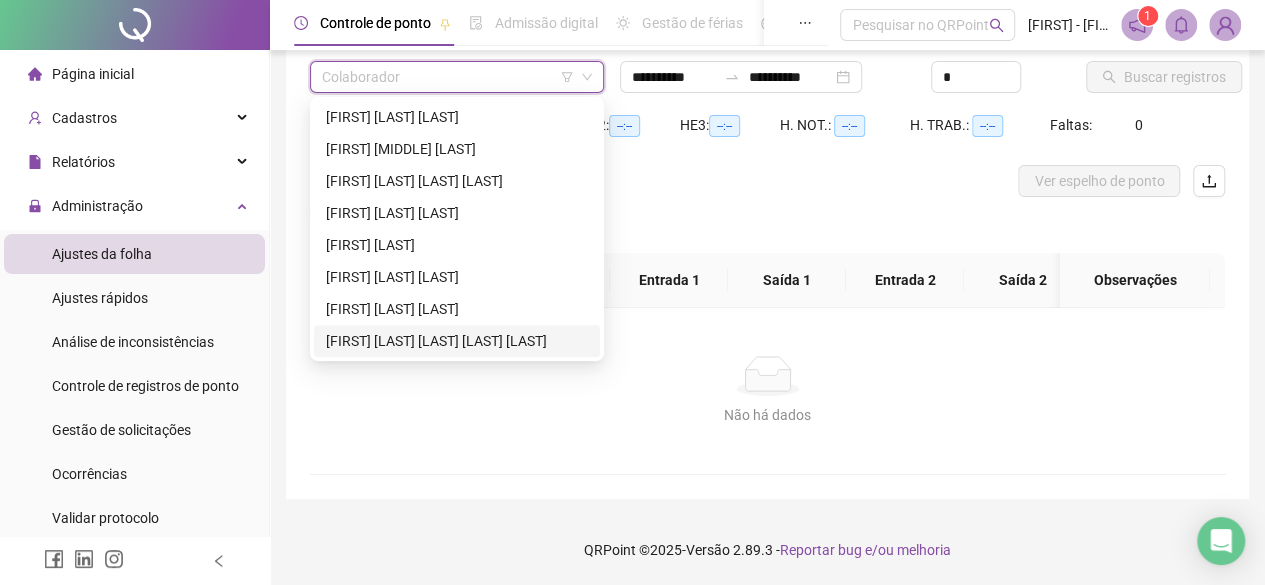 click on "[FIRST] [LAST] [LAST] [LAST] [LAST]" at bounding box center [457, 341] 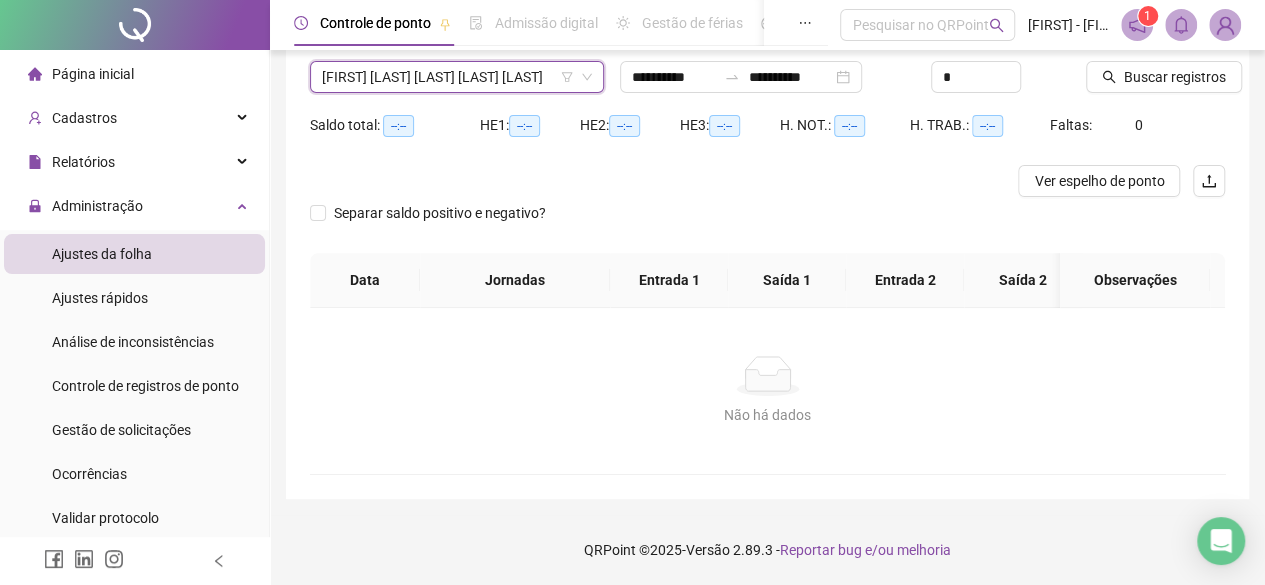 scroll, scrollTop: 0, scrollLeft: 0, axis: both 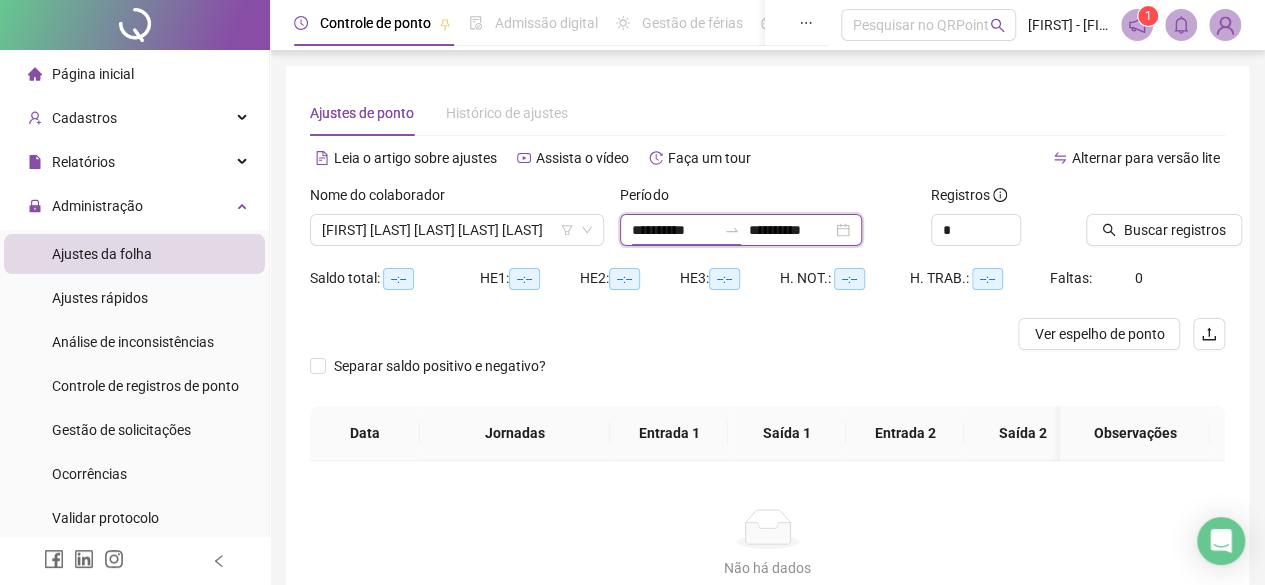 click on "**********" at bounding box center [674, 230] 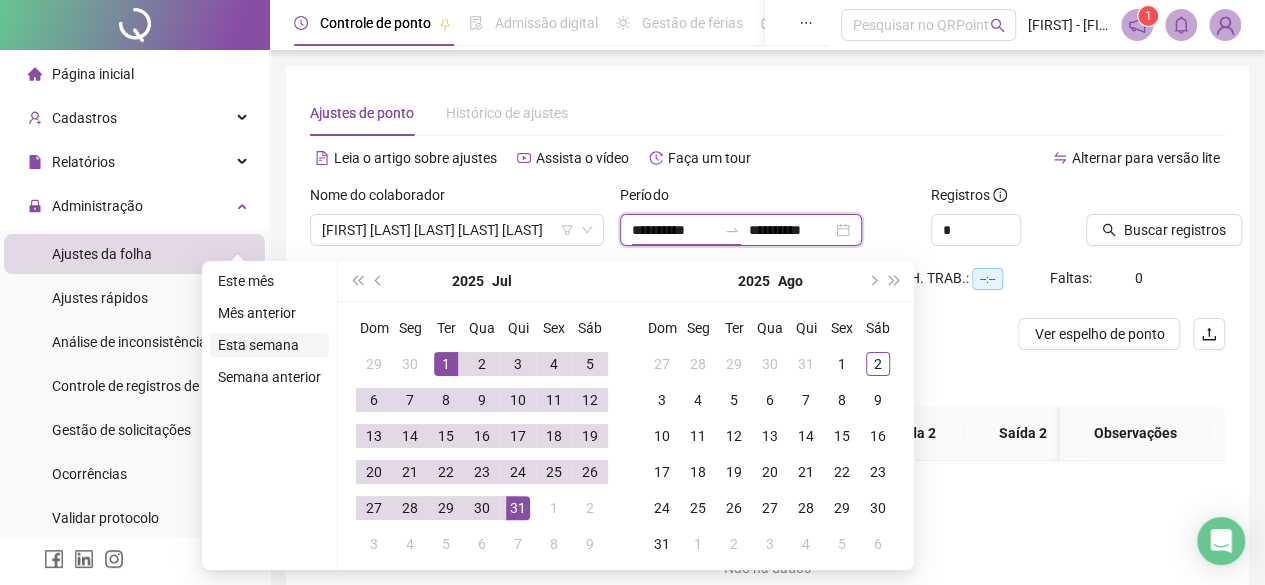 type on "**********" 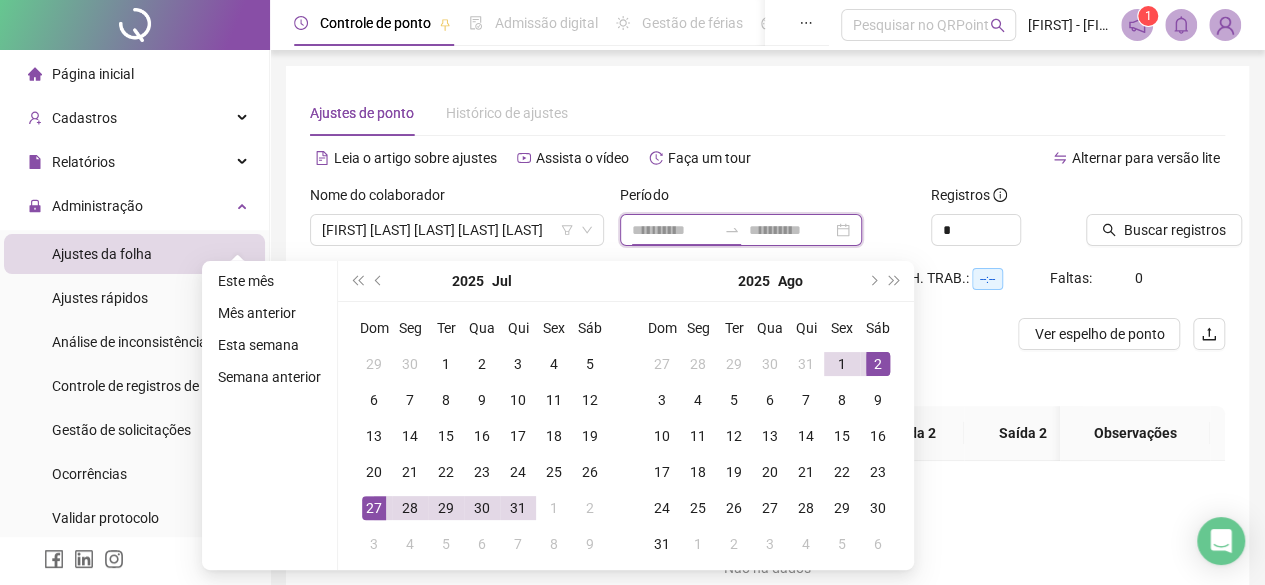 type on "**********" 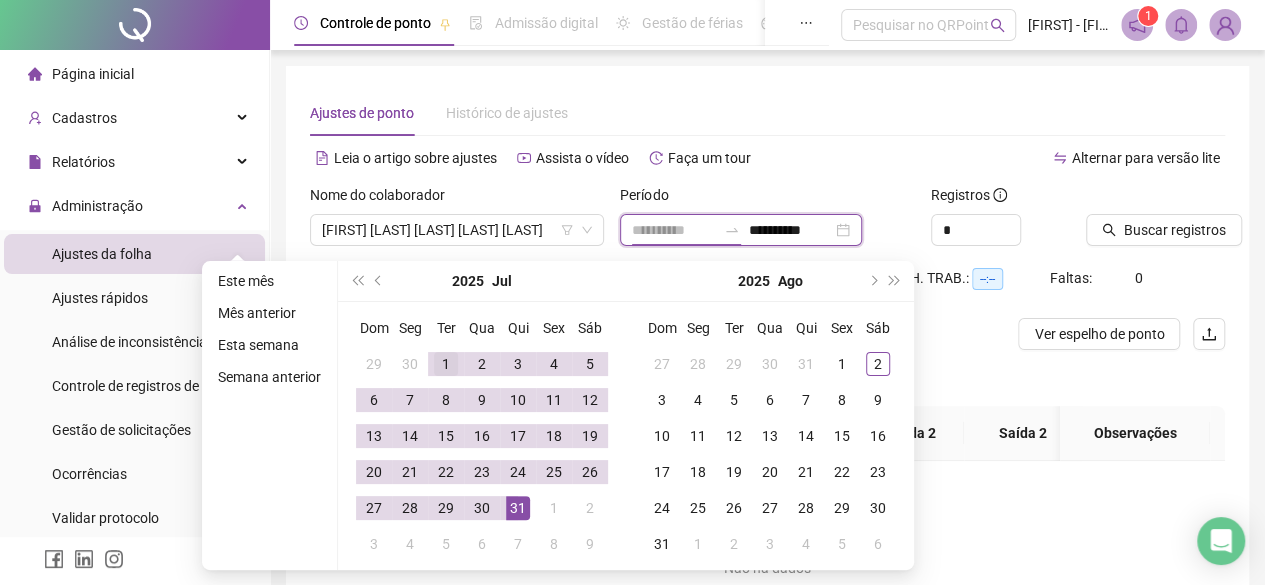 type on "**********" 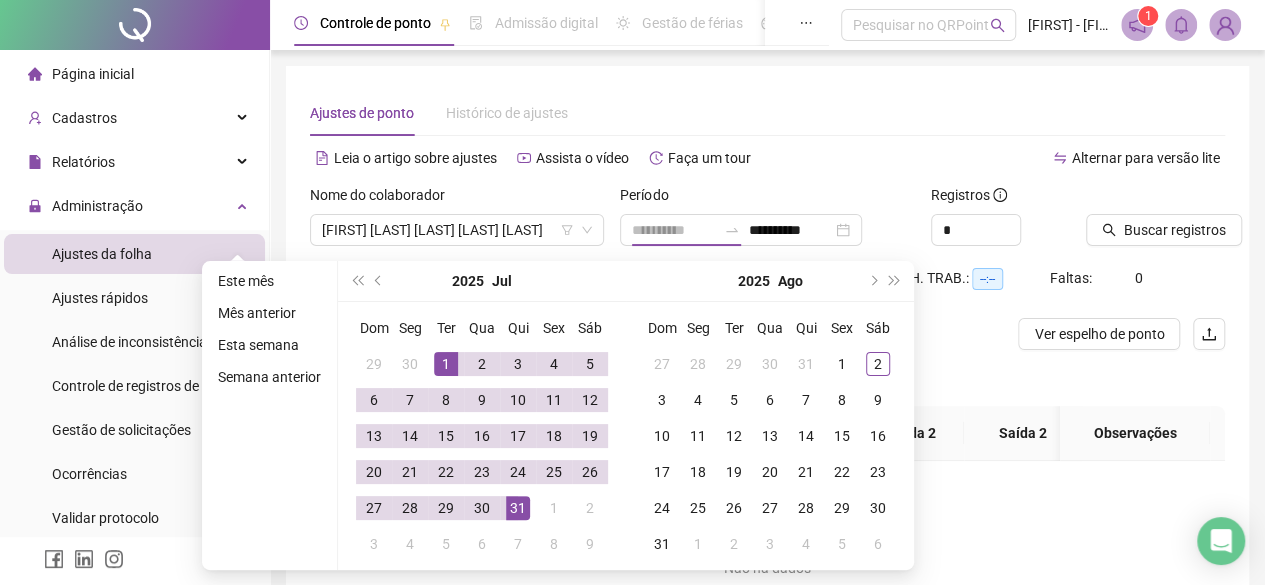 click on "1" at bounding box center (446, 364) 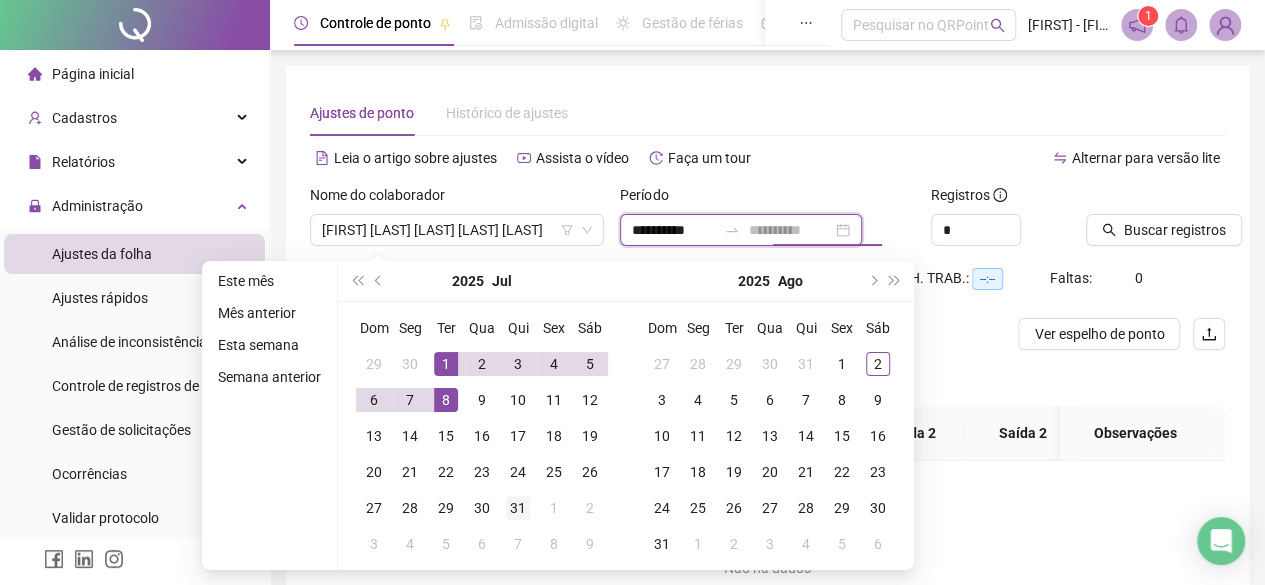 type on "**********" 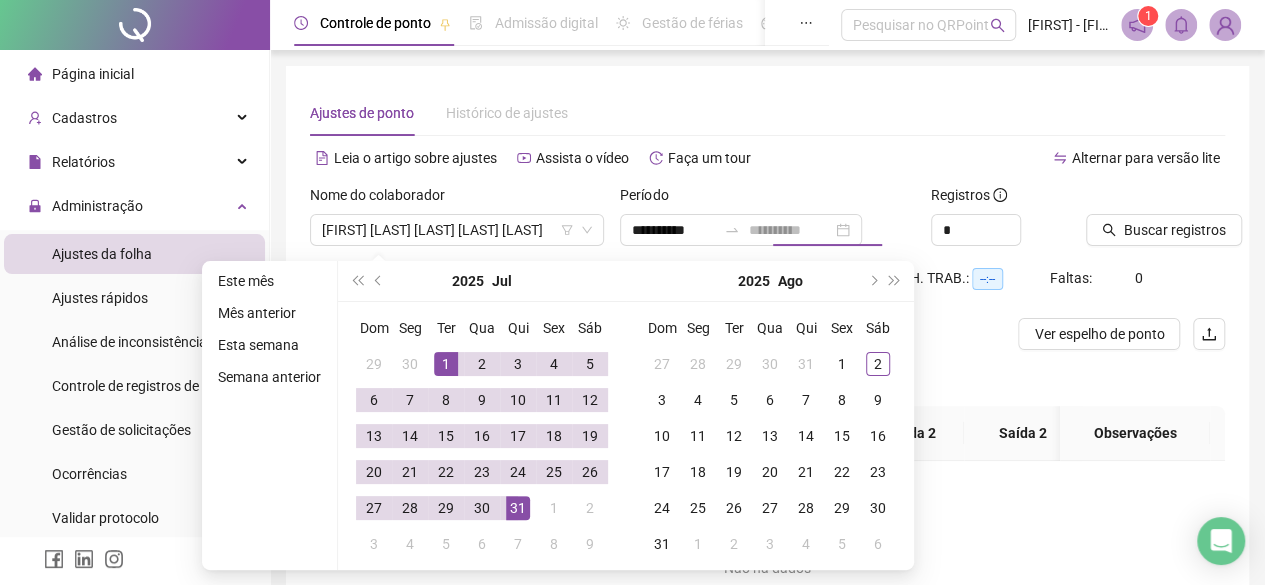 click on "31" at bounding box center (518, 508) 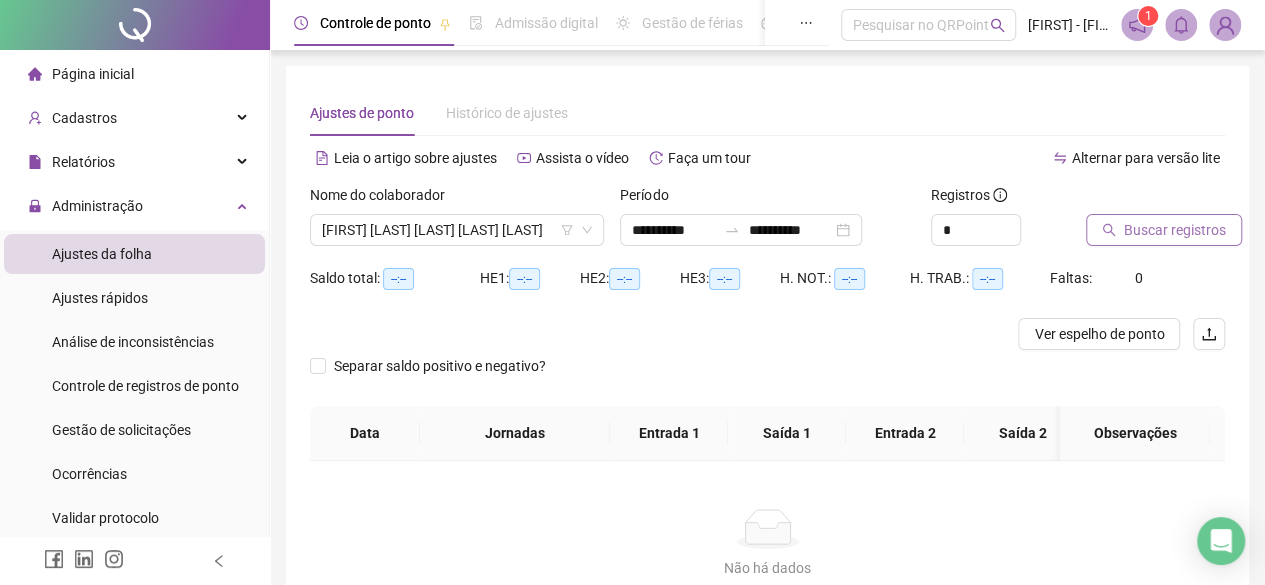 click on "Buscar registros" at bounding box center [1175, 230] 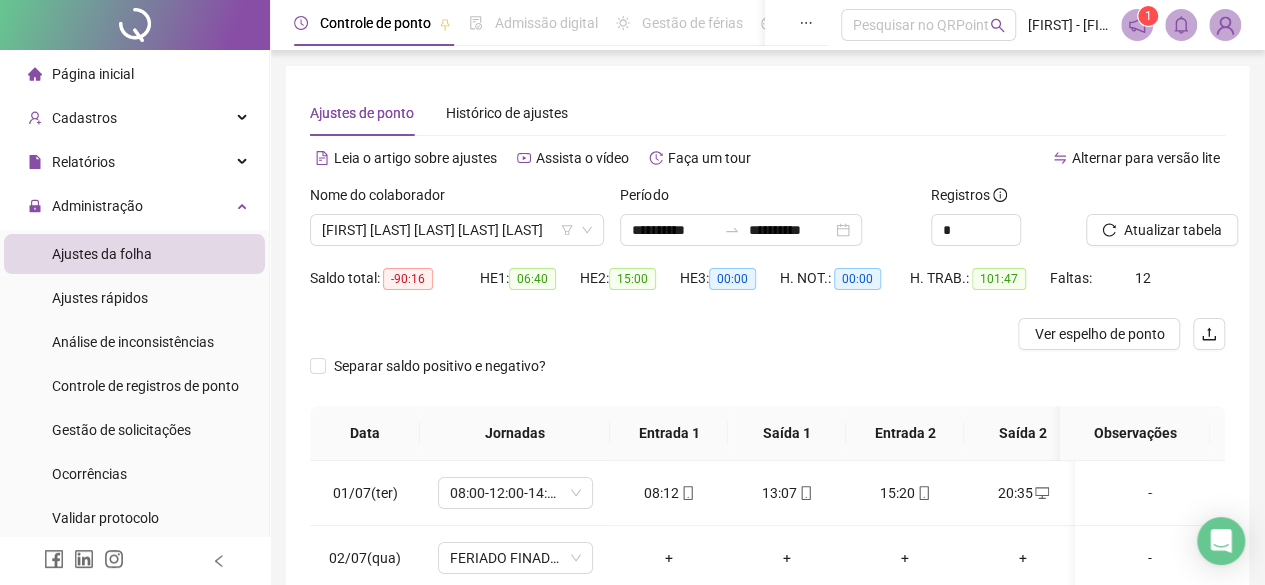 scroll, scrollTop: 200, scrollLeft: 0, axis: vertical 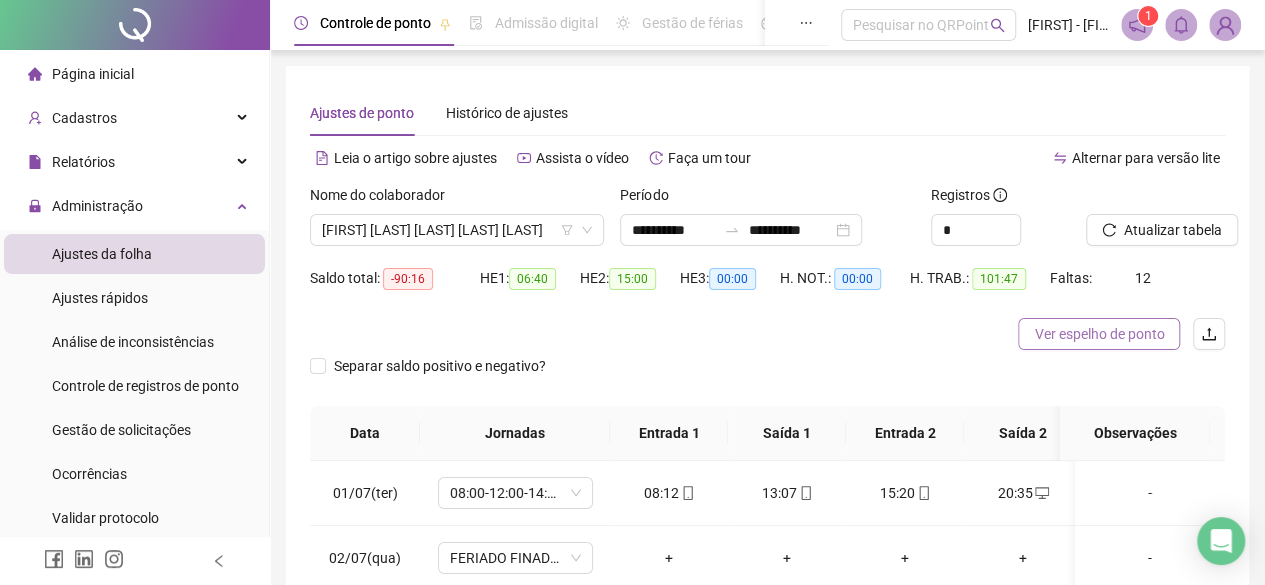 click on "Ver espelho de ponto" at bounding box center (1099, 334) 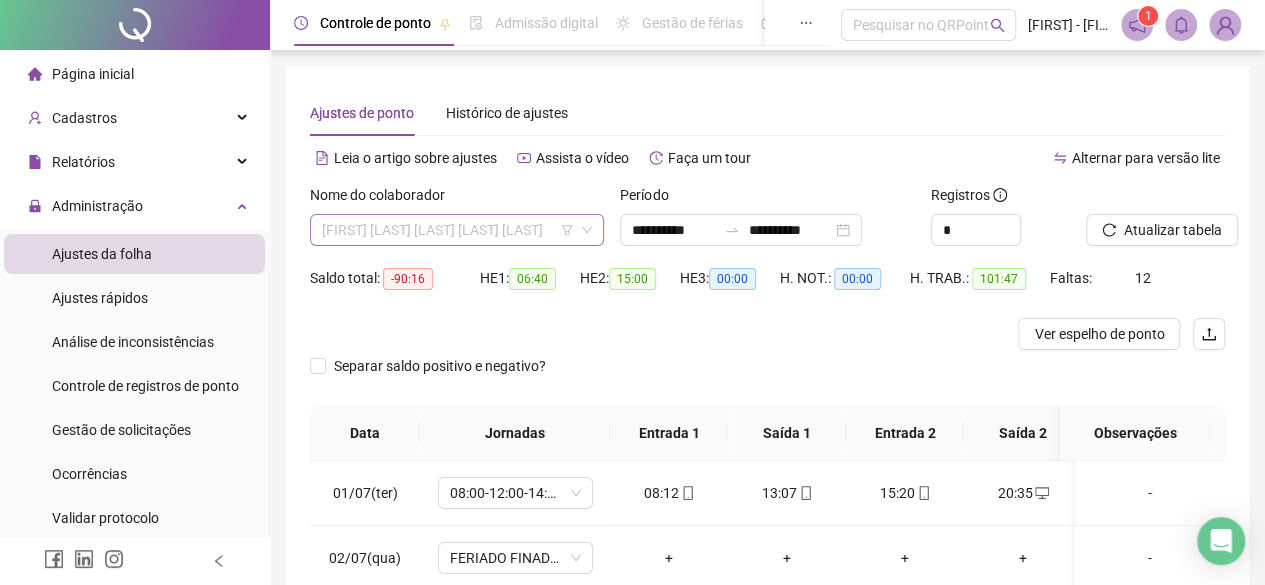 click on "[FIRST] [LAST] [LAST] [LAST] [LAST]" at bounding box center (457, 230) 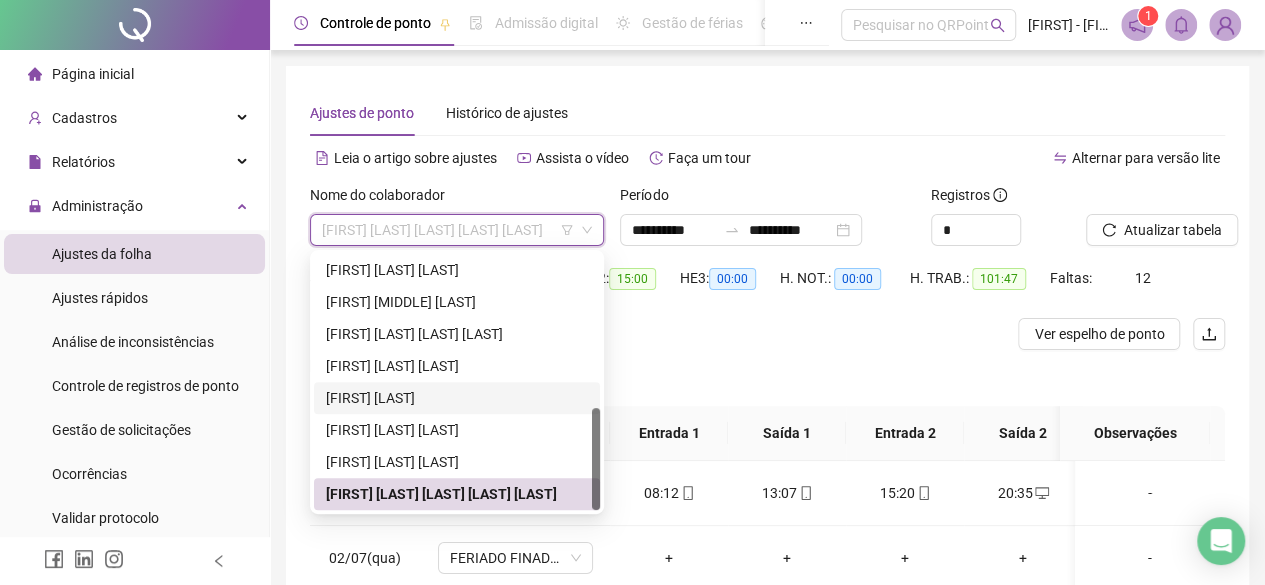click on "[FIRST] [LAST]" at bounding box center [457, 398] 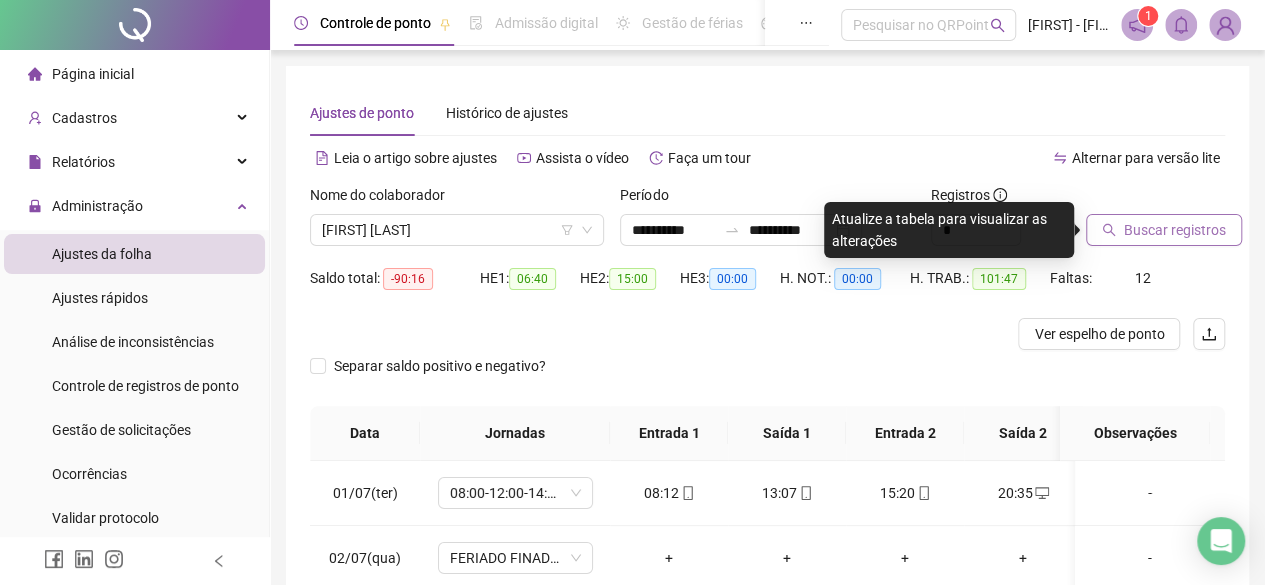 click on "Buscar registros" at bounding box center (1175, 230) 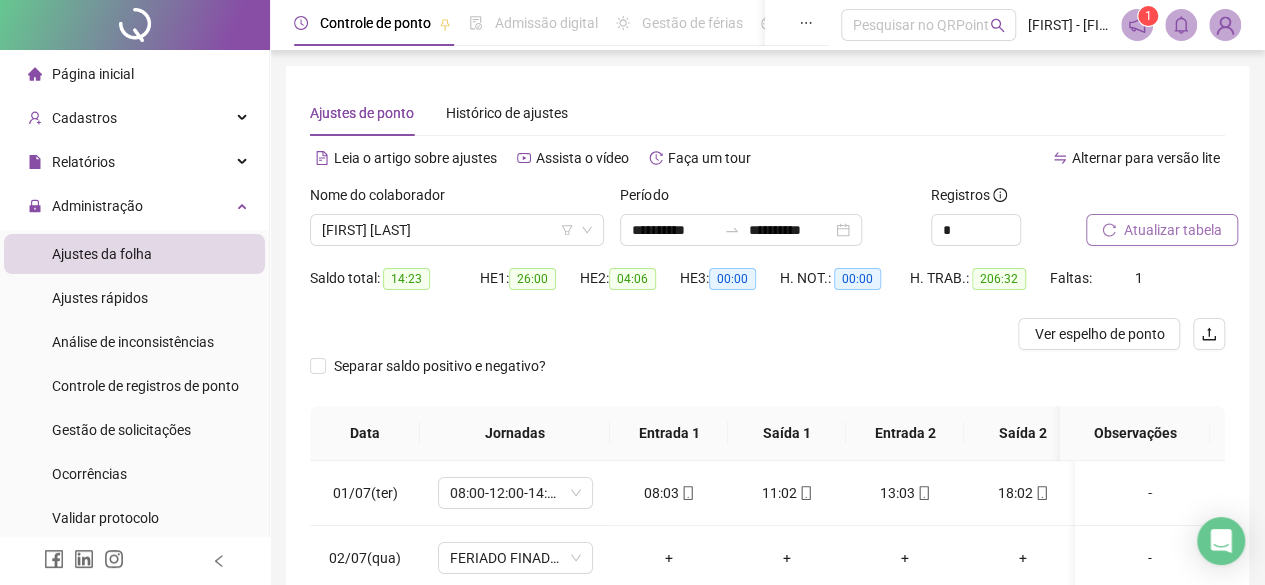 scroll, scrollTop: 100, scrollLeft: 0, axis: vertical 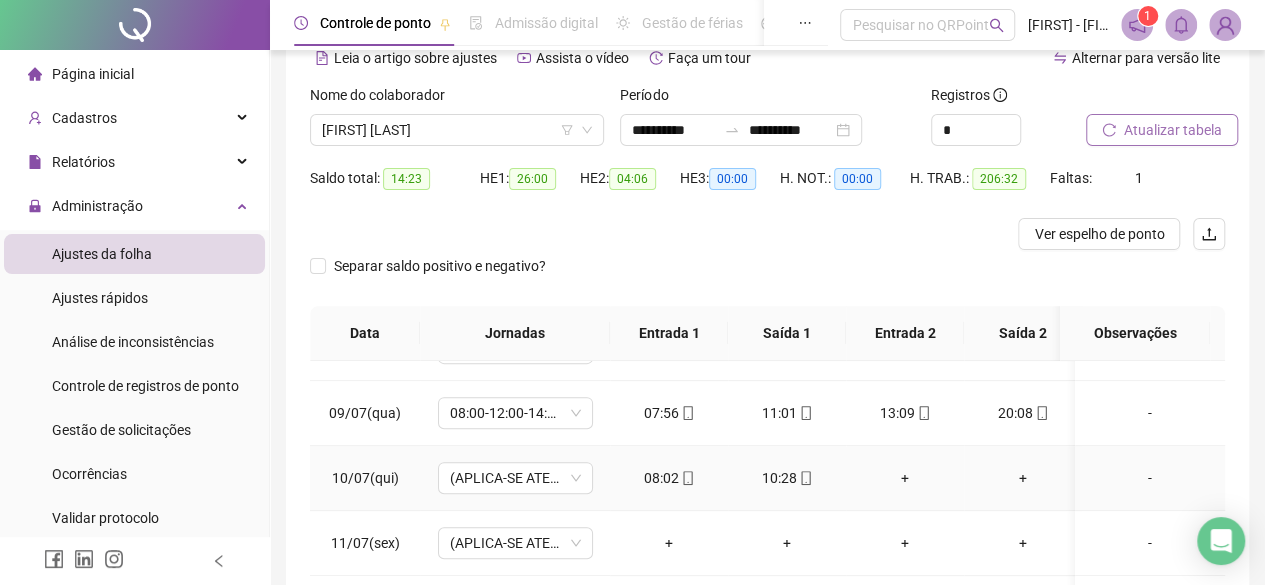click on "-" at bounding box center (1150, 478) 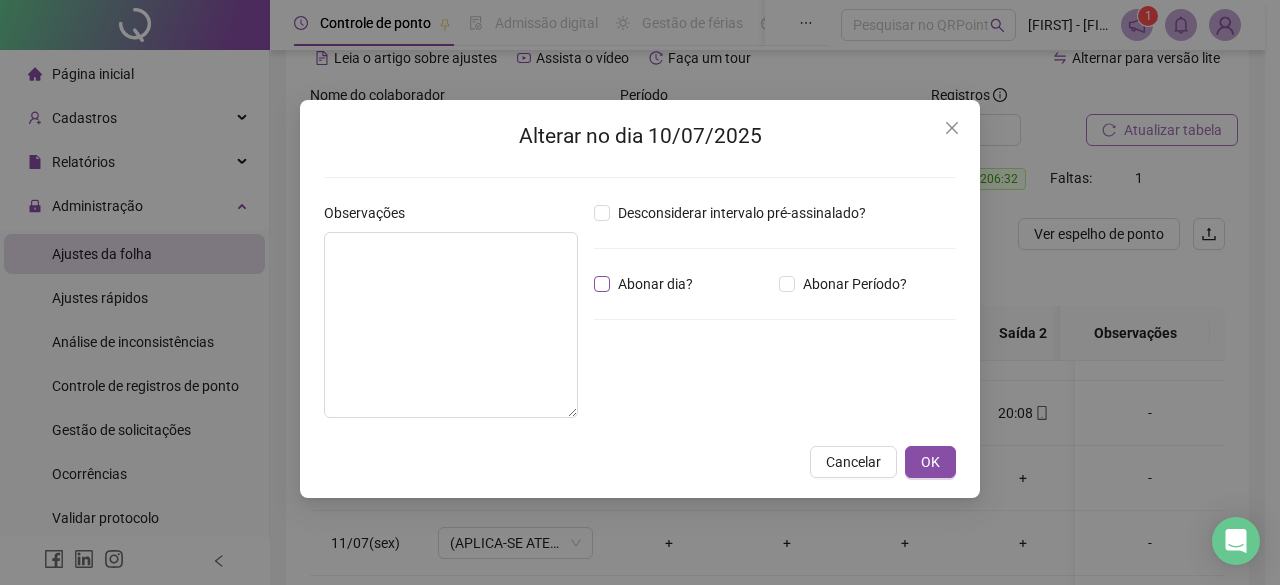 click on "Abonar dia?" at bounding box center [655, 284] 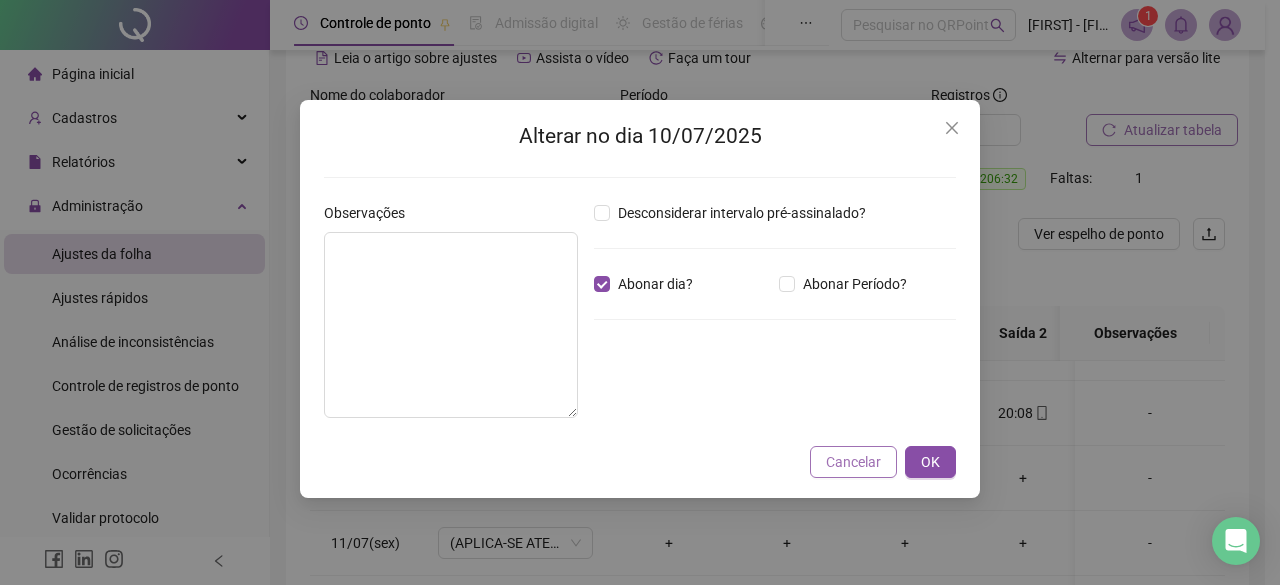 click on "Cancelar" at bounding box center [853, 462] 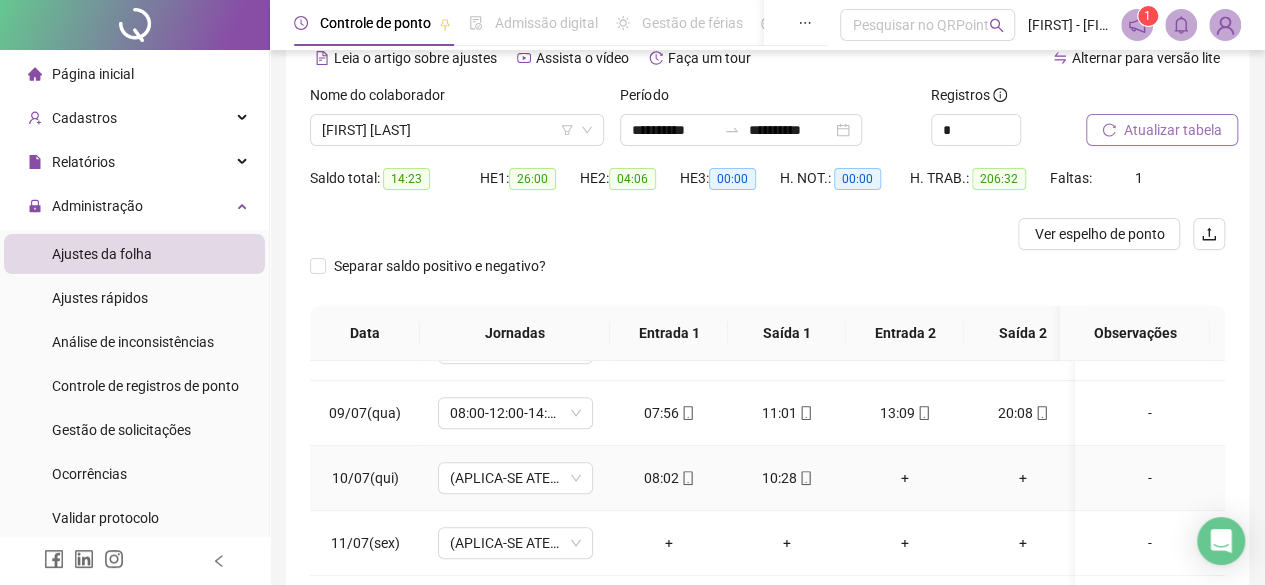 click on "-" at bounding box center [1150, 478] 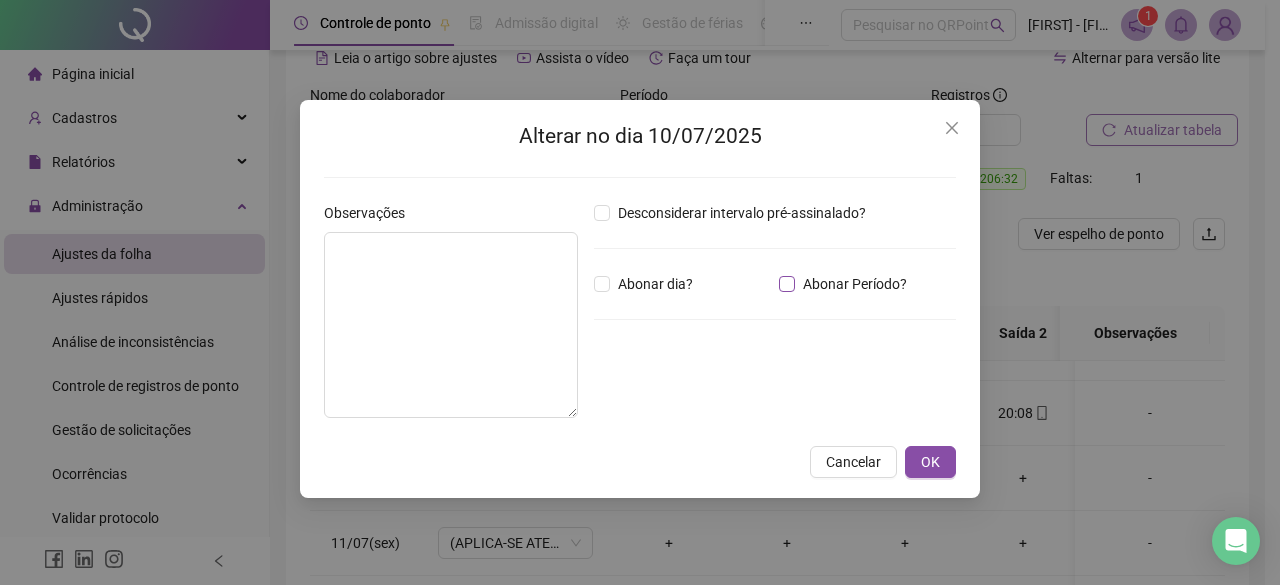 click on "Abonar Período?" at bounding box center (855, 284) 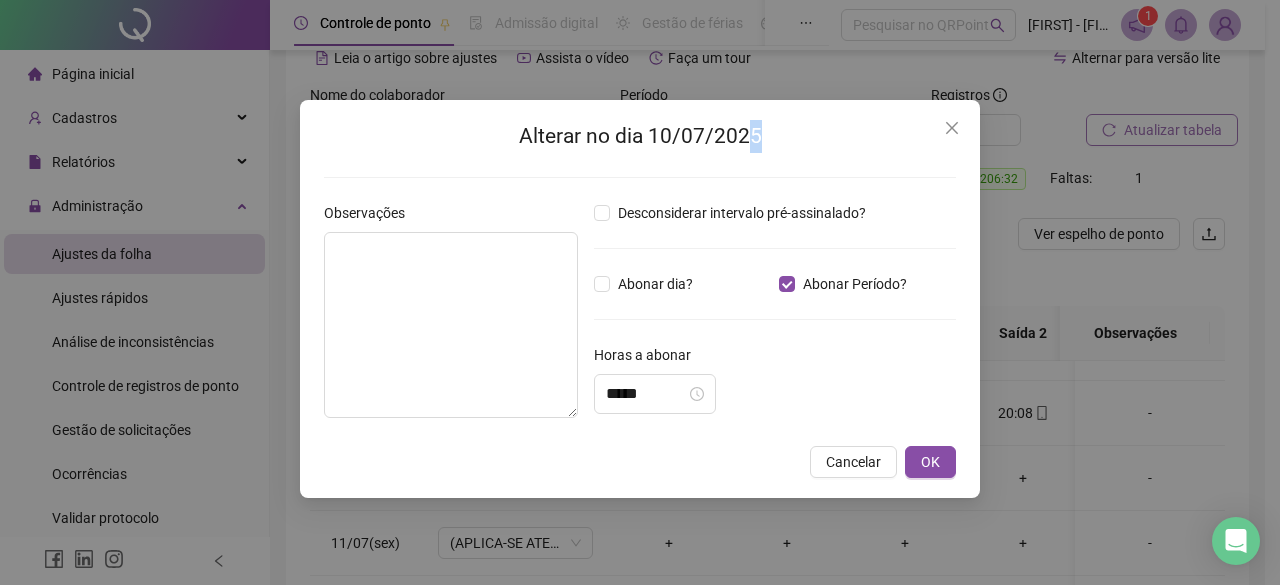 drag, startPoint x: 819, startPoint y: 122, endPoint x: 1083, endPoint y: 61, distance: 270.95572 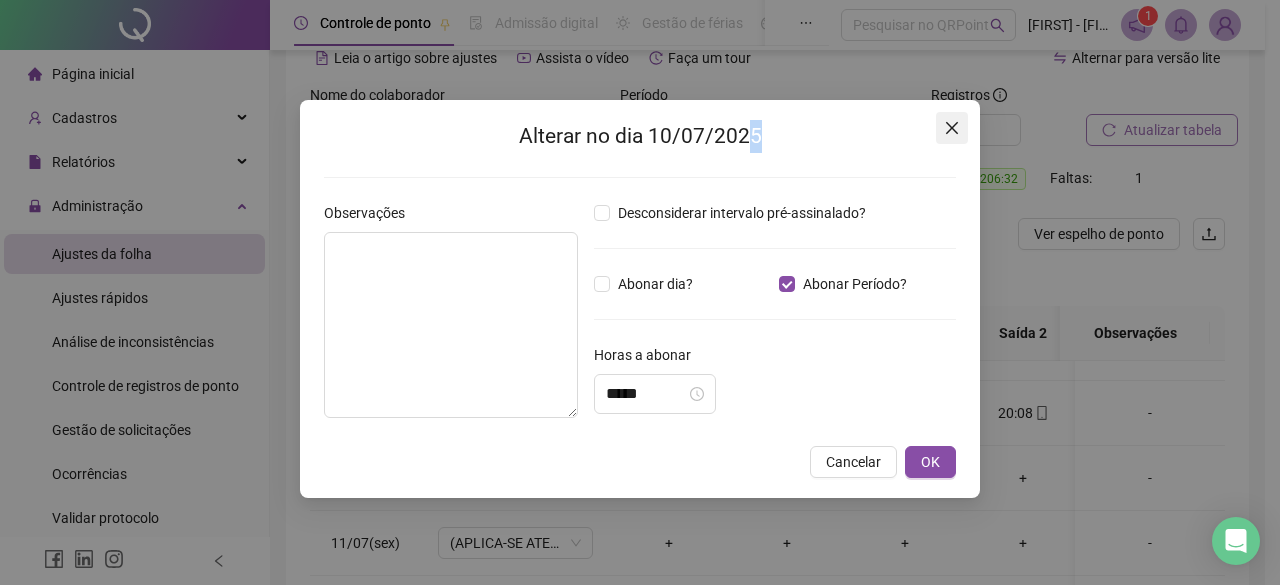 click 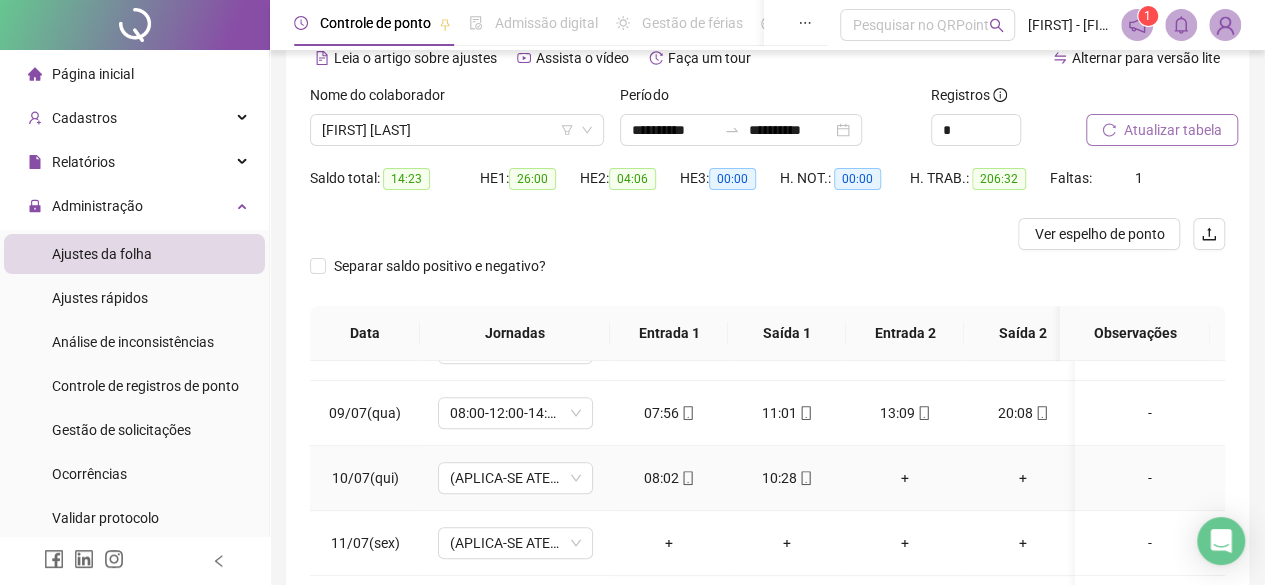 click on "+" at bounding box center (1023, 478) 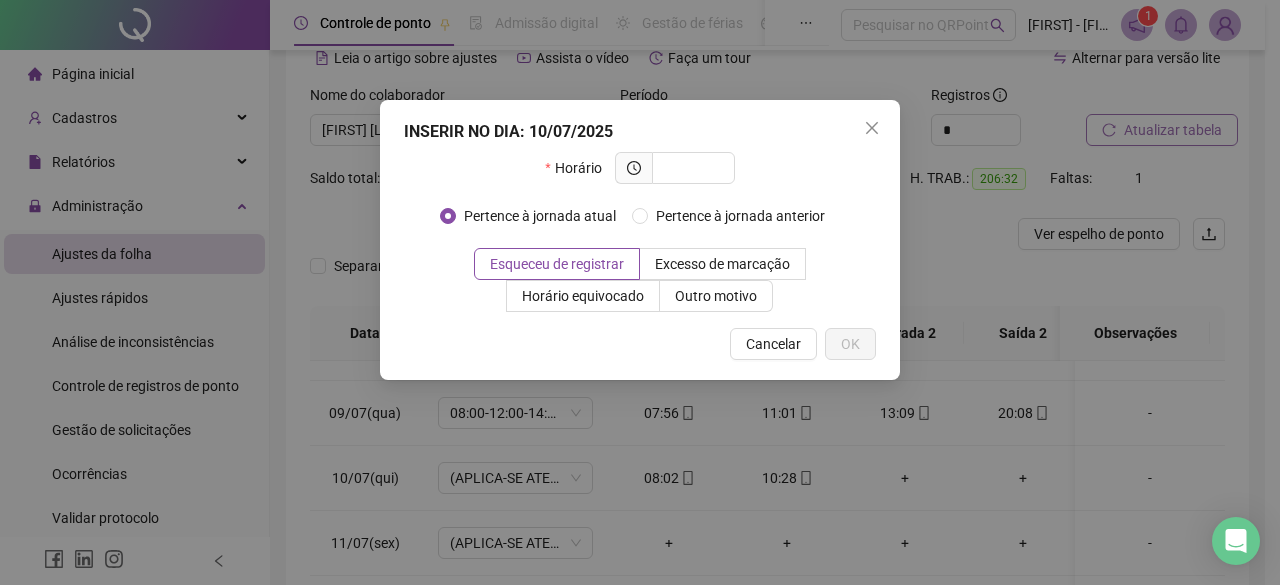 drag, startPoint x: 876, startPoint y: 119, endPoint x: 879, endPoint y: 129, distance: 10.440307 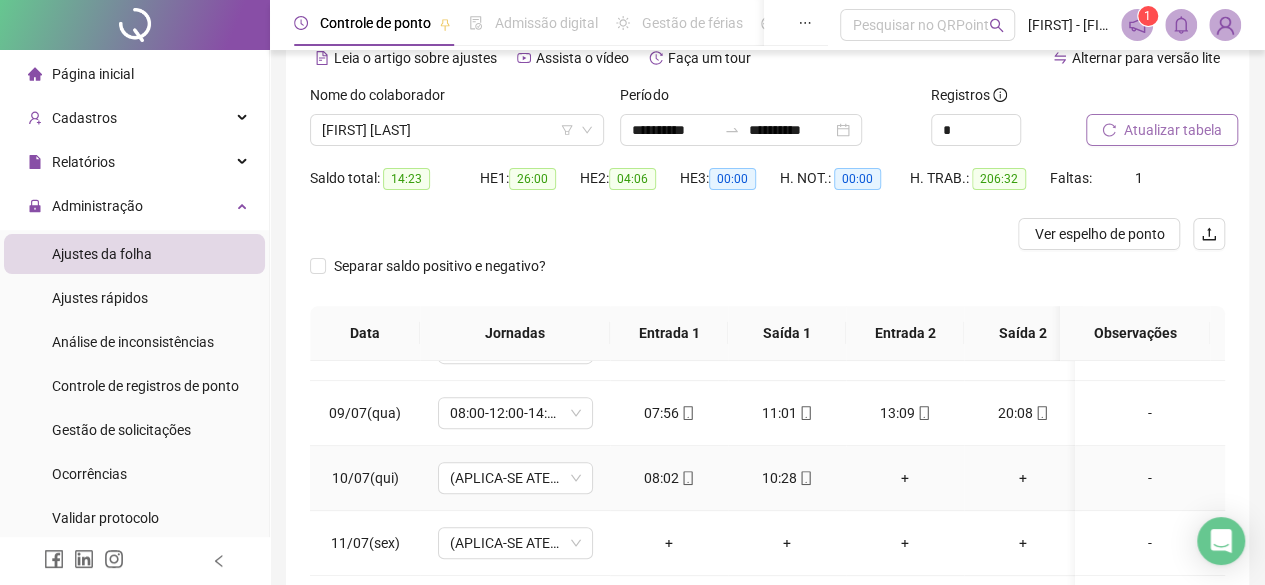 click on "-" at bounding box center (1150, 478) 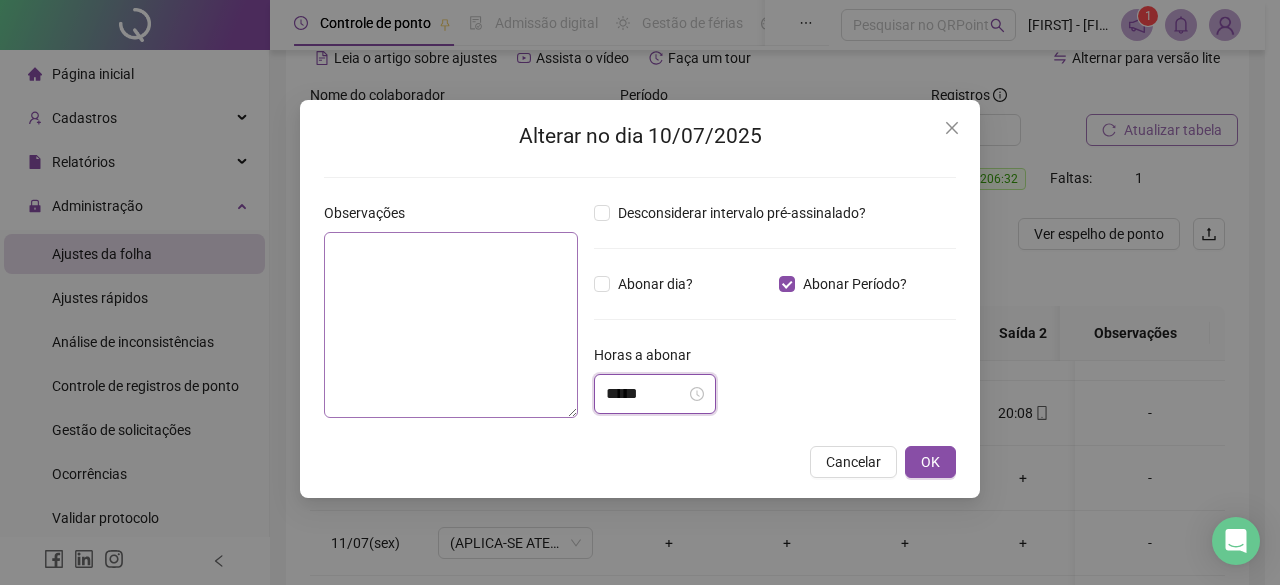 drag, startPoint x: 668, startPoint y: 391, endPoint x: 532, endPoint y: 377, distance: 136.71869 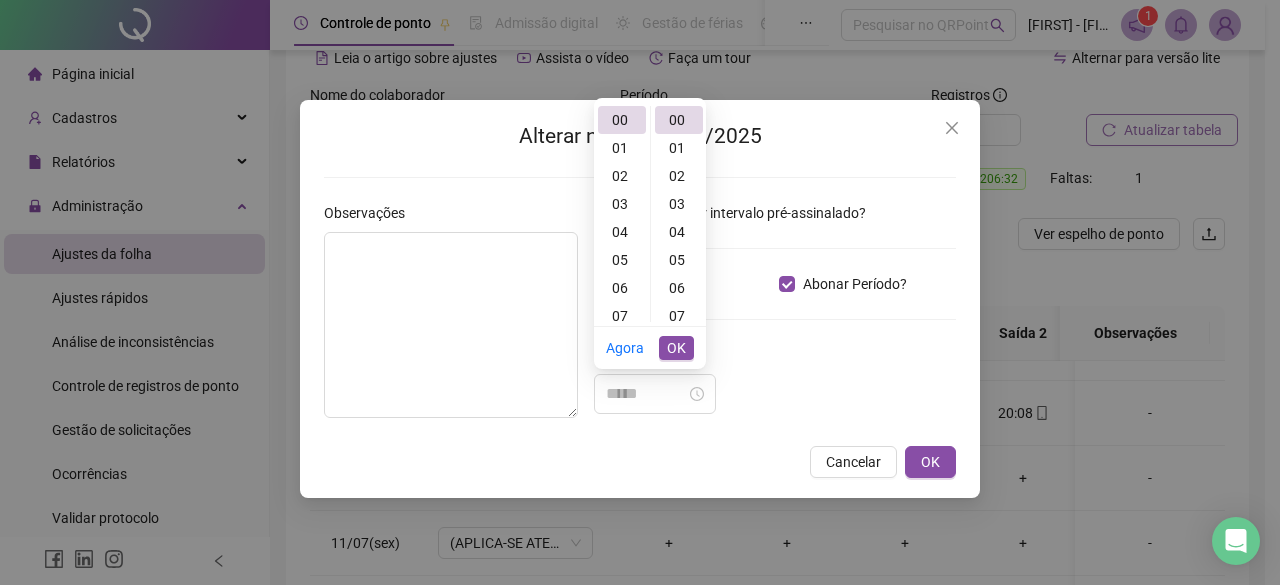 drag, startPoint x: 617, startPoint y: 259, endPoint x: 613, endPoint y: 275, distance: 16.492422 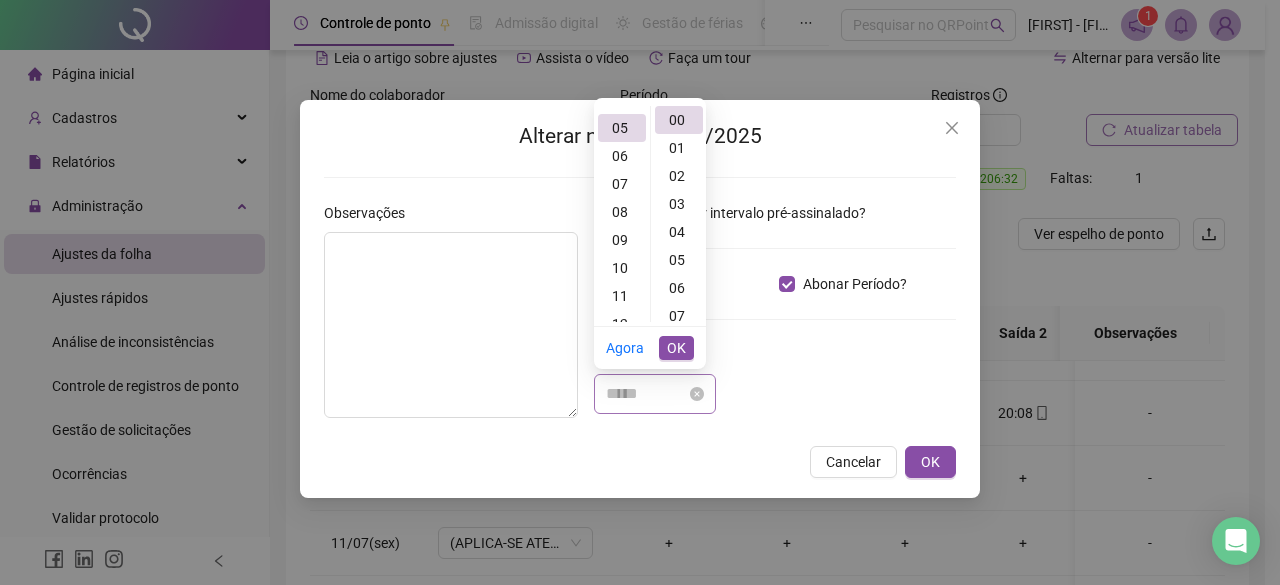 scroll, scrollTop: 140, scrollLeft: 0, axis: vertical 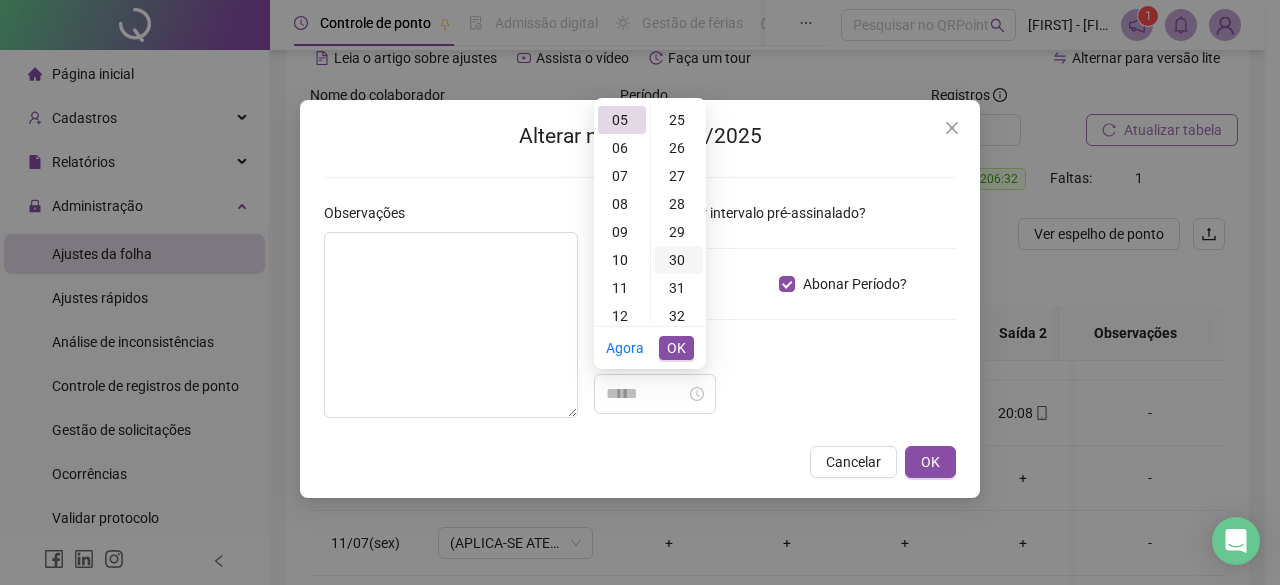 click on "30" at bounding box center [679, 260] 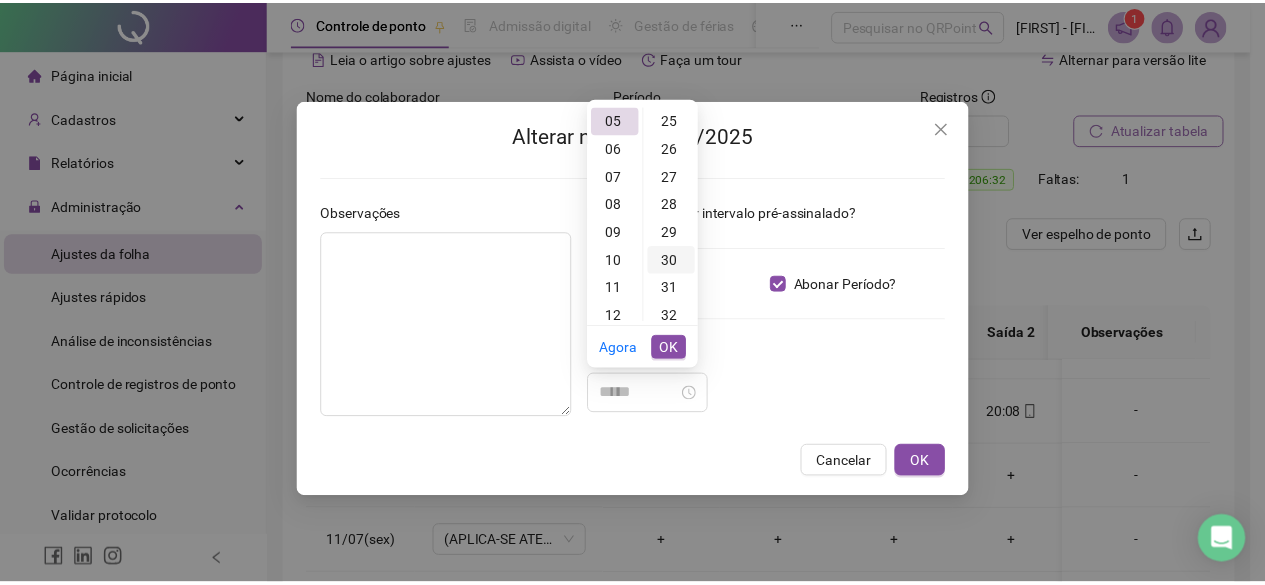 scroll, scrollTop: 840, scrollLeft: 0, axis: vertical 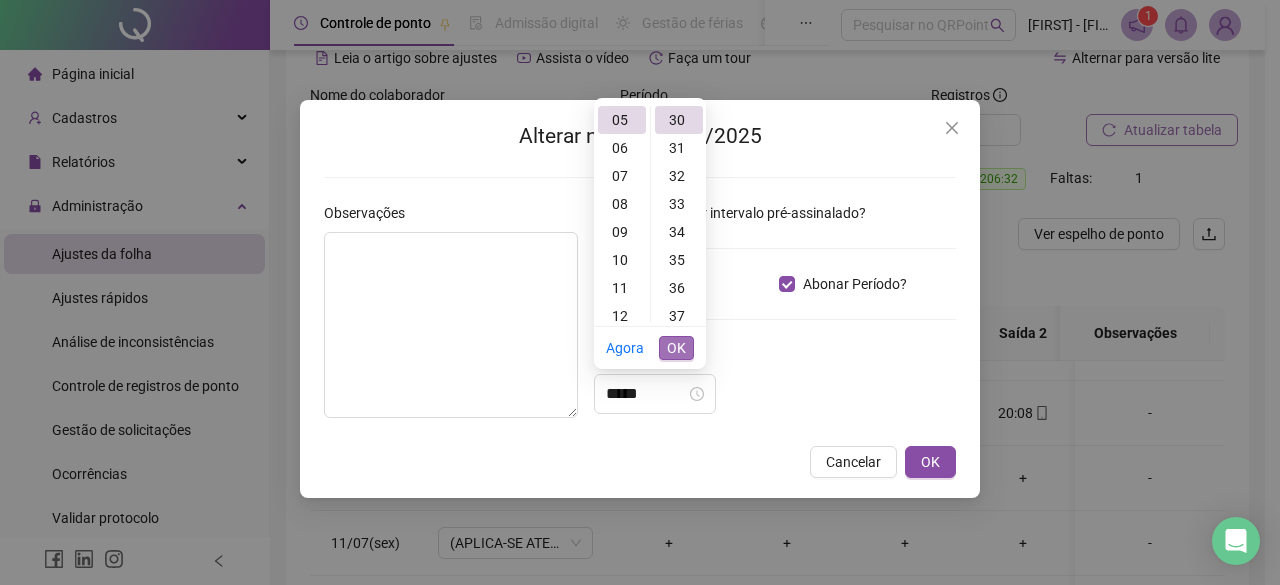 click on "OK" at bounding box center (676, 348) 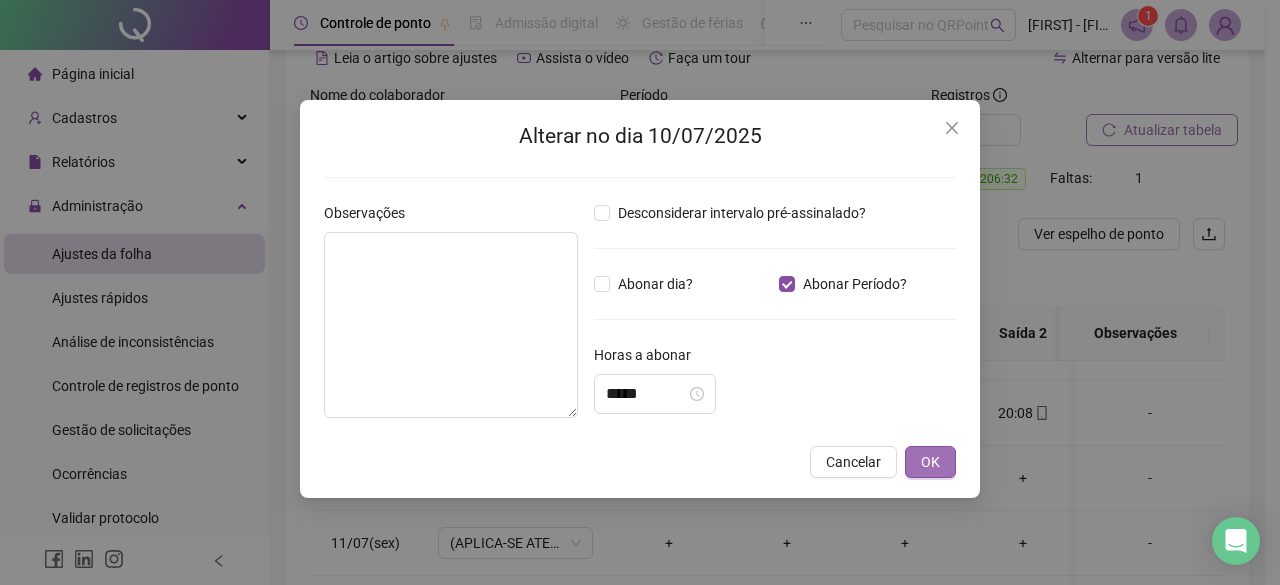 click on "OK" at bounding box center [930, 462] 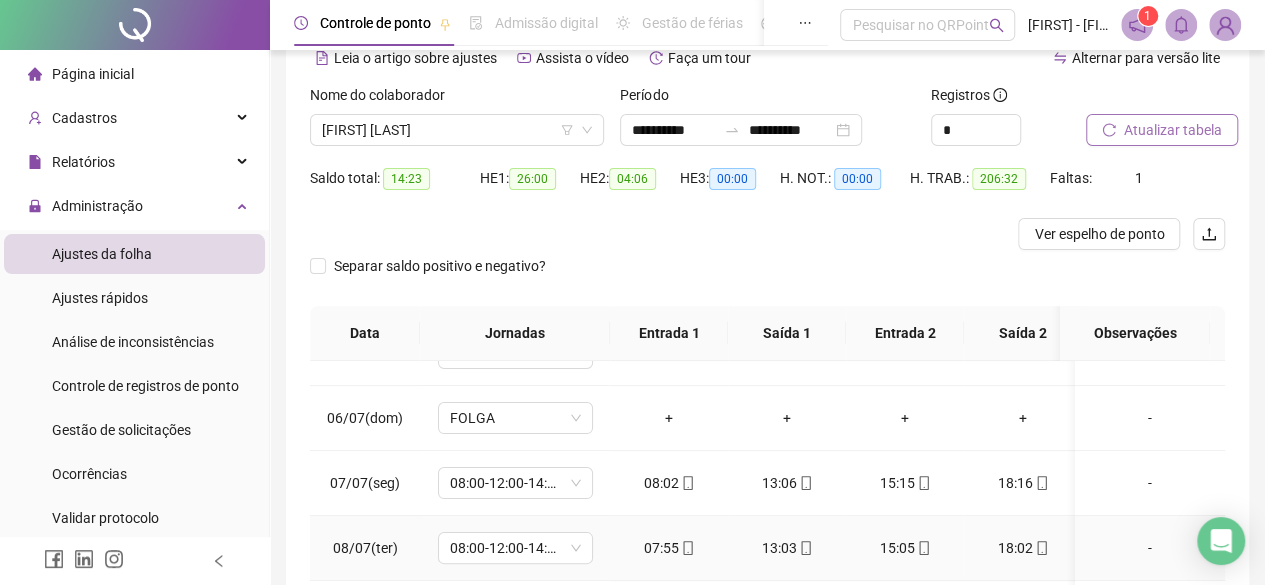 scroll, scrollTop: 500, scrollLeft: 0, axis: vertical 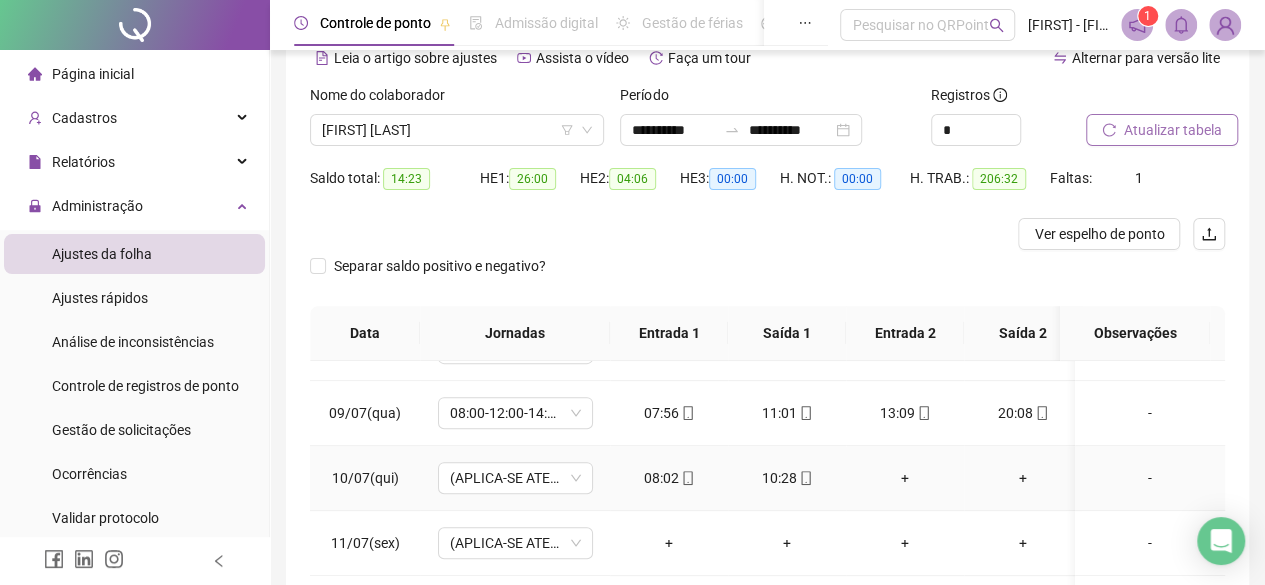 click on "-" at bounding box center [1150, 478] 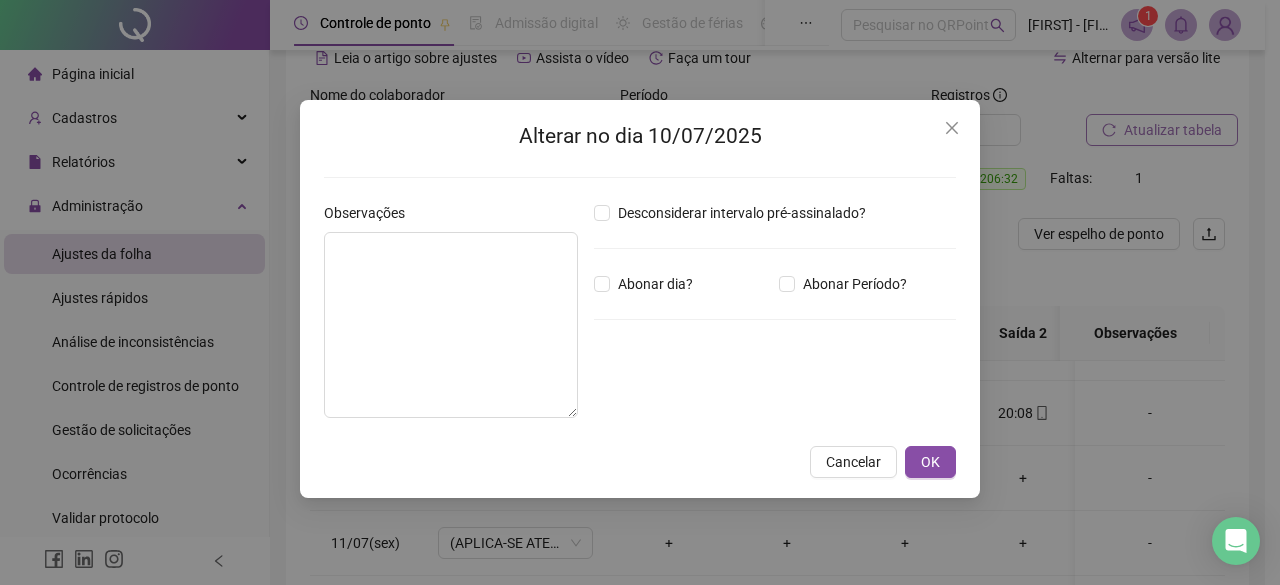 type on "*****" 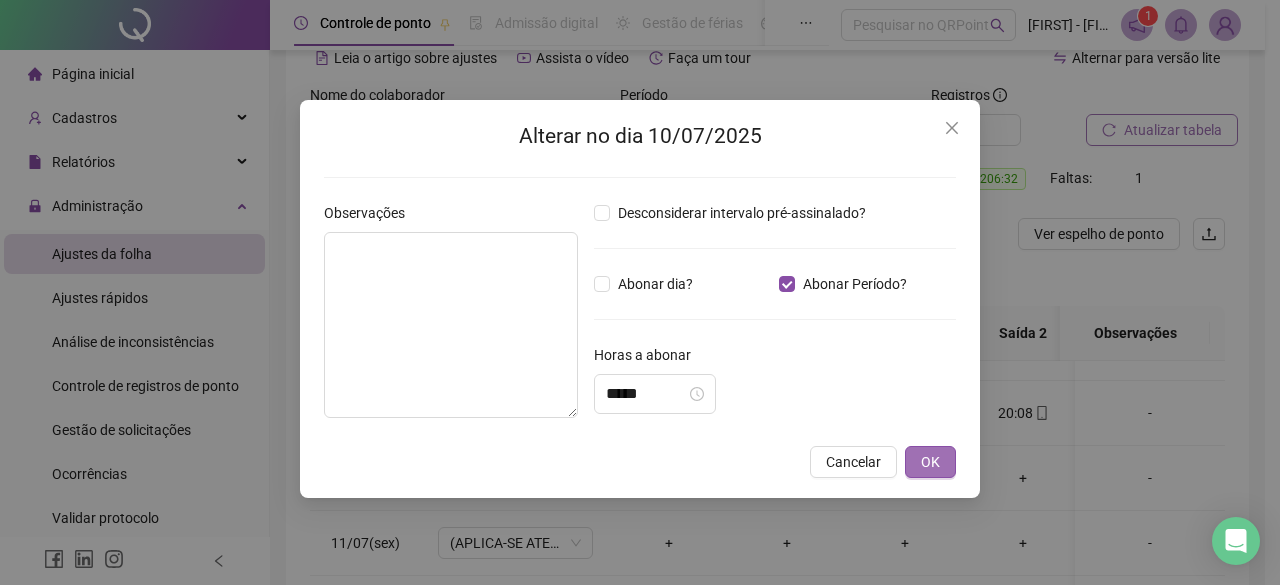 click on "OK" at bounding box center [930, 462] 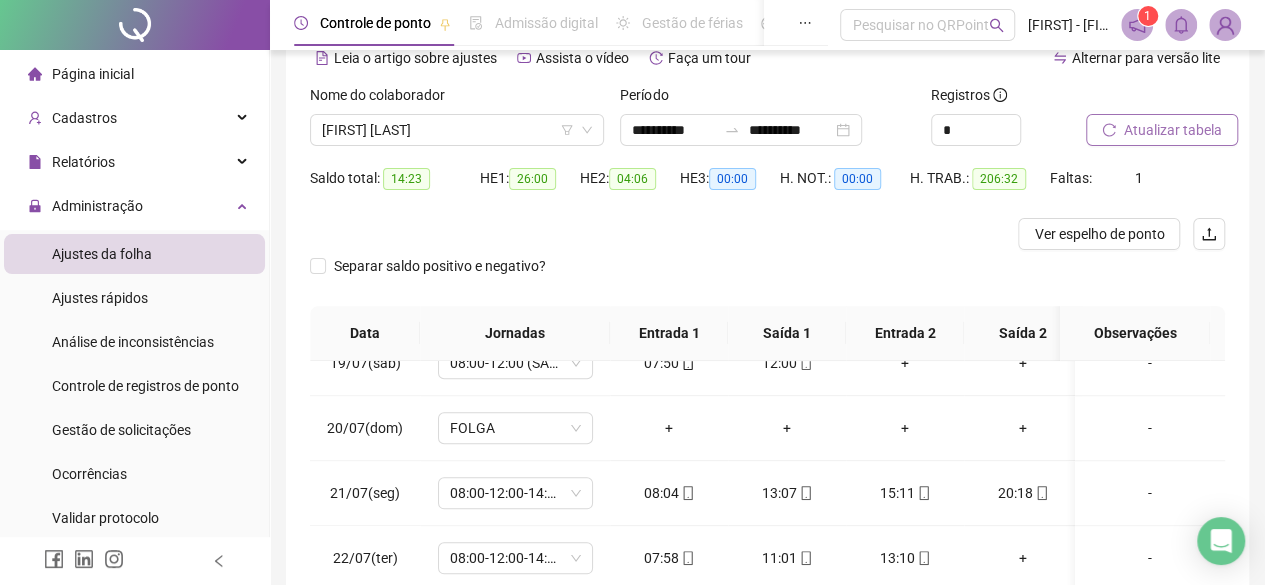 scroll, scrollTop: 1300, scrollLeft: 0, axis: vertical 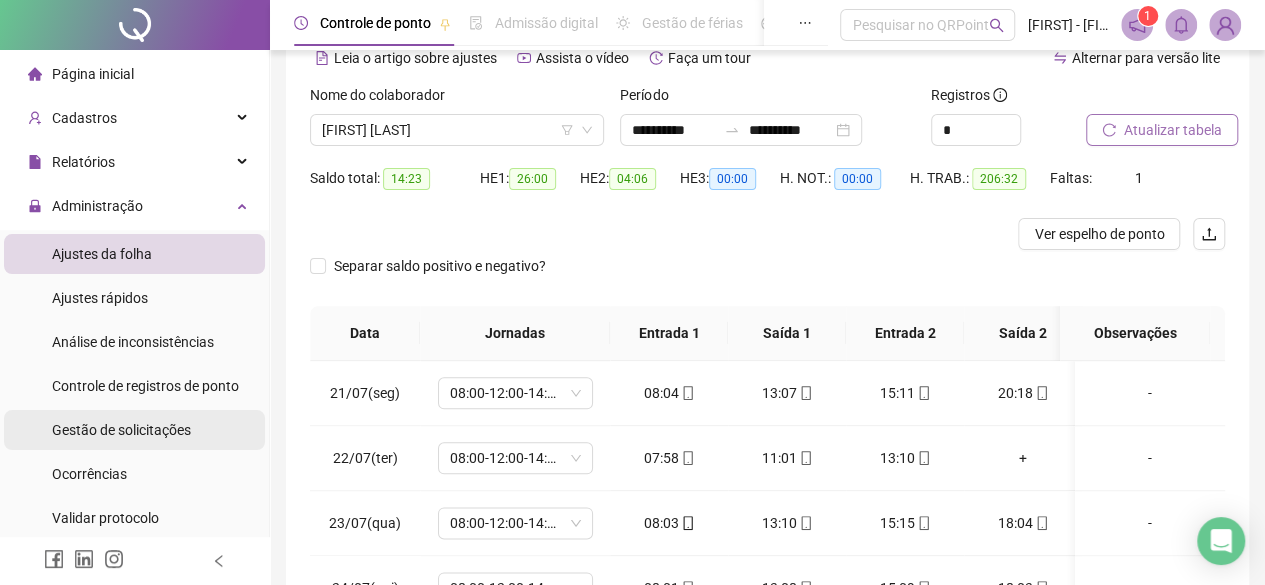 click on "Gestão de solicitações" at bounding box center (121, 430) 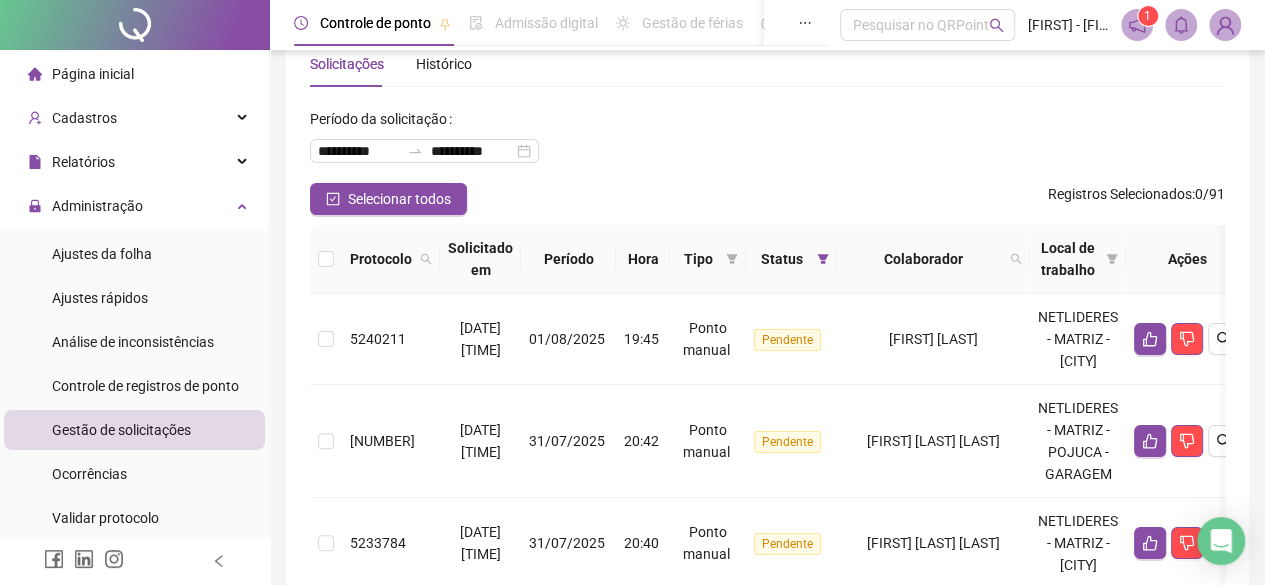 scroll, scrollTop: 100, scrollLeft: 0, axis: vertical 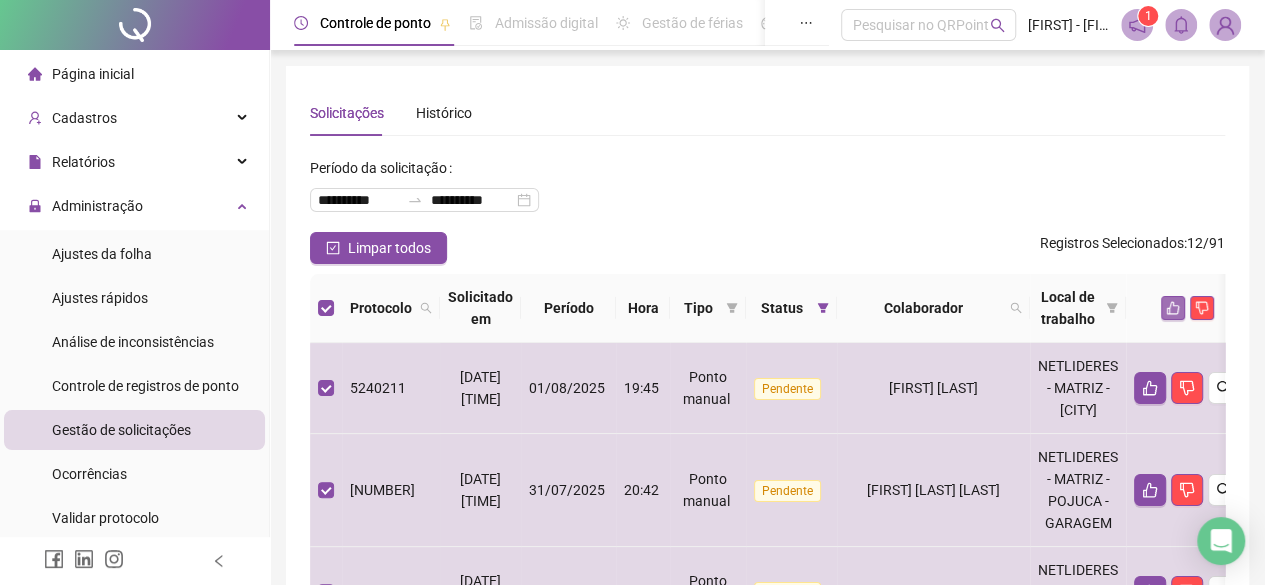 click 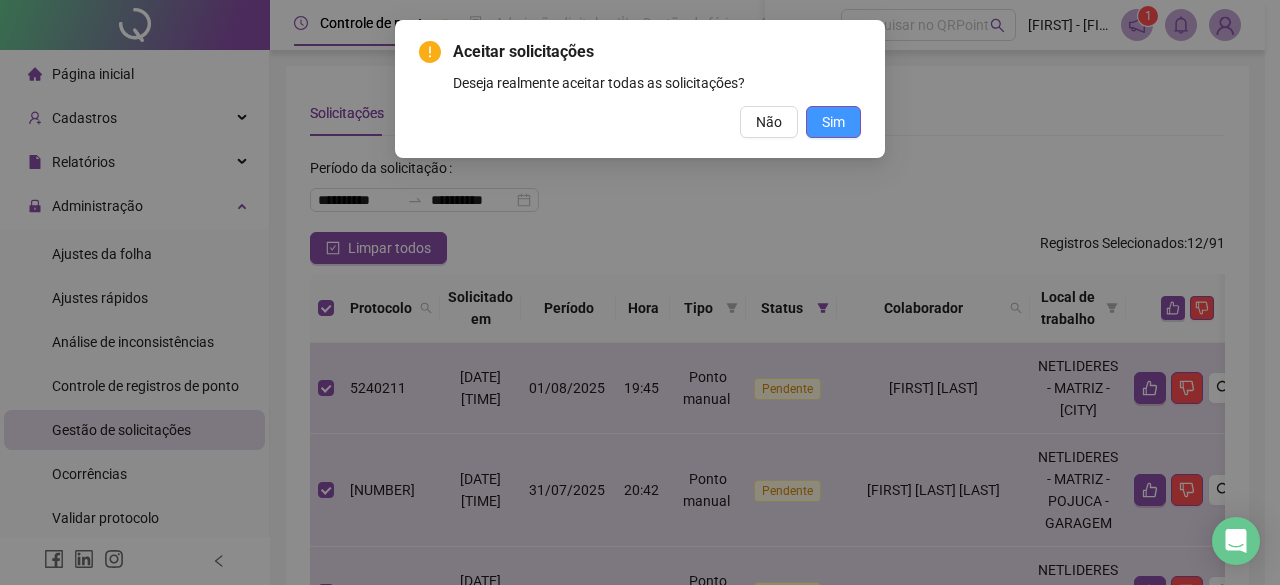 click on "Sim" at bounding box center [833, 122] 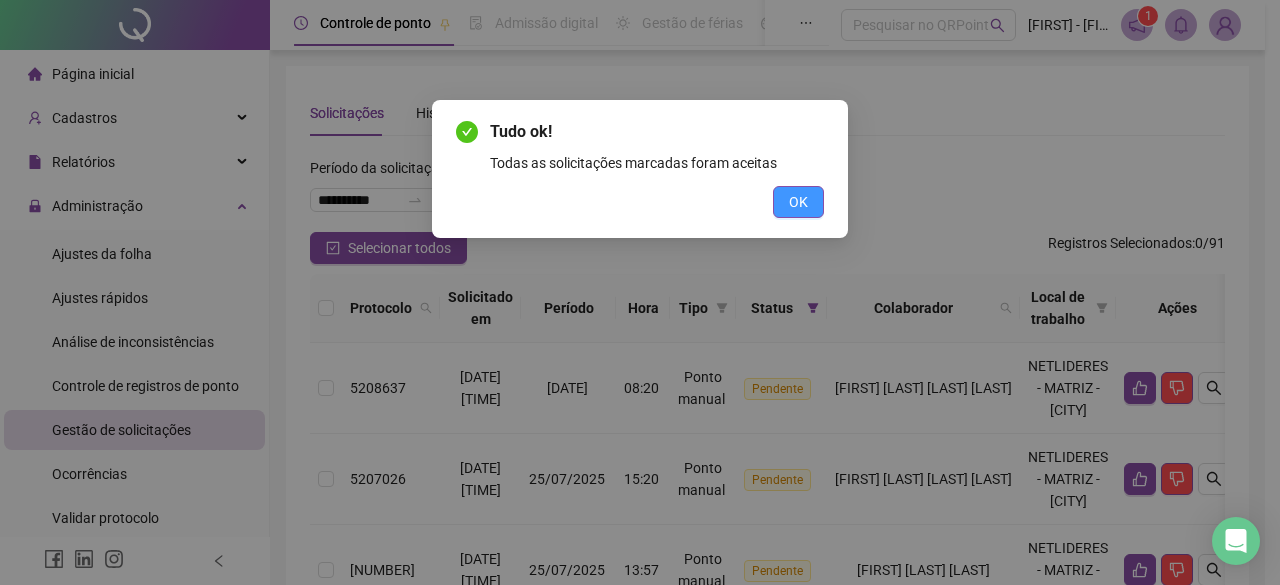 click on "OK" at bounding box center (798, 202) 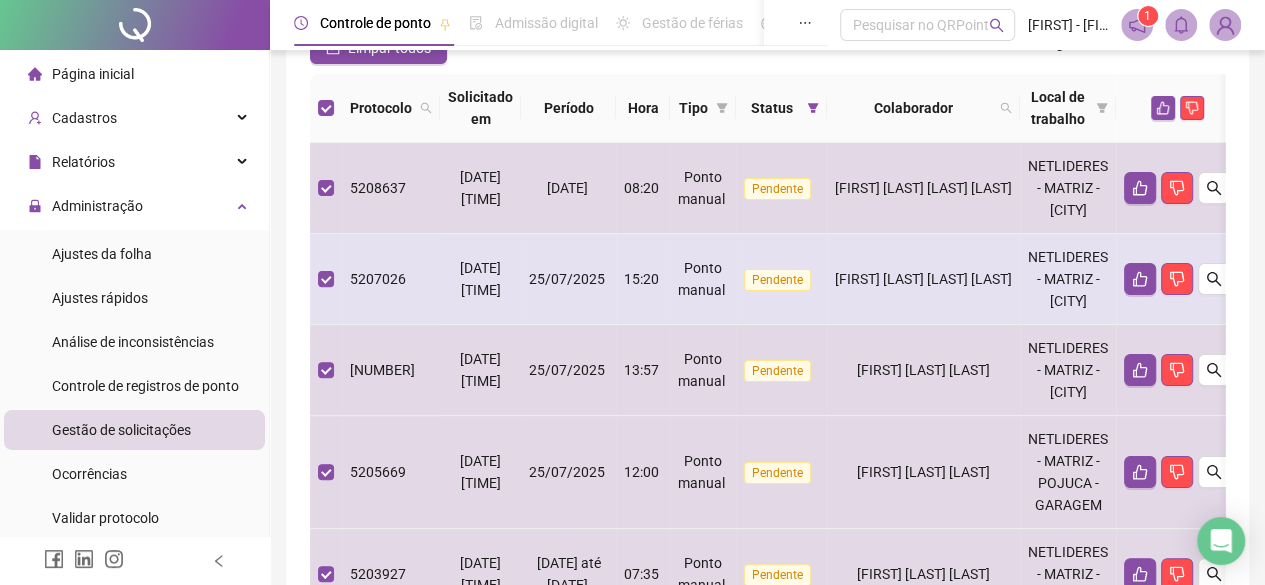 scroll, scrollTop: 100, scrollLeft: 0, axis: vertical 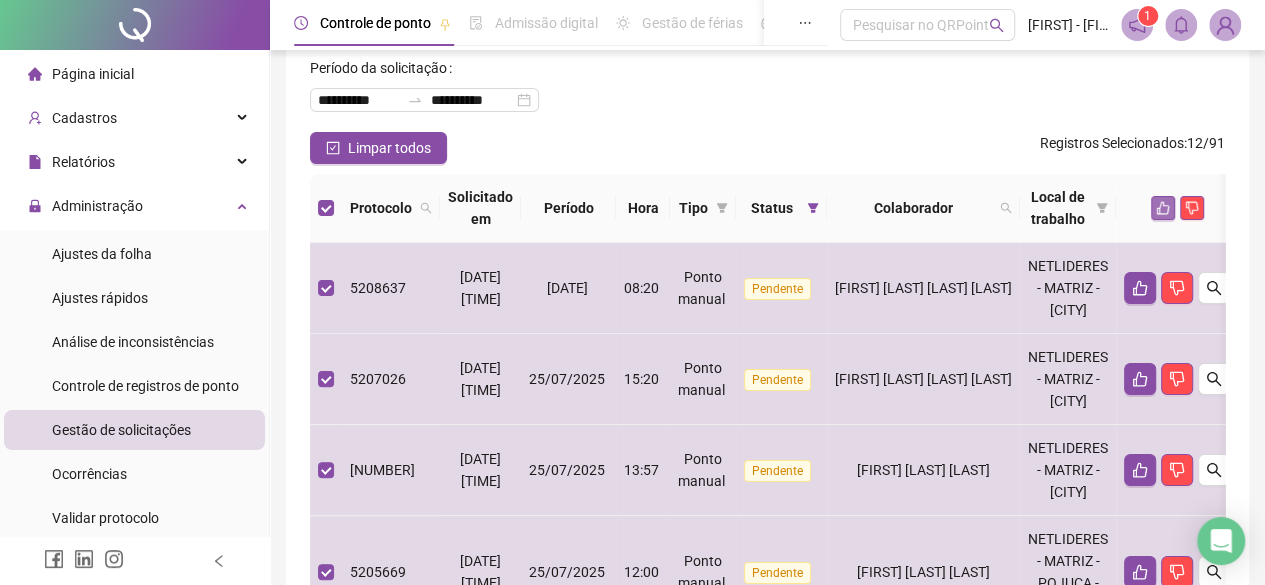 click 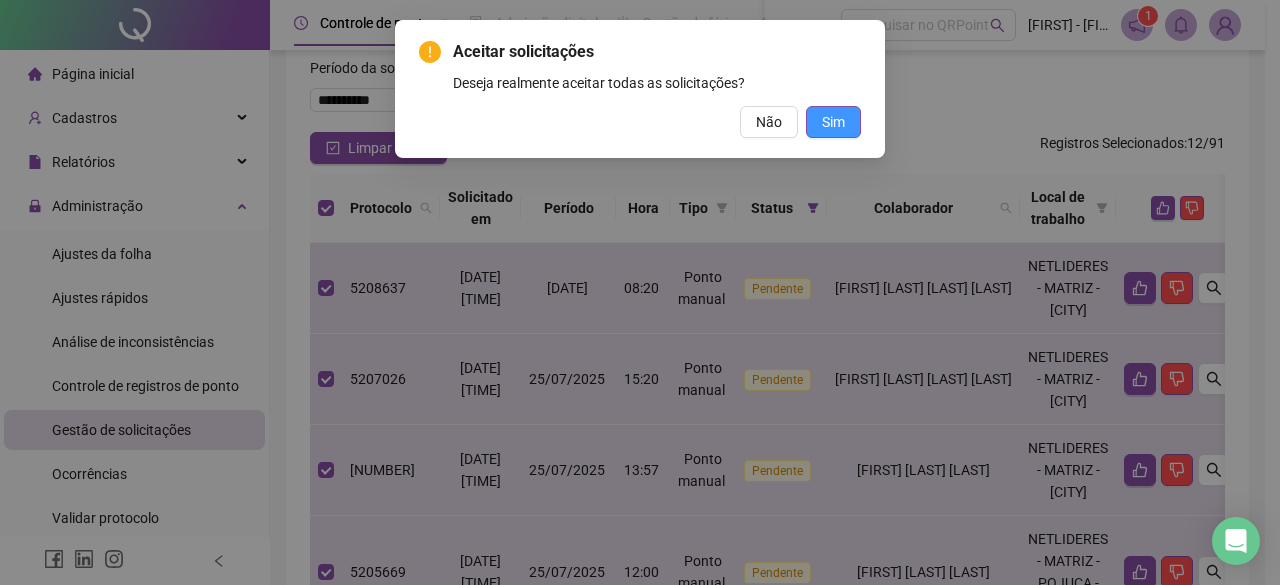 click on "Sim" at bounding box center [833, 122] 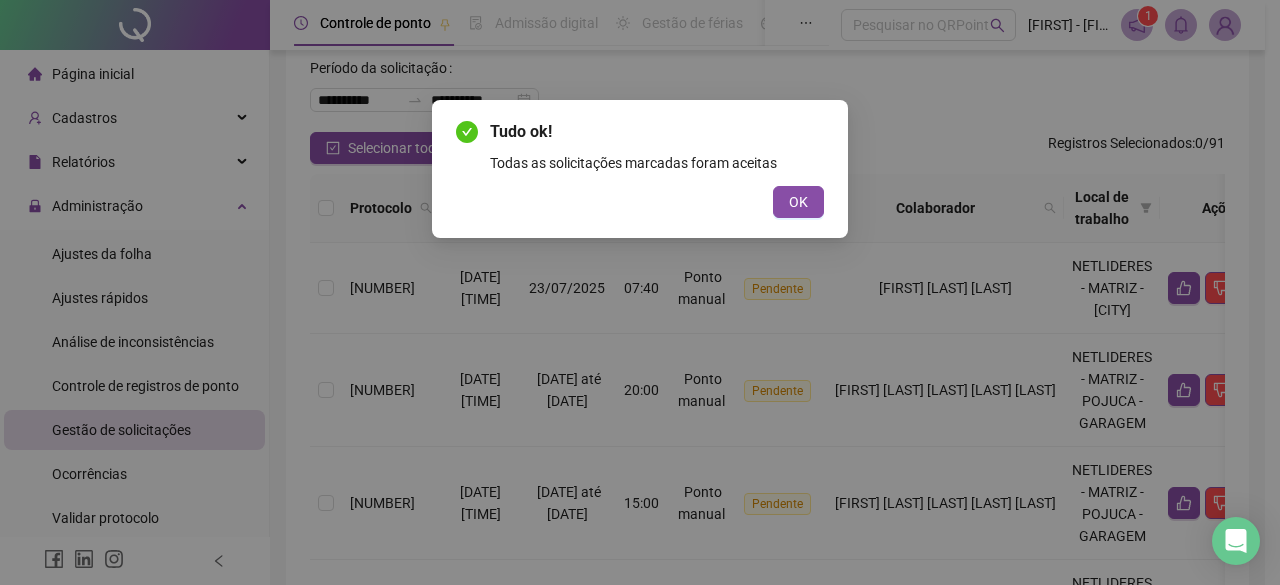 click on "OK" at bounding box center [798, 202] 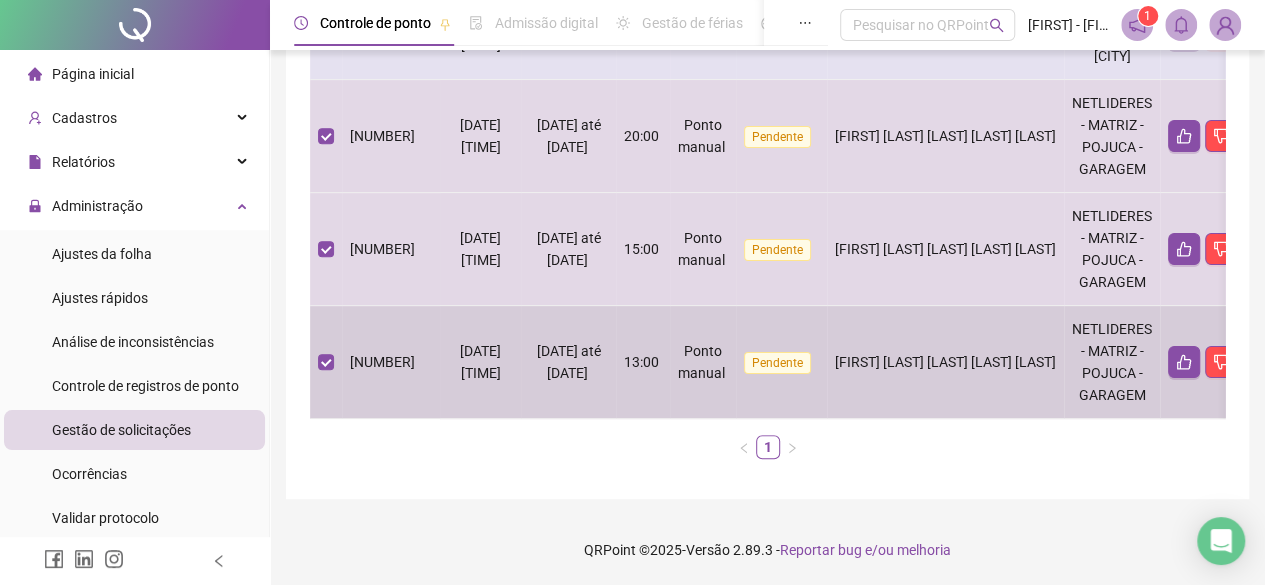 scroll, scrollTop: 0, scrollLeft: 0, axis: both 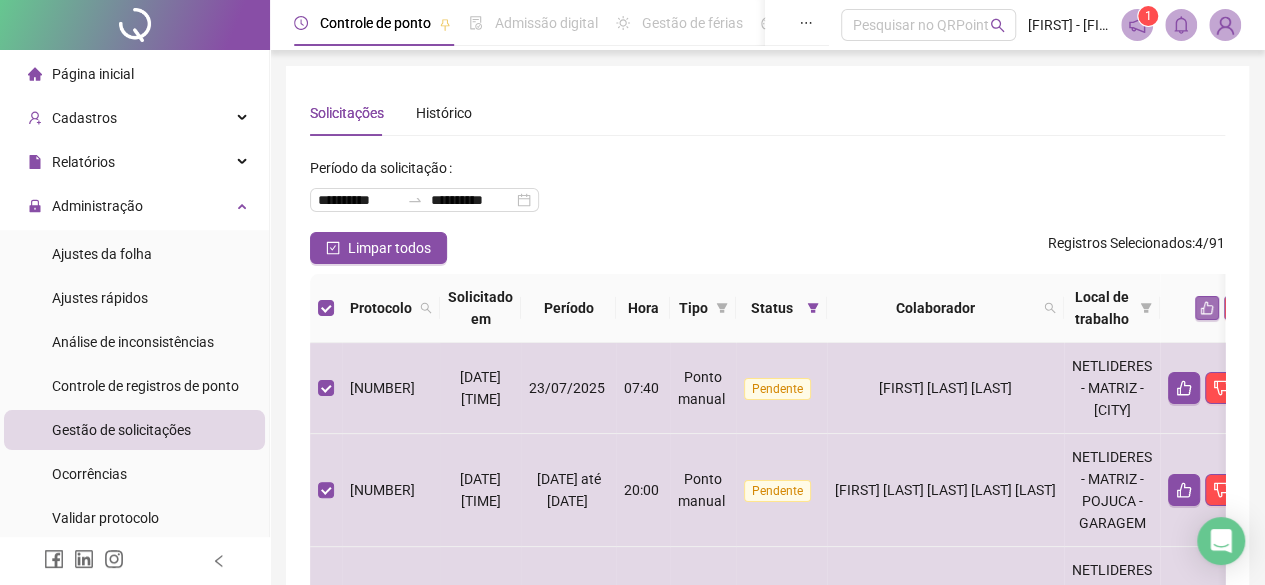 click 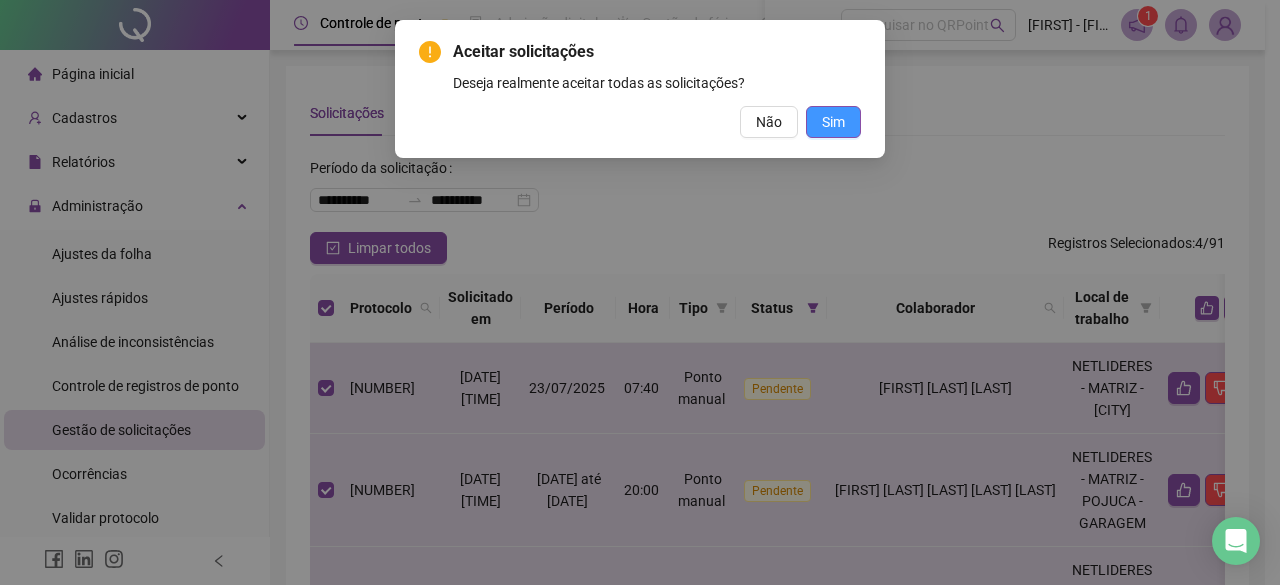 click on "Sim" at bounding box center (833, 122) 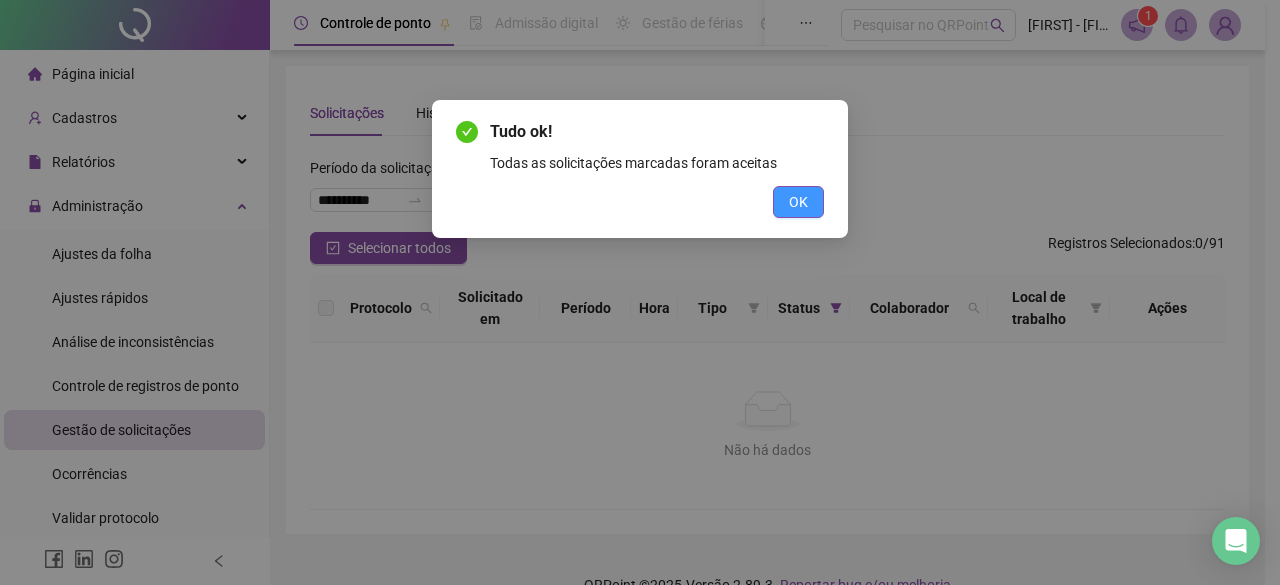 click on "OK" at bounding box center [798, 202] 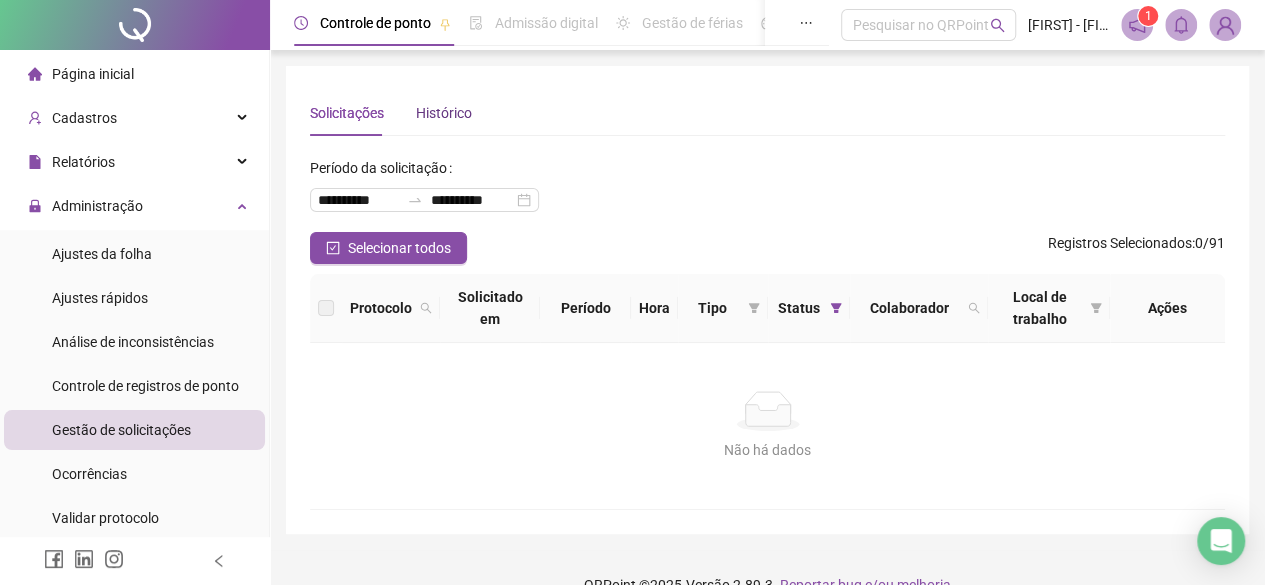 click on "Histórico" at bounding box center [444, 113] 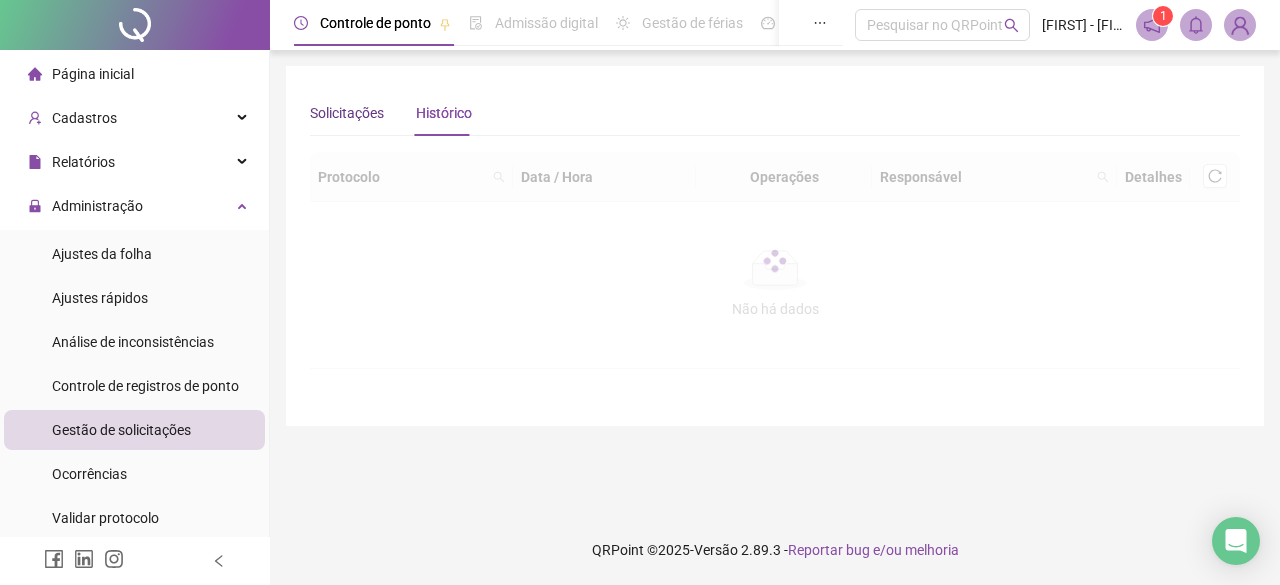 click on "Solicitações" at bounding box center [347, 113] 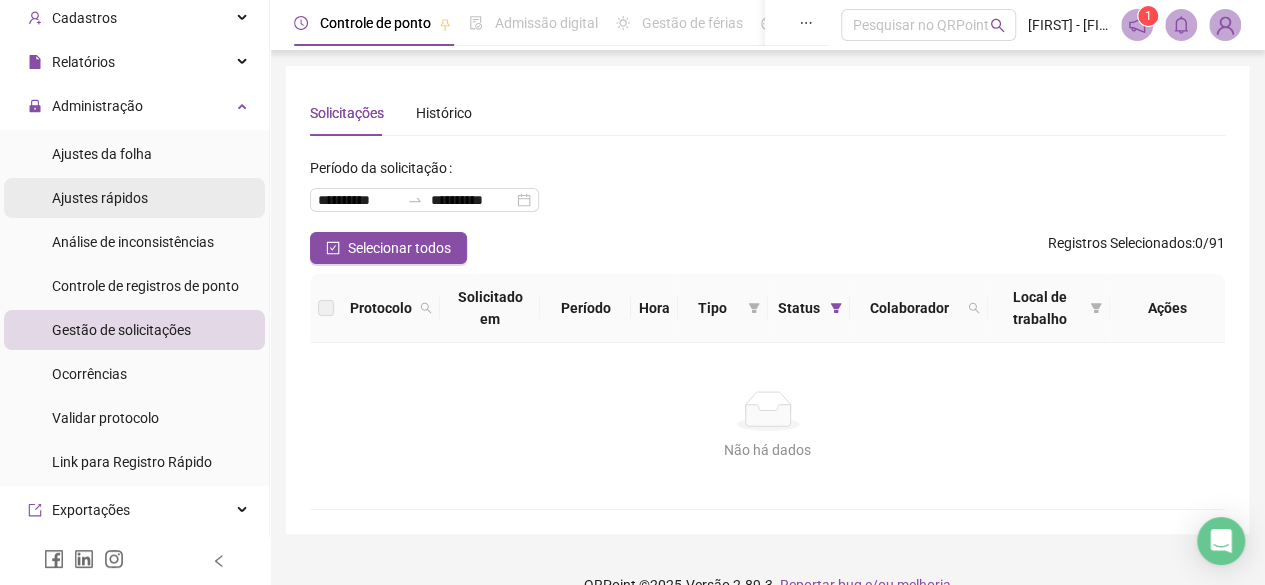 scroll, scrollTop: 0, scrollLeft: 0, axis: both 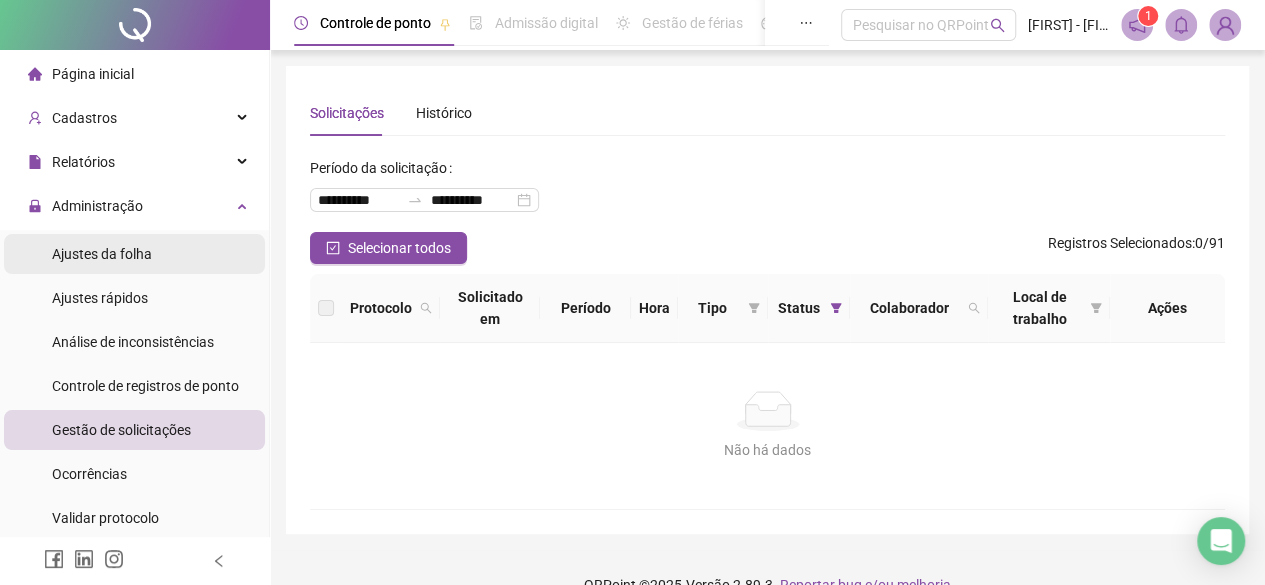 click on "Ajustes da folha" at bounding box center (102, 254) 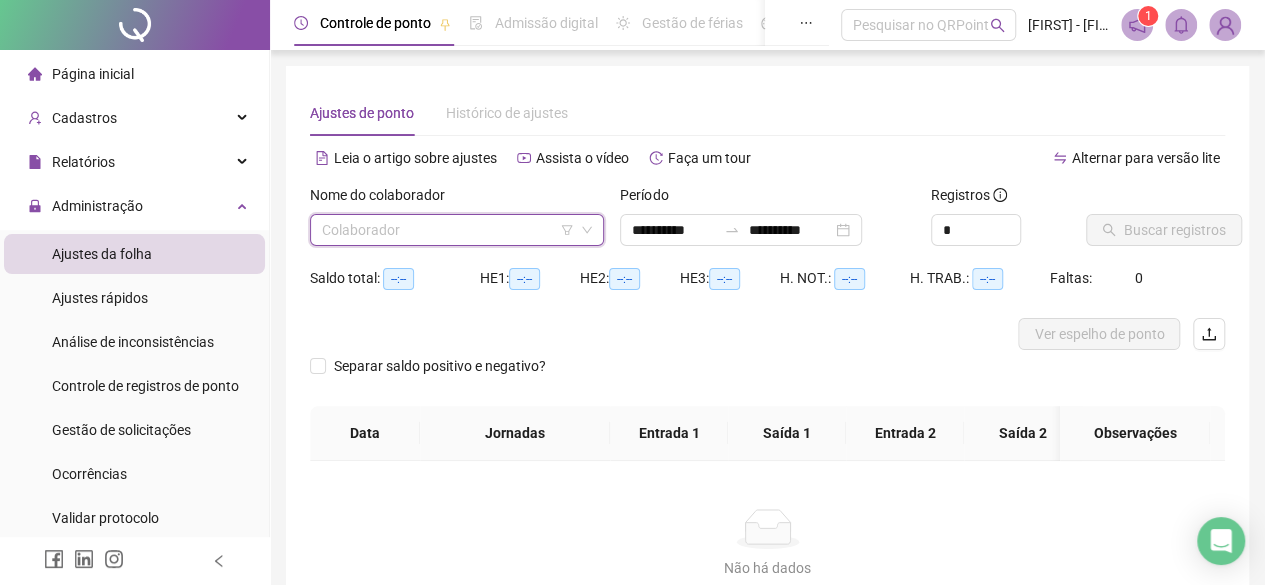 click at bounding box center [448, 230] 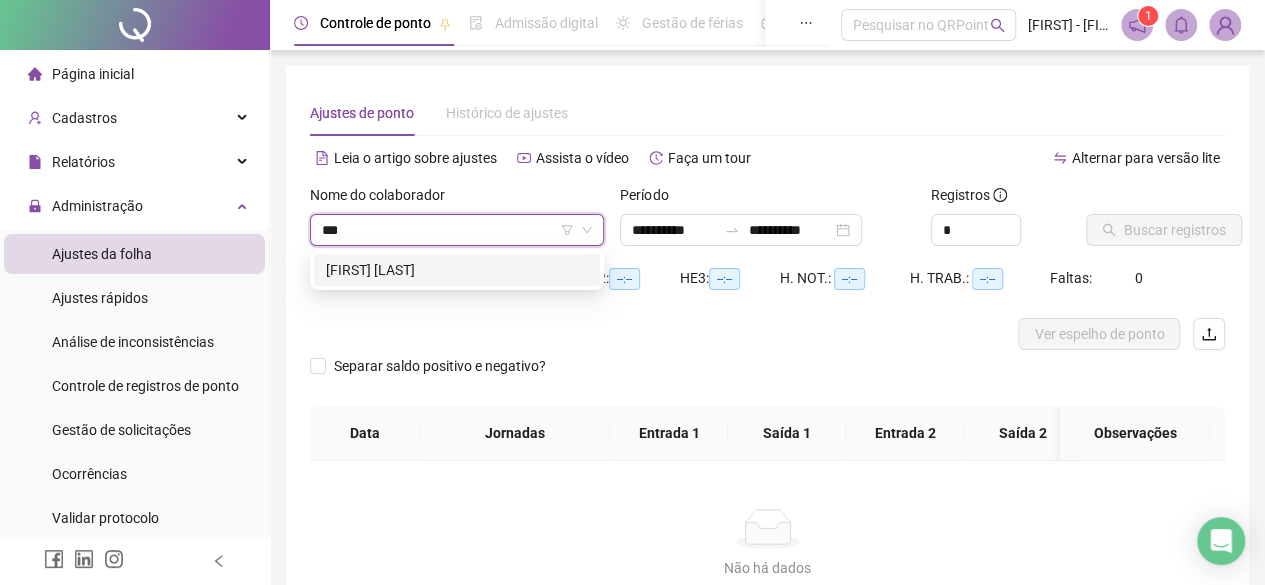 type on "****" 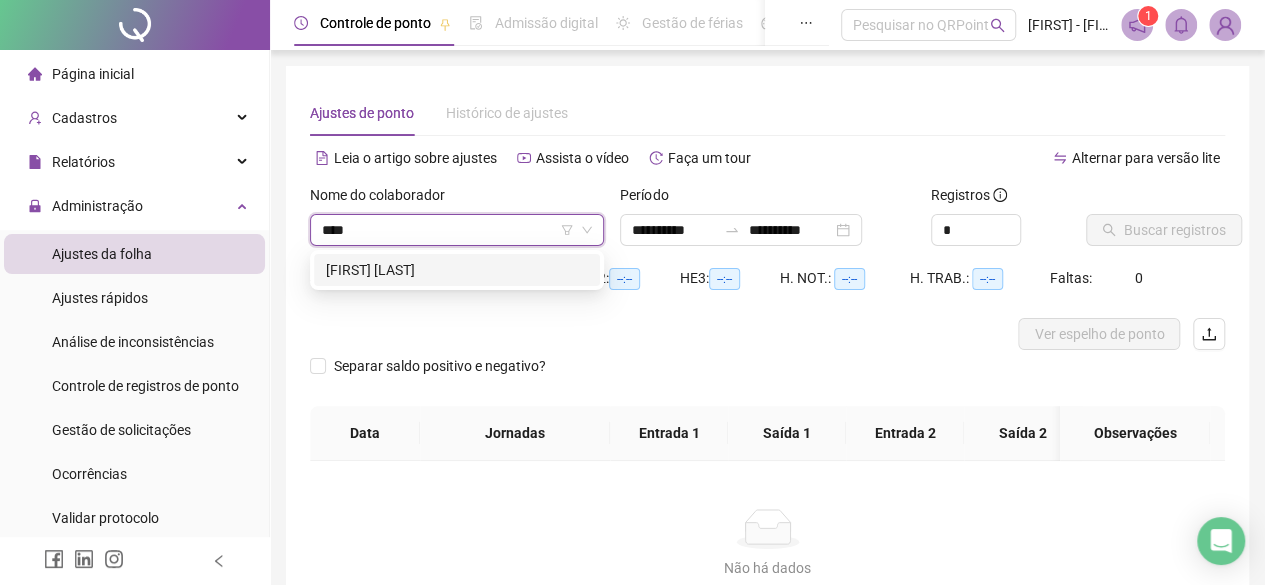 click on "[FIRST] [LAST]" at bounding box center (457, 270) 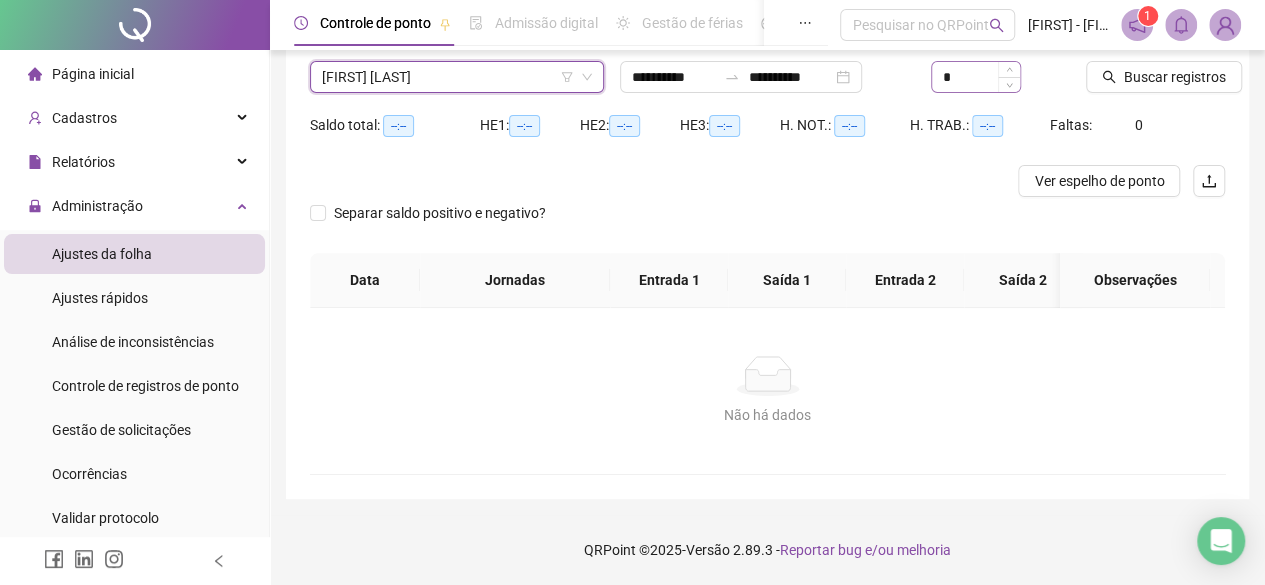 scroll, scrollTop: 0, scrollLeft: 0, axis: both 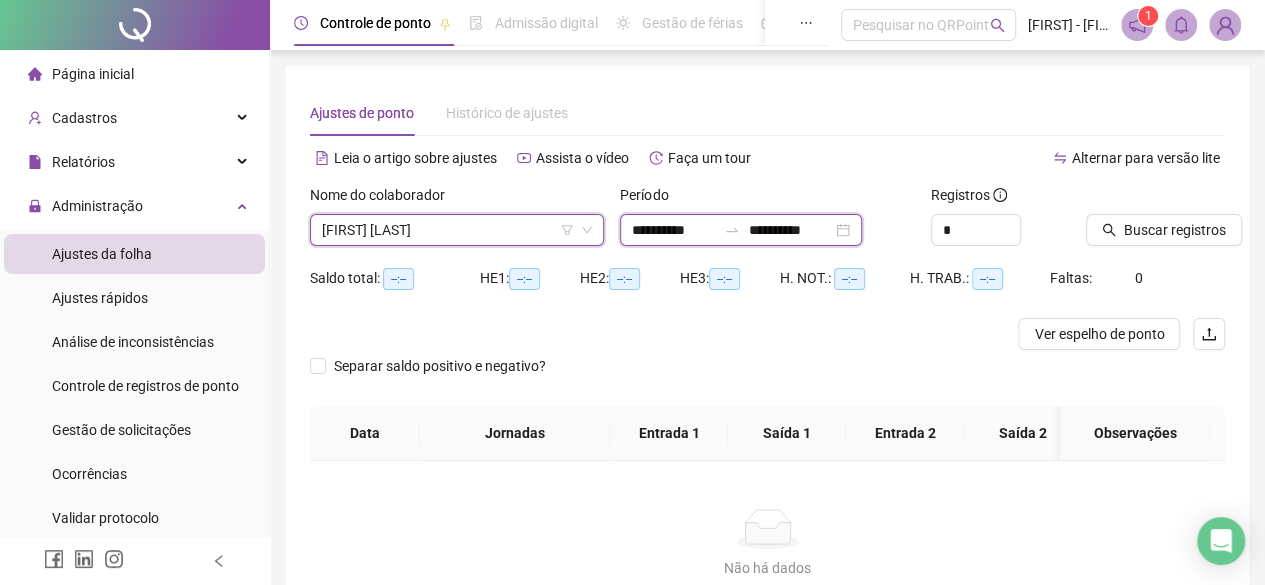 click on "**********" at bounding box center [674, 230] 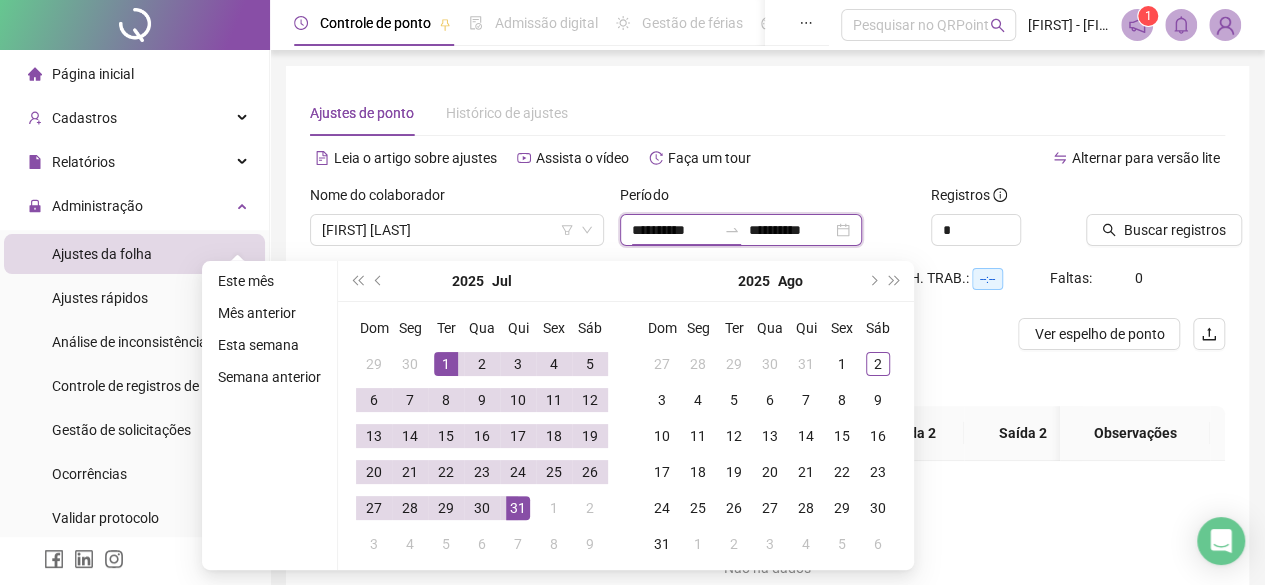 click on "**********" at bounding box center (674, 230) 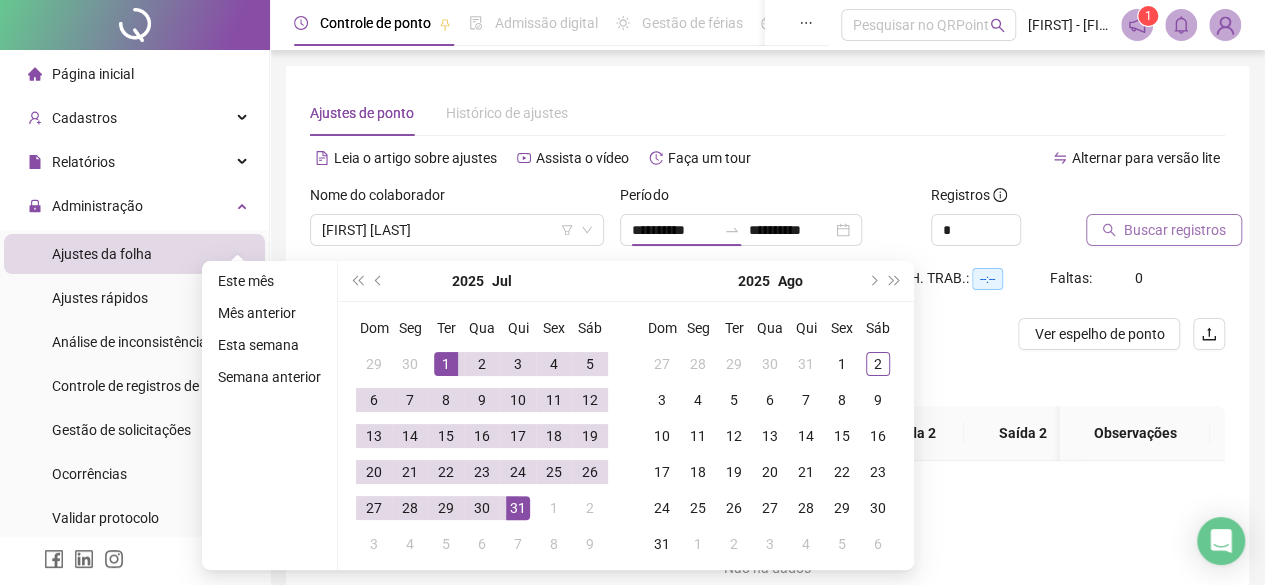click on "Buscar registros" at bounding box center (1164, 230) 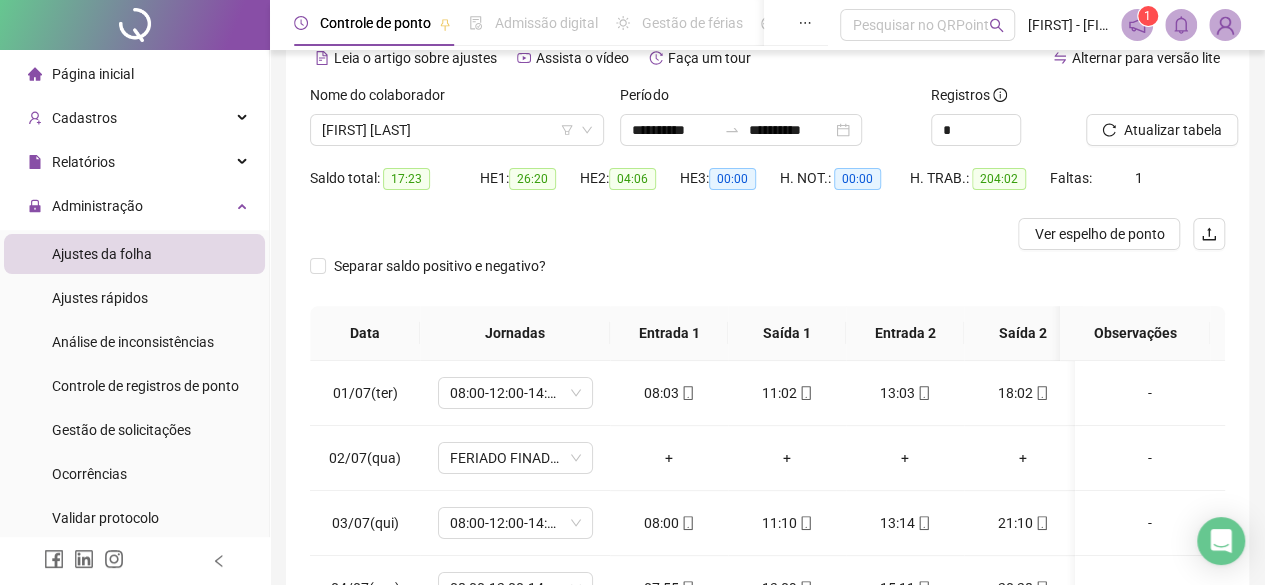 scroll, scrollTop: 400, scrollLeft: 0, axis: vertical 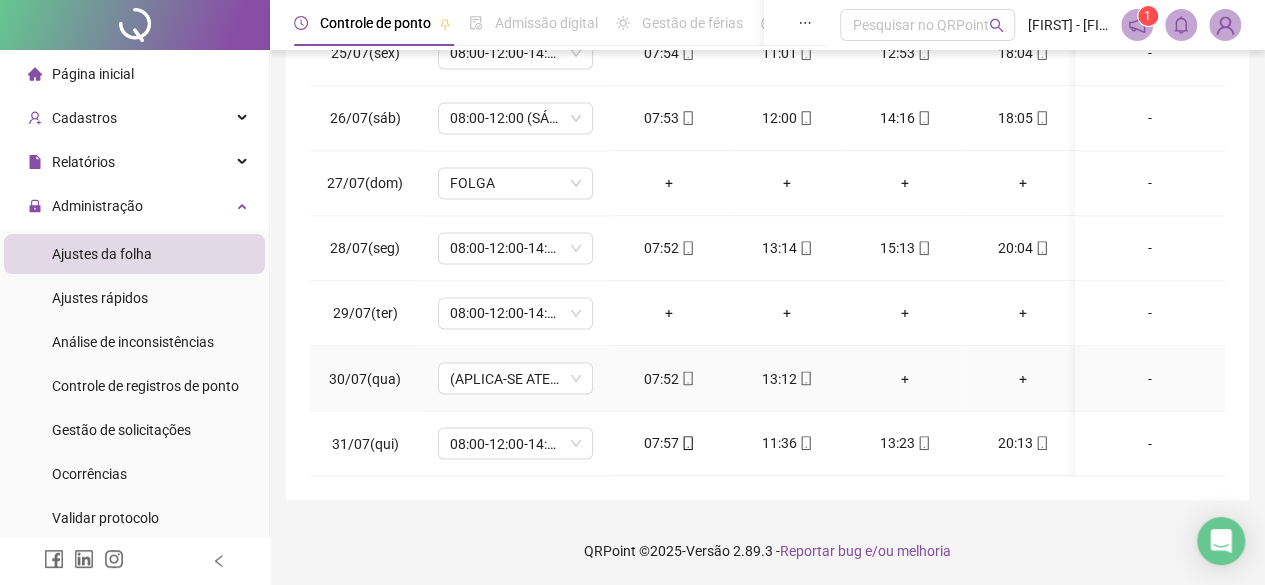 click on "-" at bounding box center [1150, 378] 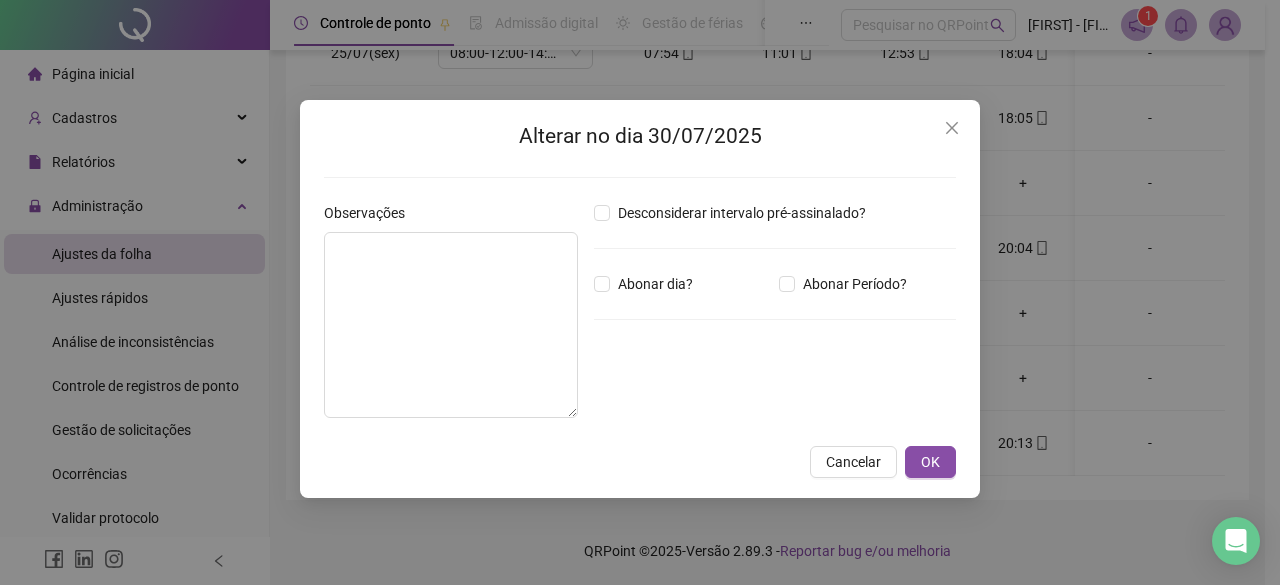 click 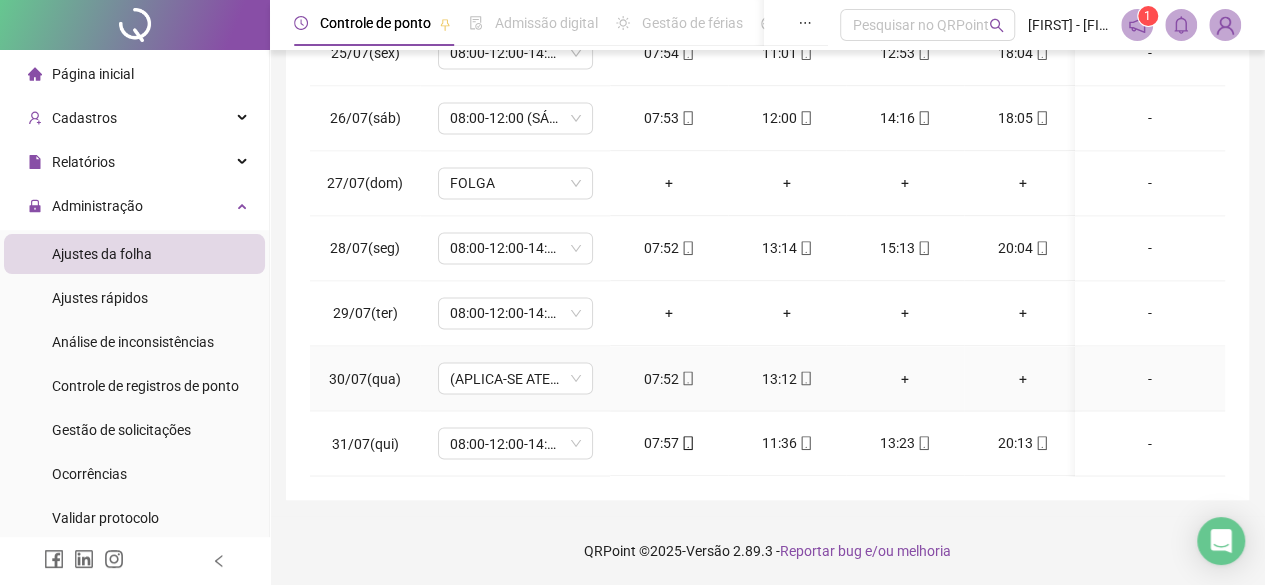 click on "-" at bounding box center [1150, 378] 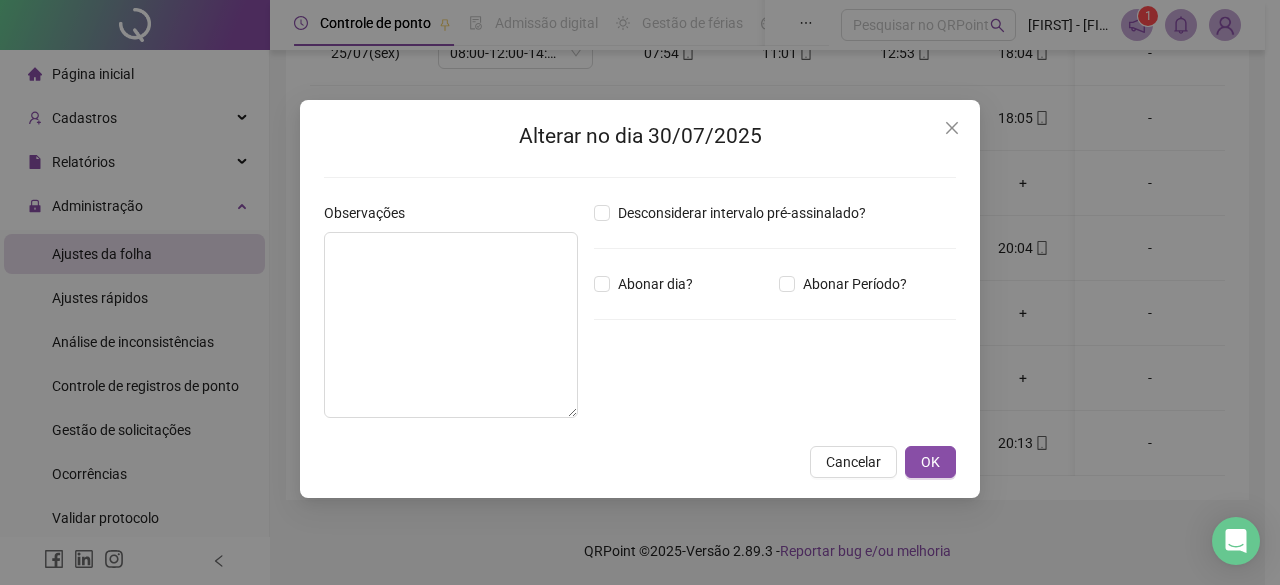 click on "Desconsiderar intervalo pré-assinalado? Abonar dia? Abonar Período? Horas a abonar ***** Aplicar regime de compensação" at bounding box center [775, 318] 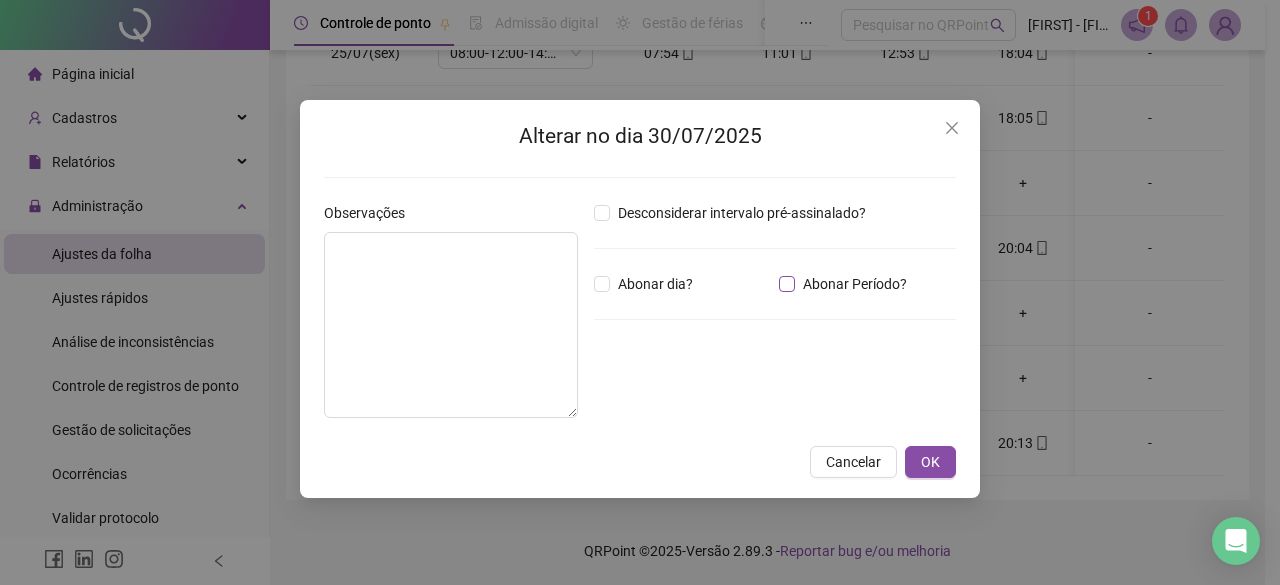 click on "Abonar Período?" at bounding box center (847, 284) 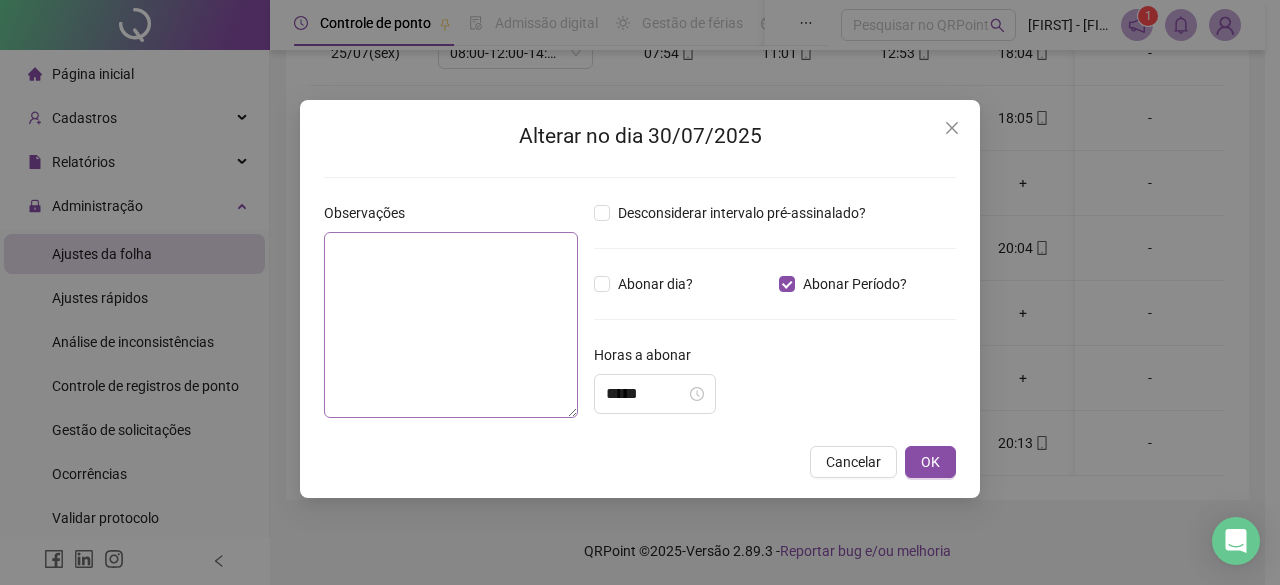 drag, startPoint x: 614, startPoint y: 398, endPoint x: 514, endPoint y: 399, distance: 100.005 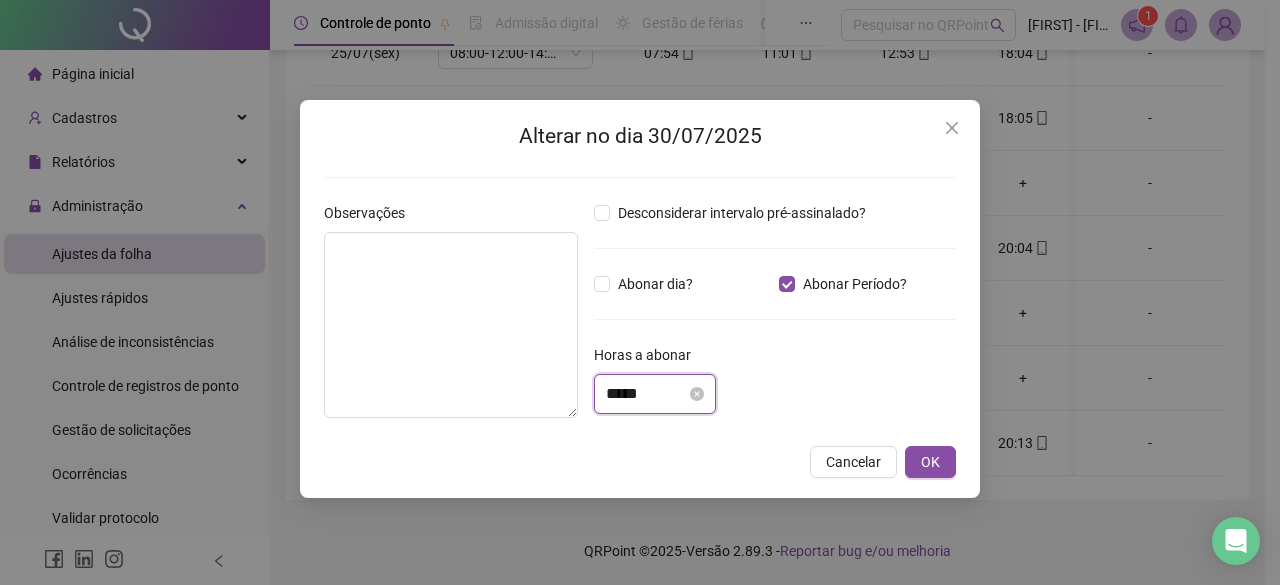 click on "*****" at bounding box center (646, 394) 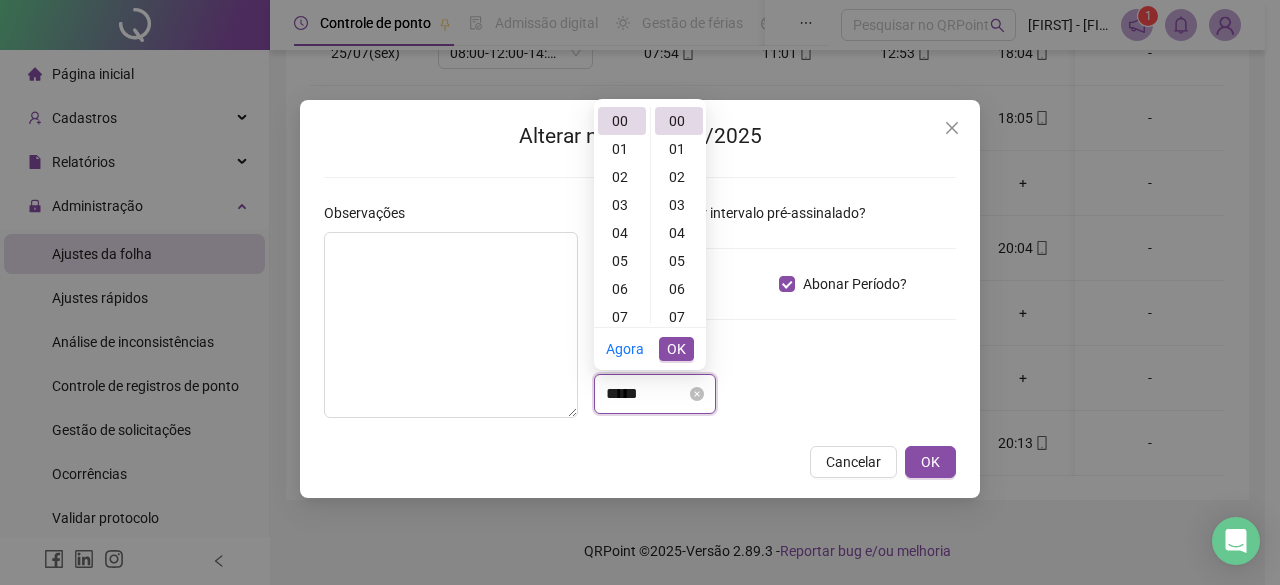 click on "*****" at bounding box center [646, 394] 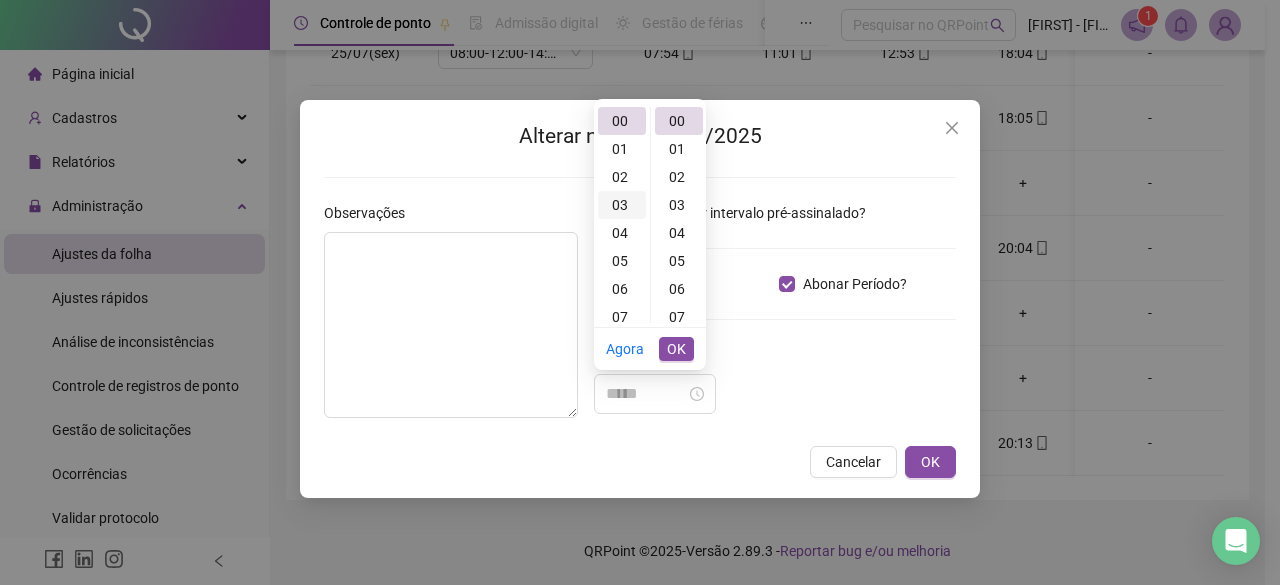 click on "03" at bounding box center [622, 205] 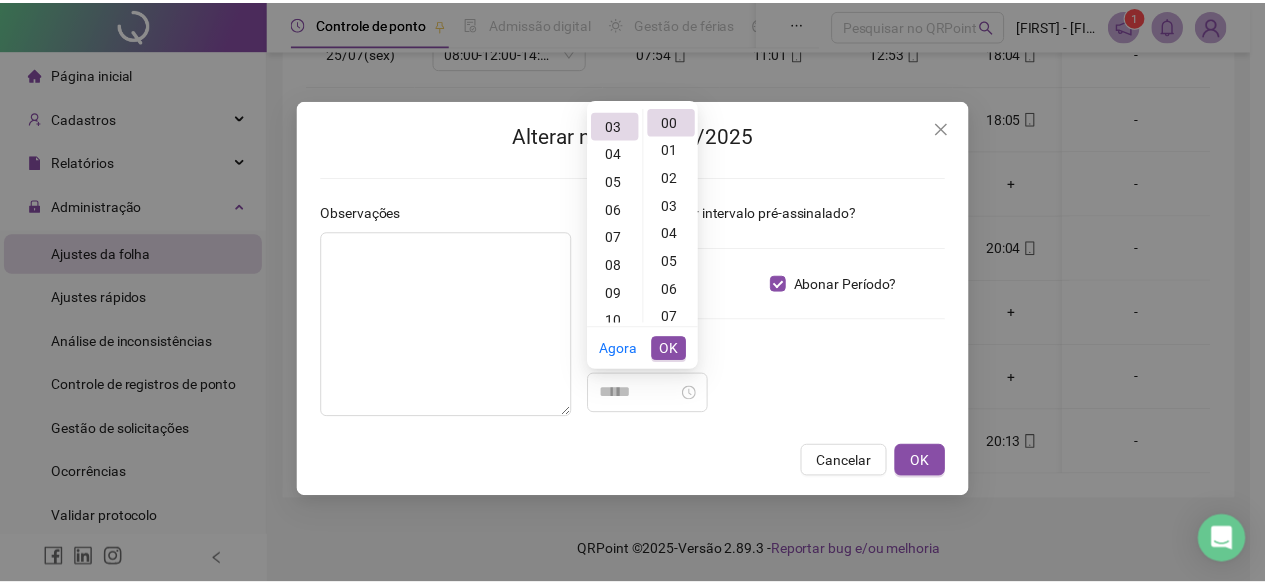 scroll, scrollTop: 84, scrollLeft: 0, axis: vertical 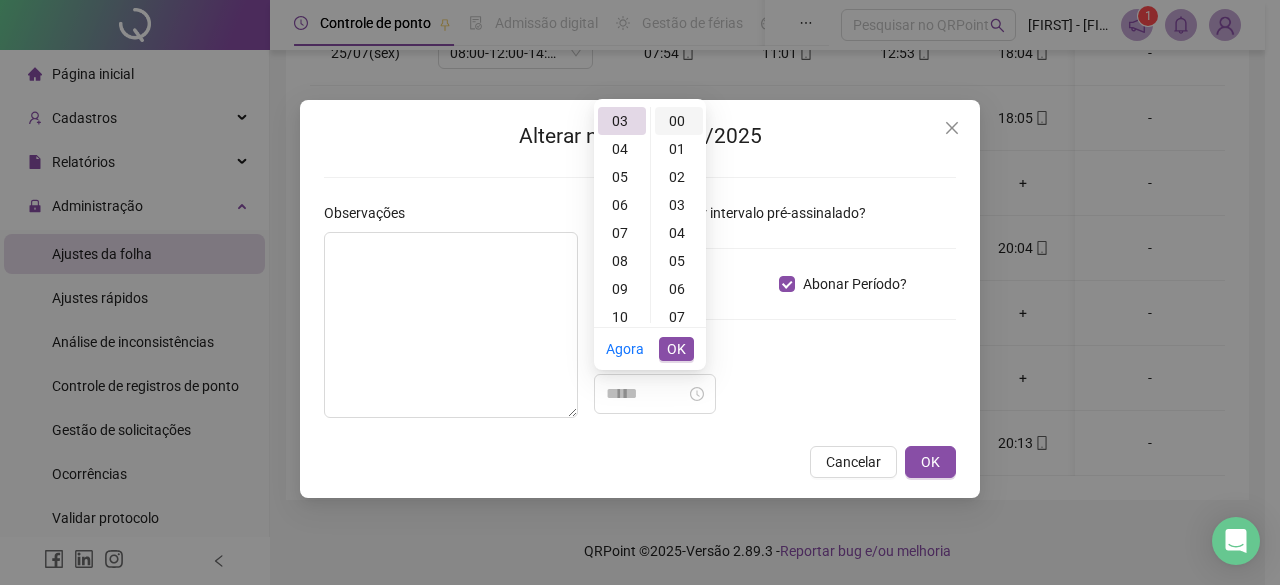 click on "00" at bounding box center [679, 121] 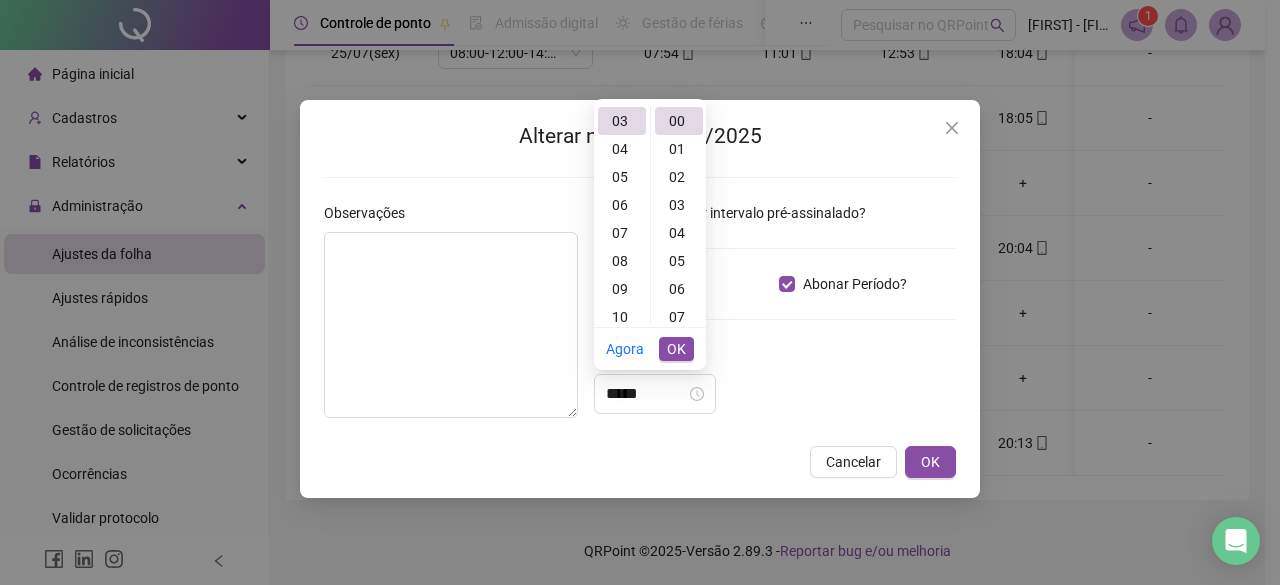 type on "*****" 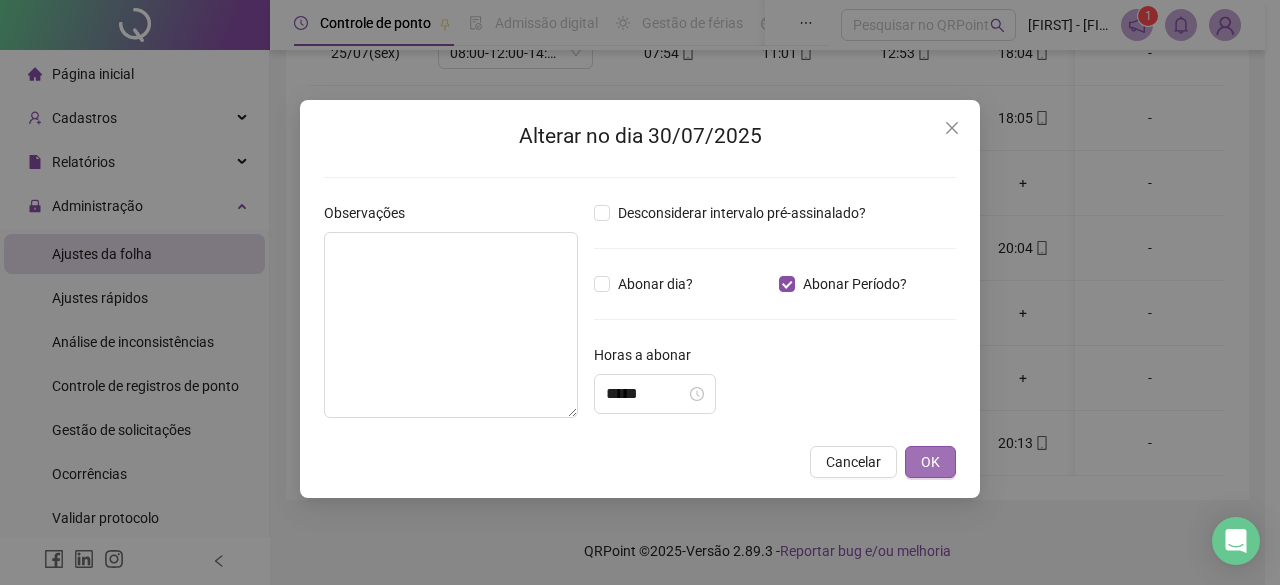 click on "OK" at bounding box center [930, 462] 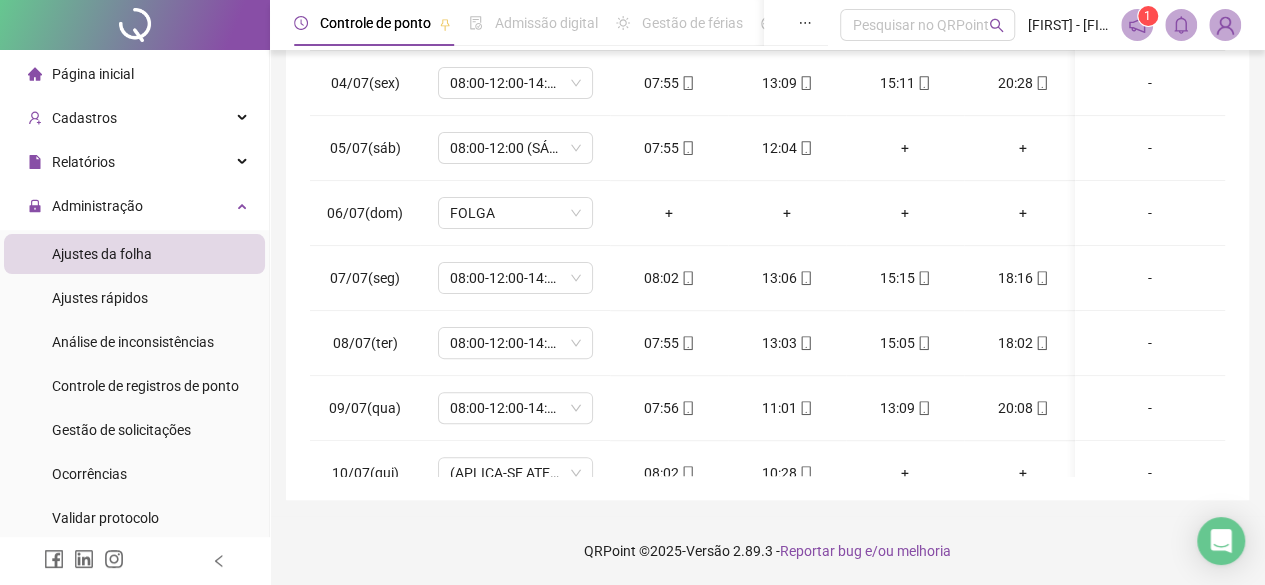 scroll, scrollTop: 0, scrollLeft: 0, axis: both 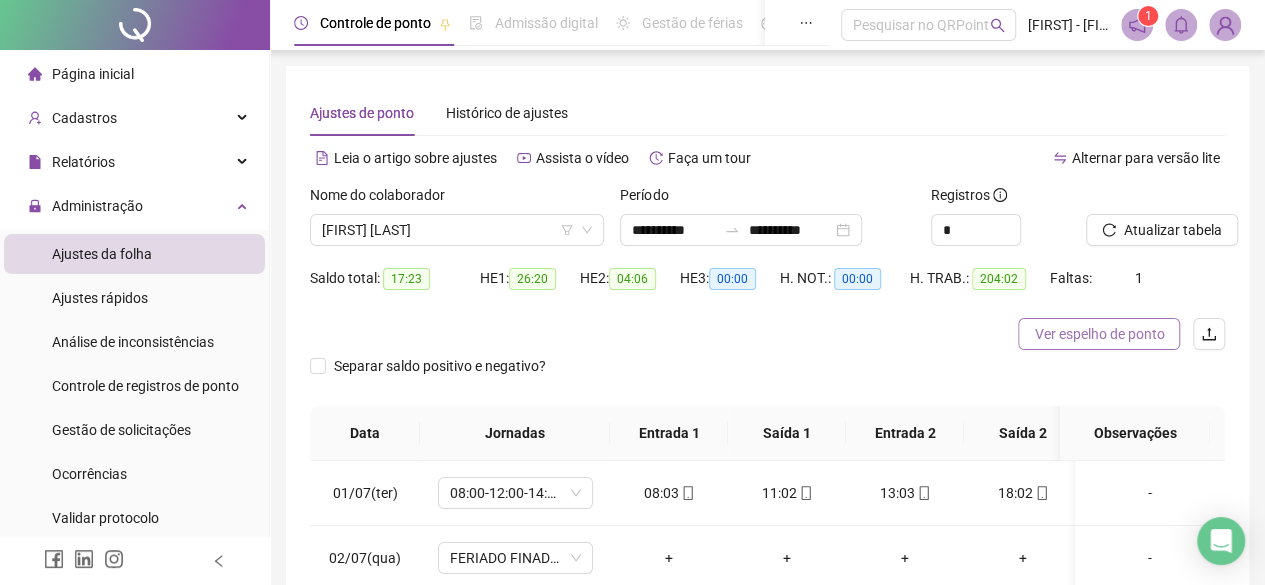 click on "Ver espelho de ponto" at bounding box center (1099, 334) 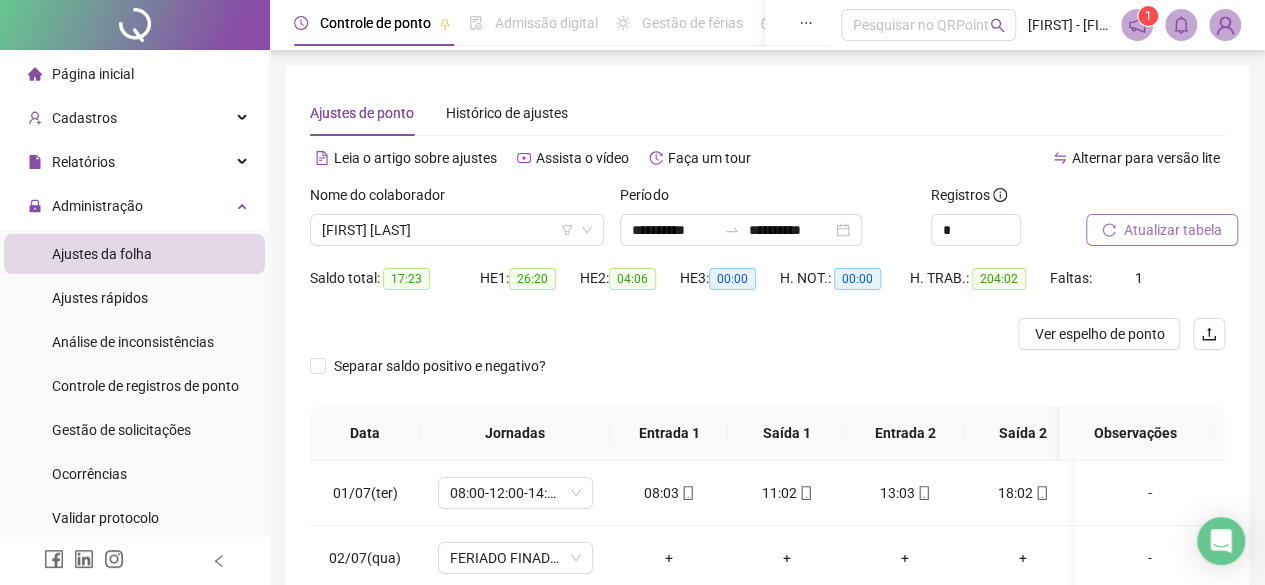 click on "Atualizar tabela" at bounding box center (1173, 230) 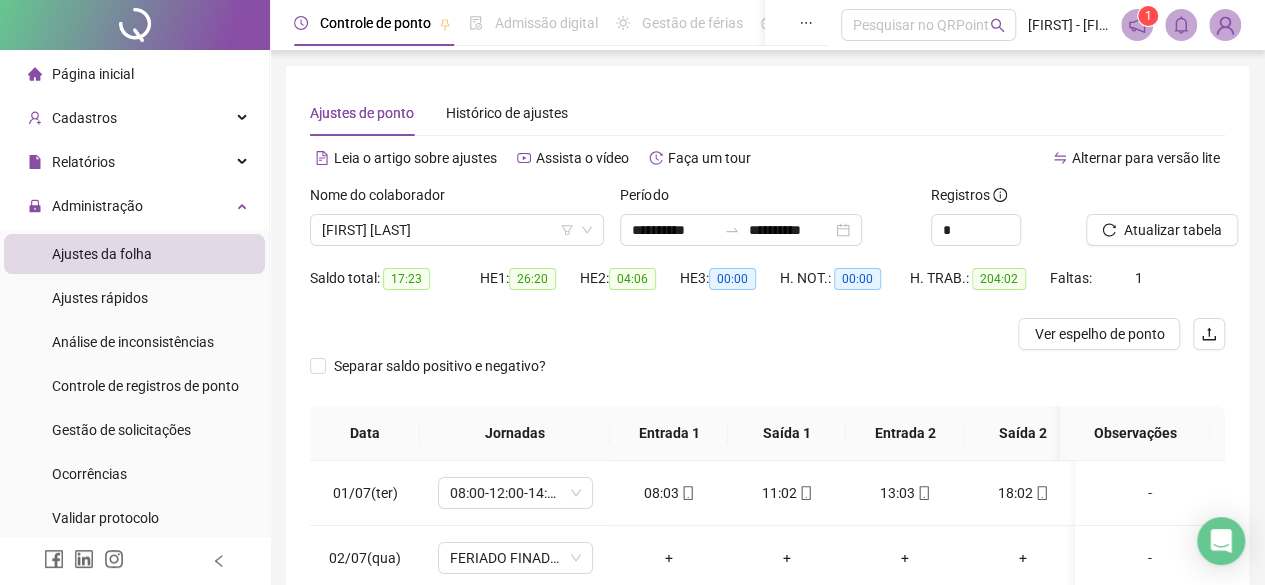 scroll, scrollTop: 300, scrollLeft: 0, axis: vertical 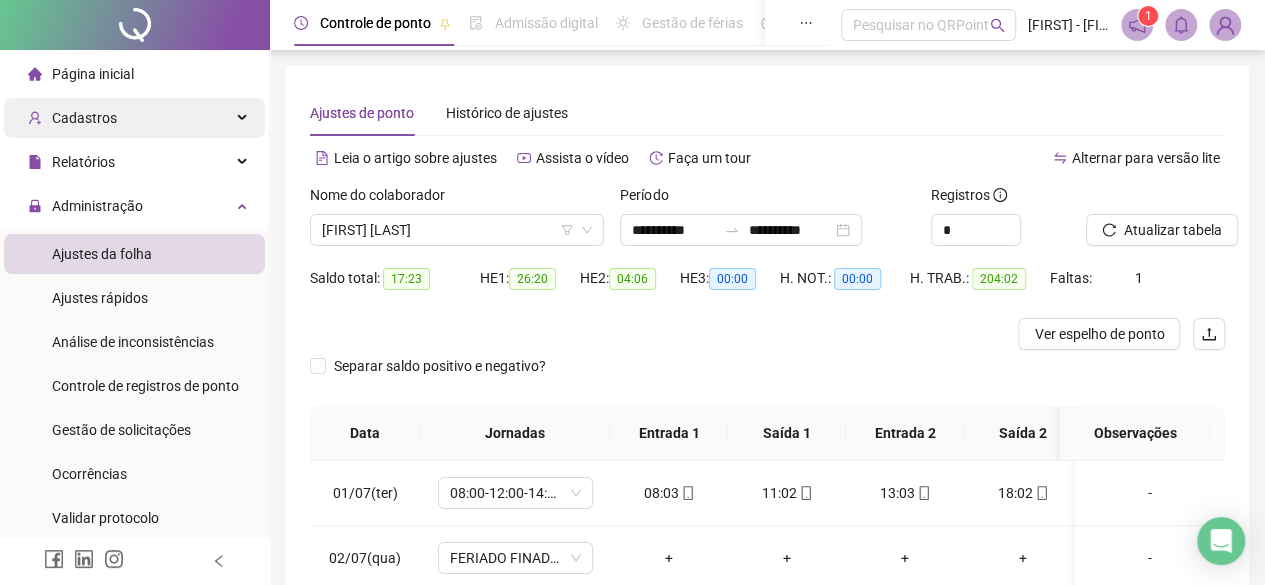 click on "Cadastros" at bounding box center (134, 118) 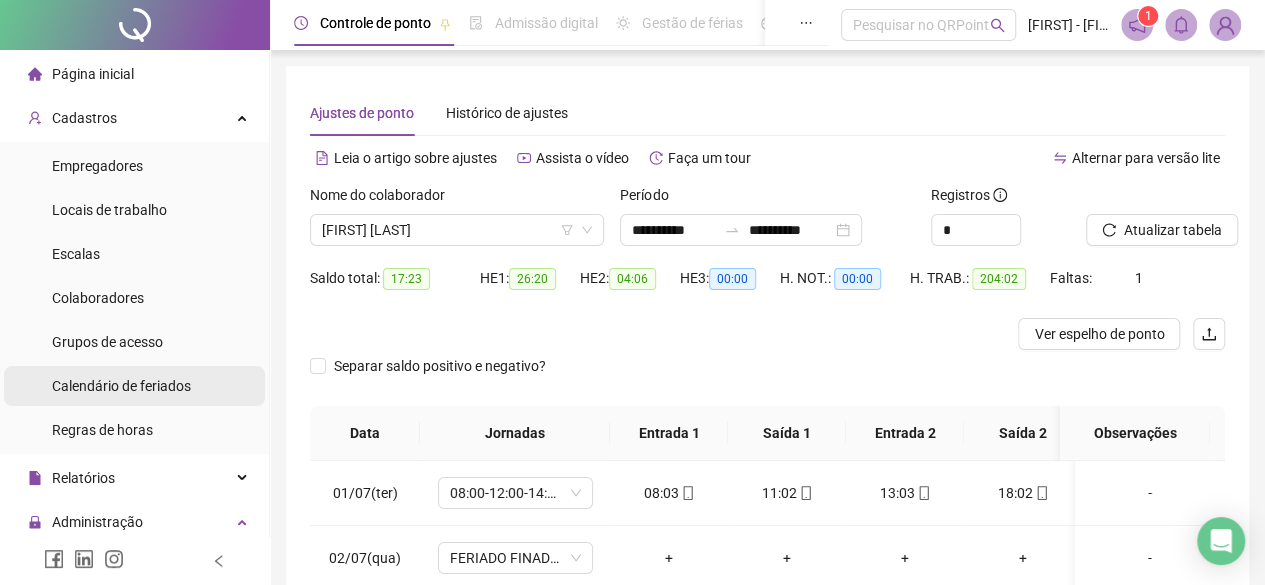 scroll, scrollTop: 100, scrollLeft: 0, axis: vertical 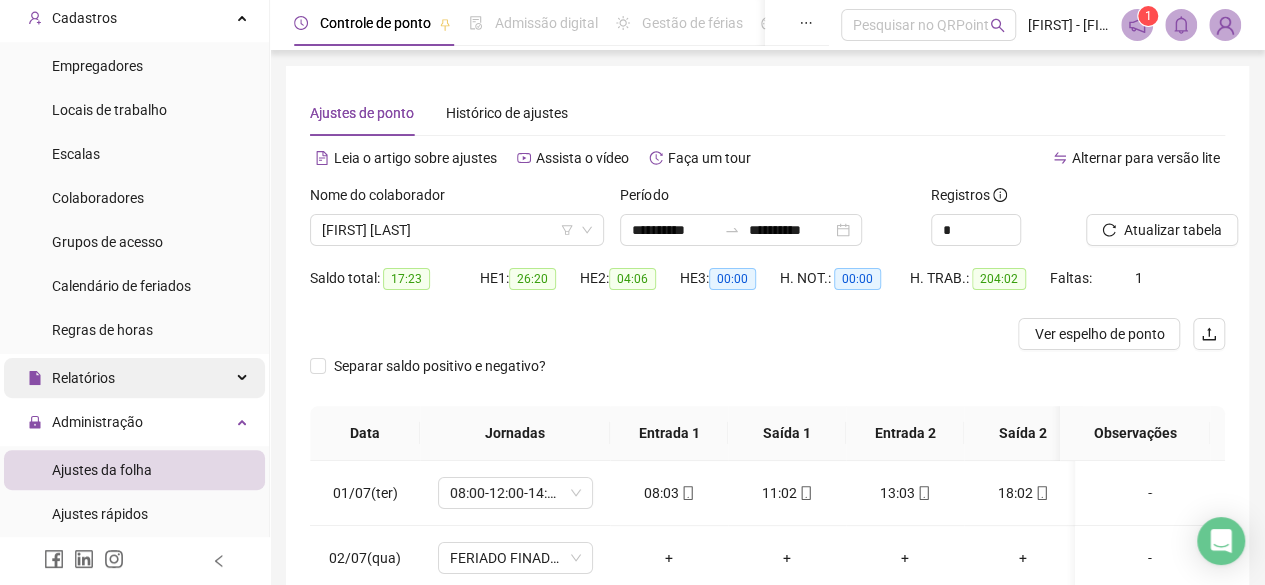 drag, startPoint x: 181, startPoint y: 377, endPoint x: 179, endPoint y: 393, distance: 16.124516 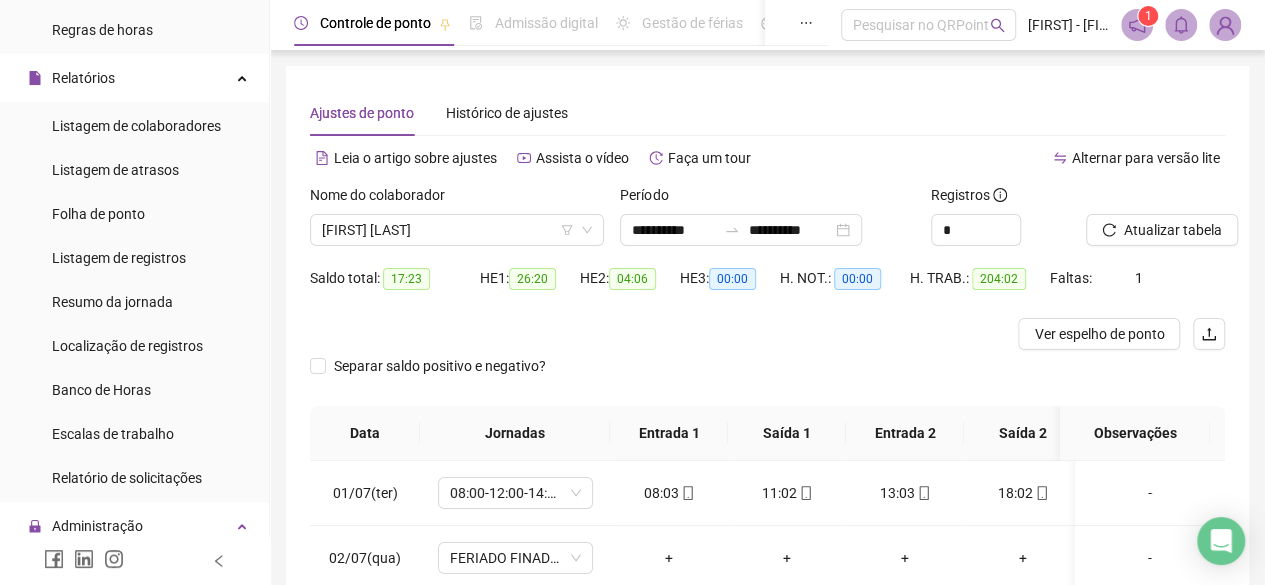 scroll, scrollTop: 600, scrollLeft: 0, axis: vertical 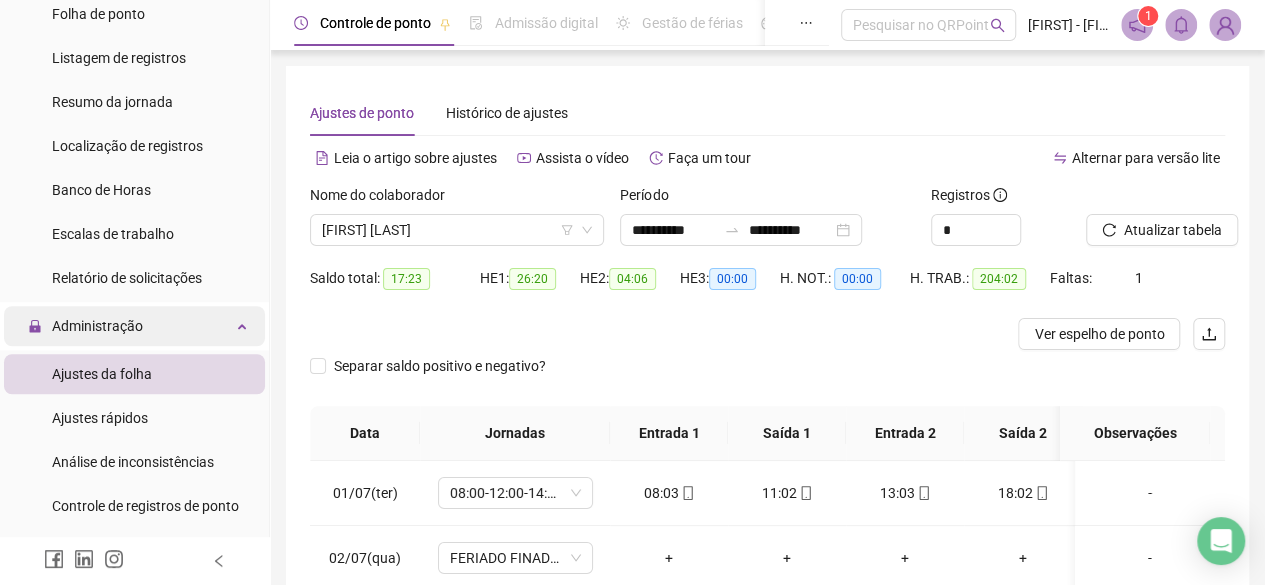 click on "Administração" at bounding box center [134, 326] 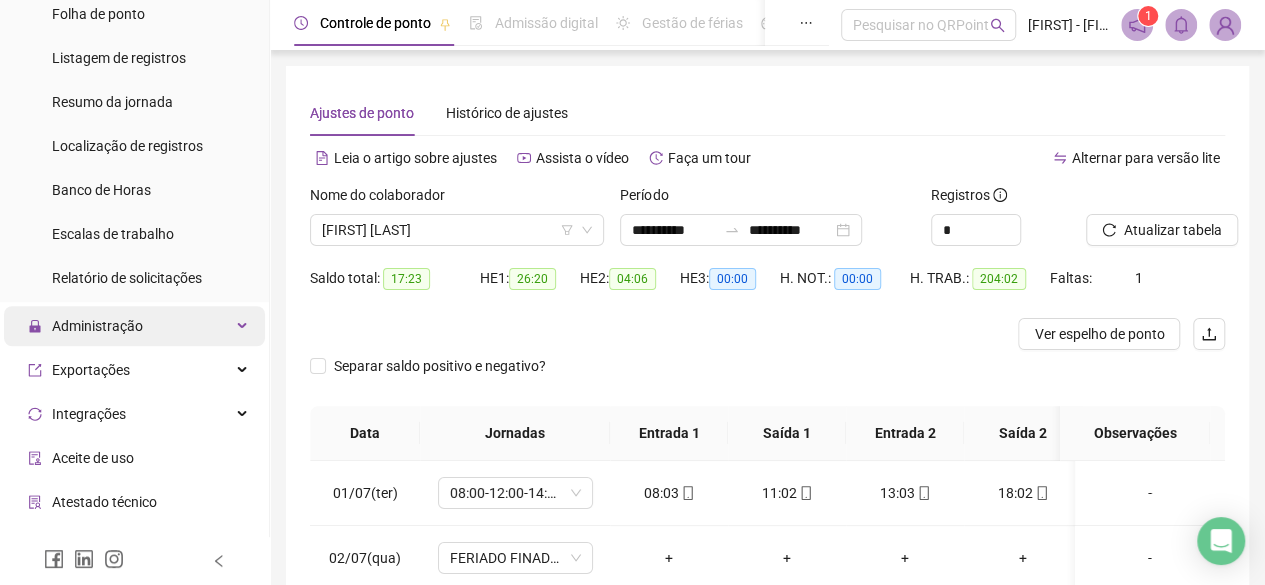 click on "Administração" at bounding box center [134, 326] 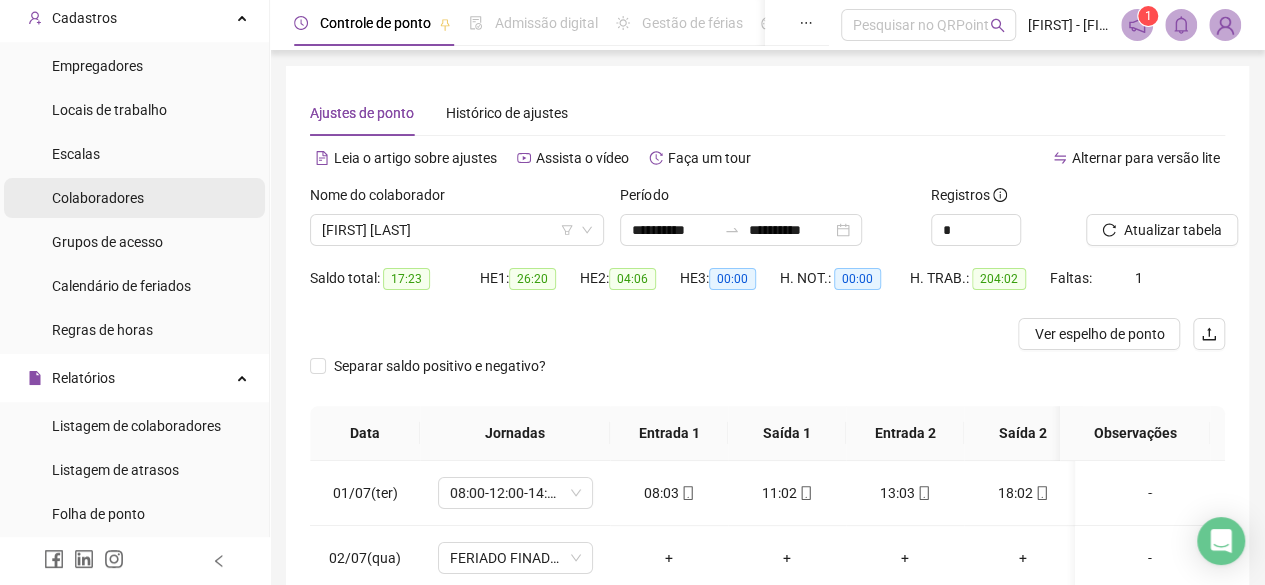 scroll, scrollTop: 0, scrollLeft: 0, axis: both 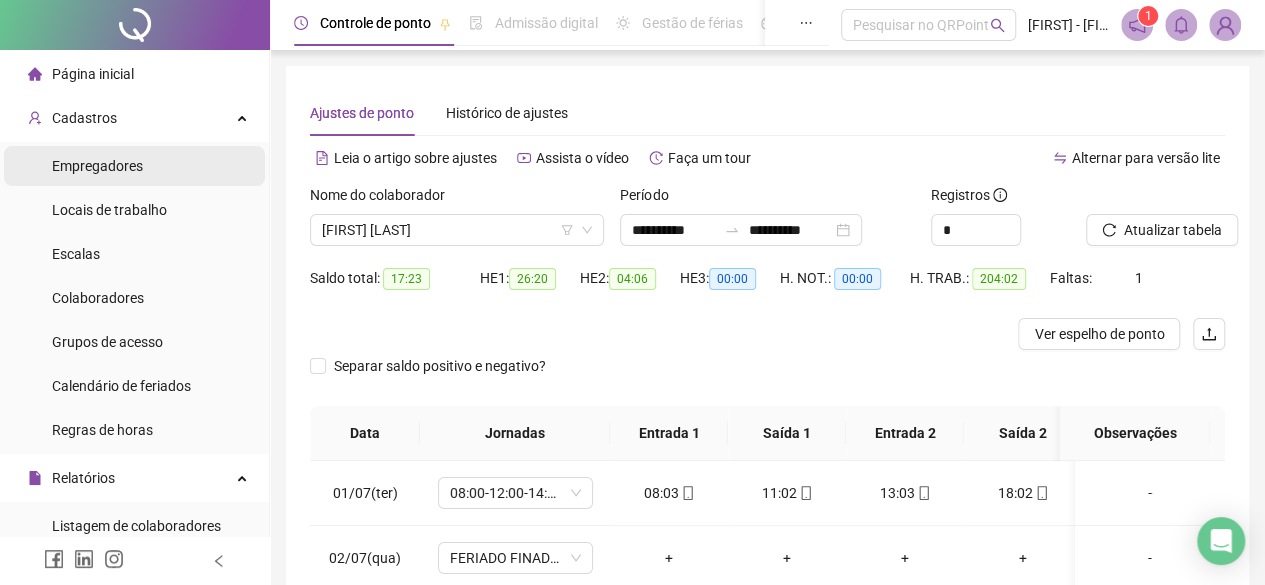 click on "Empregadores" at bounding box center [134, 166] 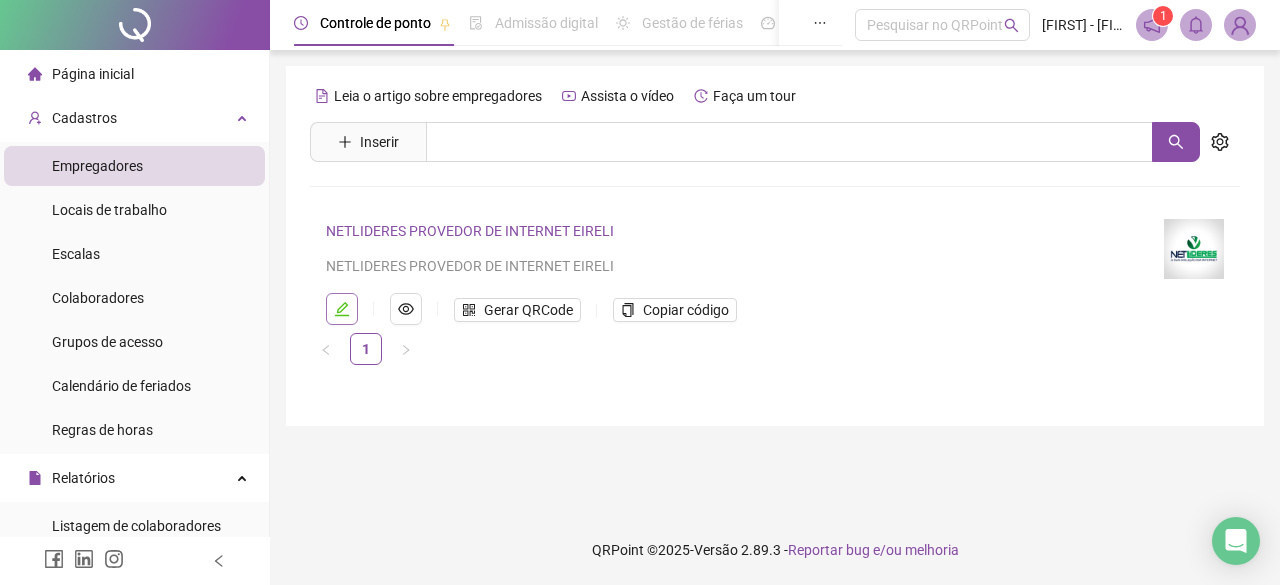 click at bounding box center [342, 309] 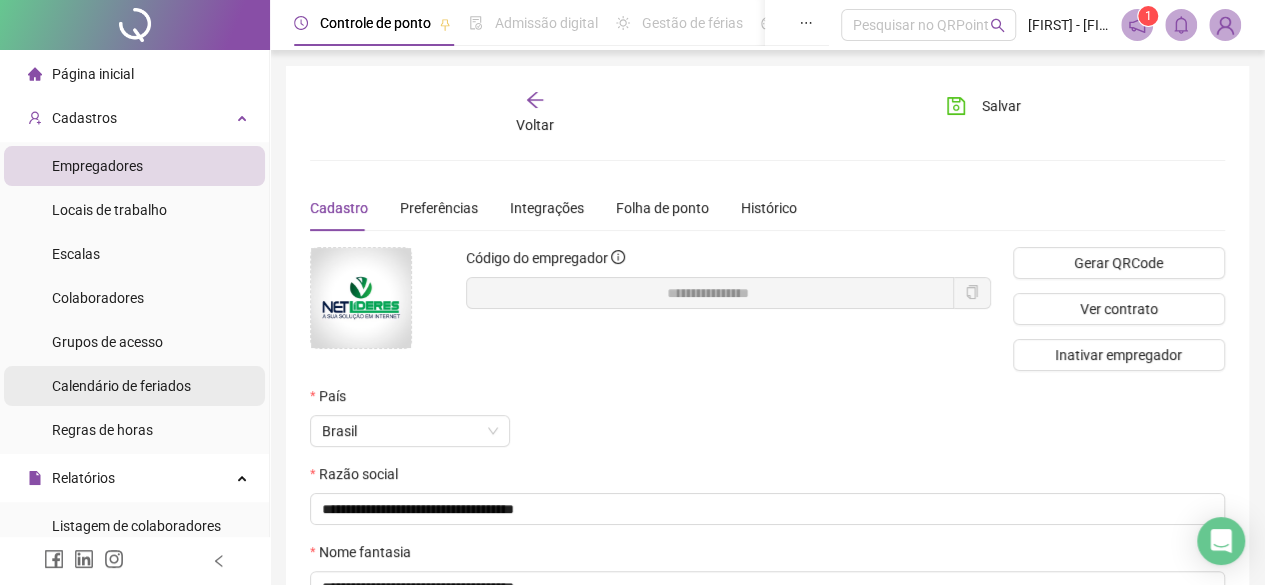 click on "Calendário de feriados" at bounding box center (121, 386) 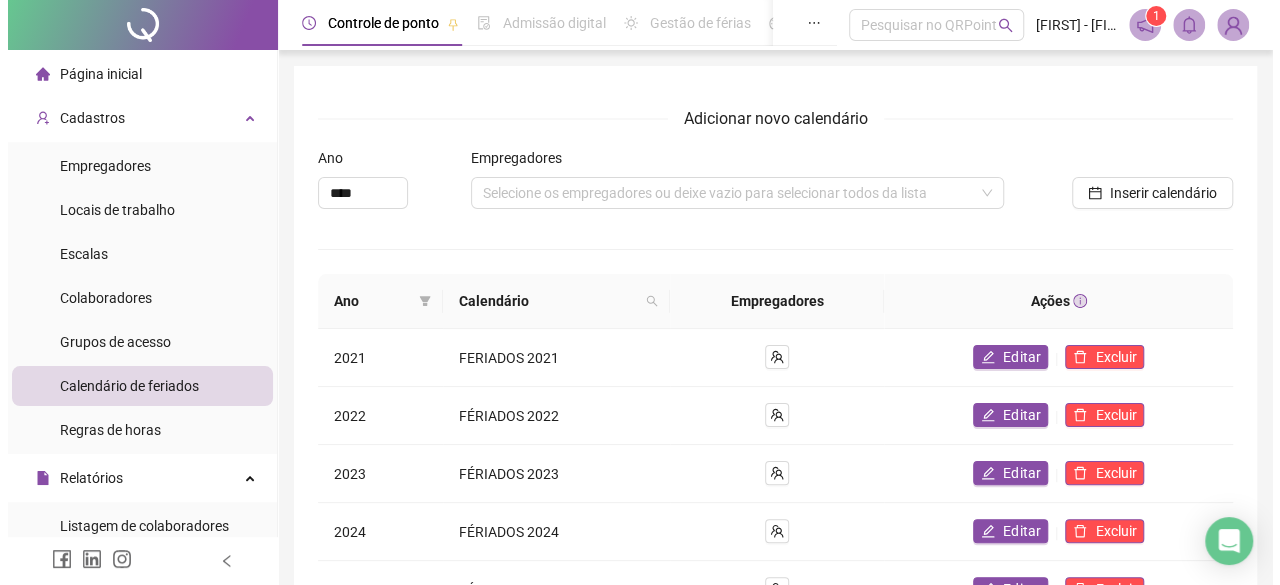 scroll, scrollTop: 202, scrollLeft: 0, axis: vertical 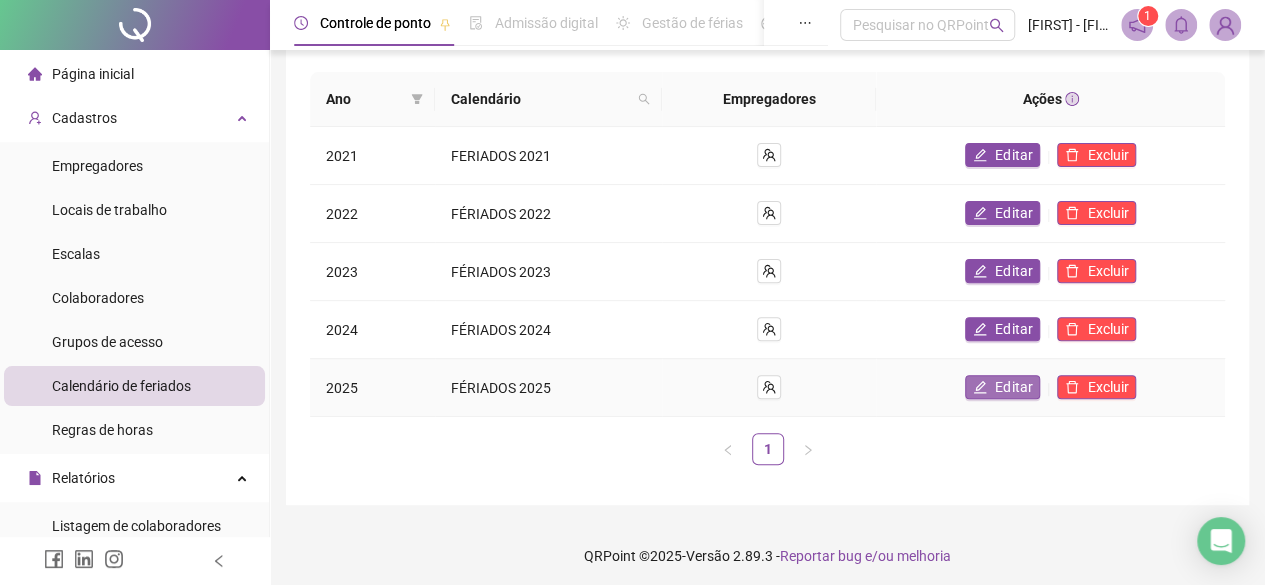 click on "Editar" at bounding box center (1002, 387) 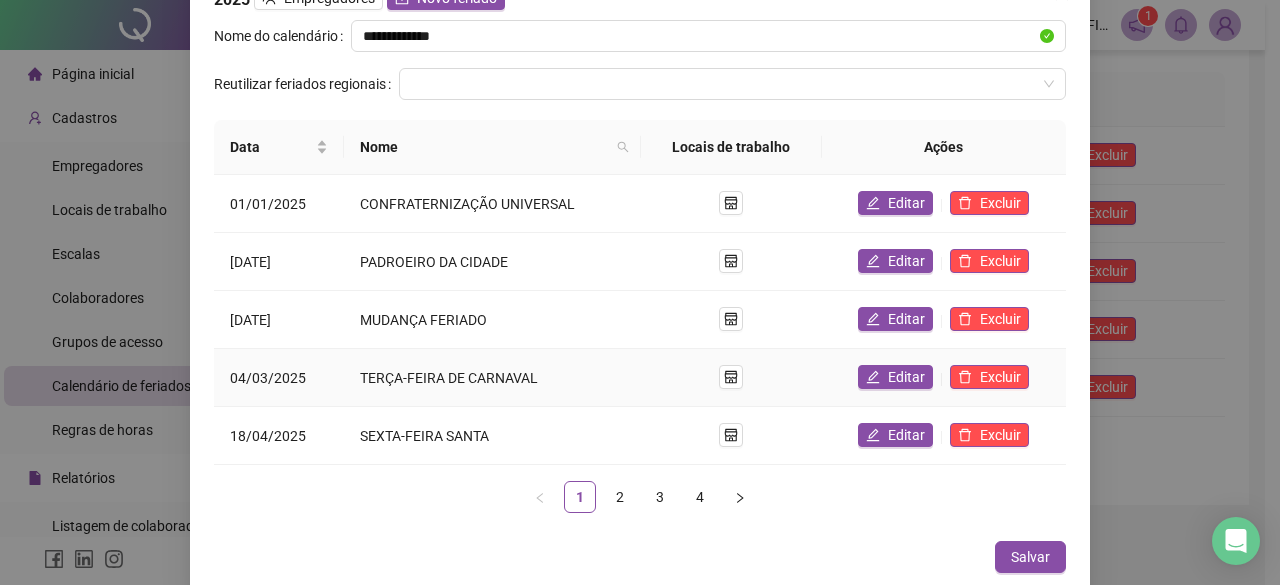 scroll, scrollTop: 0, scrollLeft: 0, axis: both 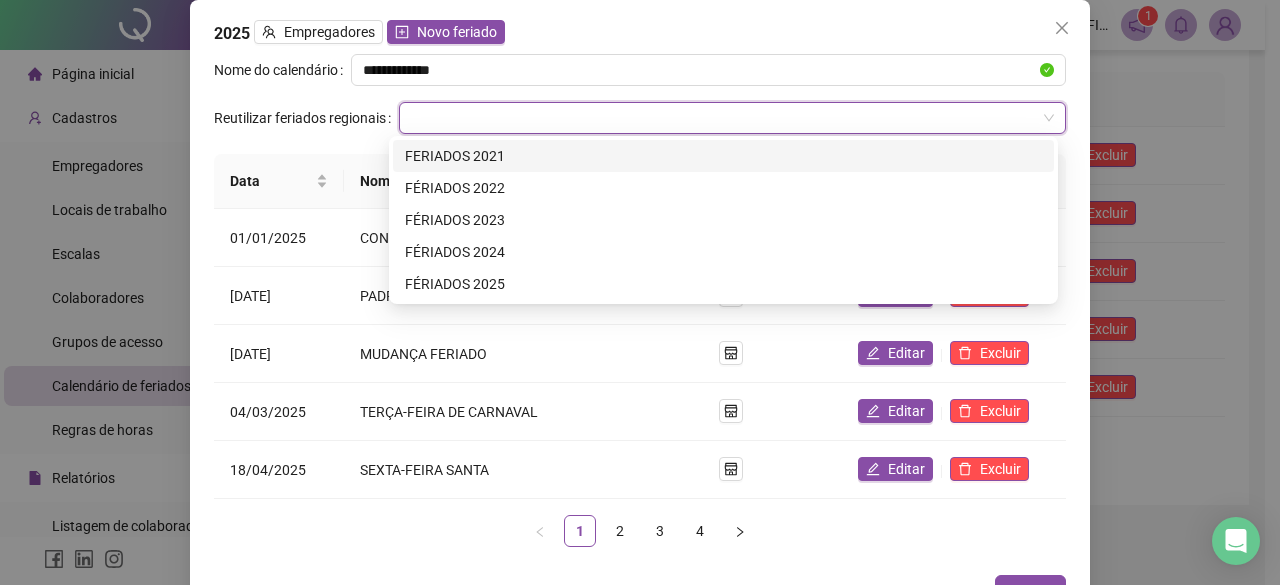 click at bounding box center [723, 118] 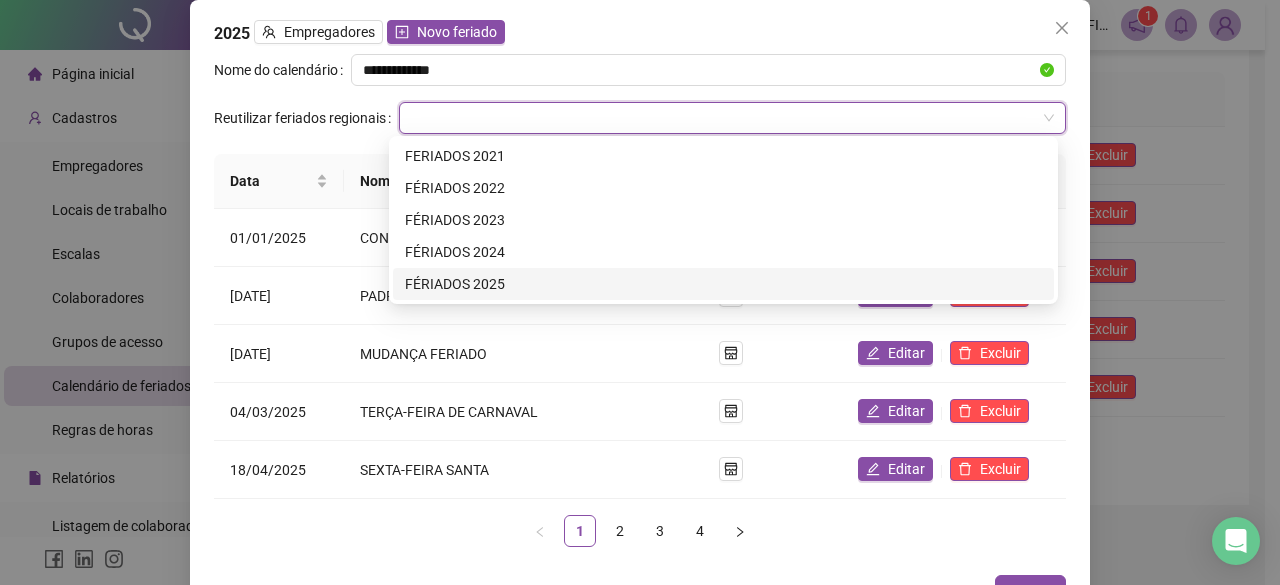 click on "FÉRIADOS 2025" at bounding box center [723, 284] 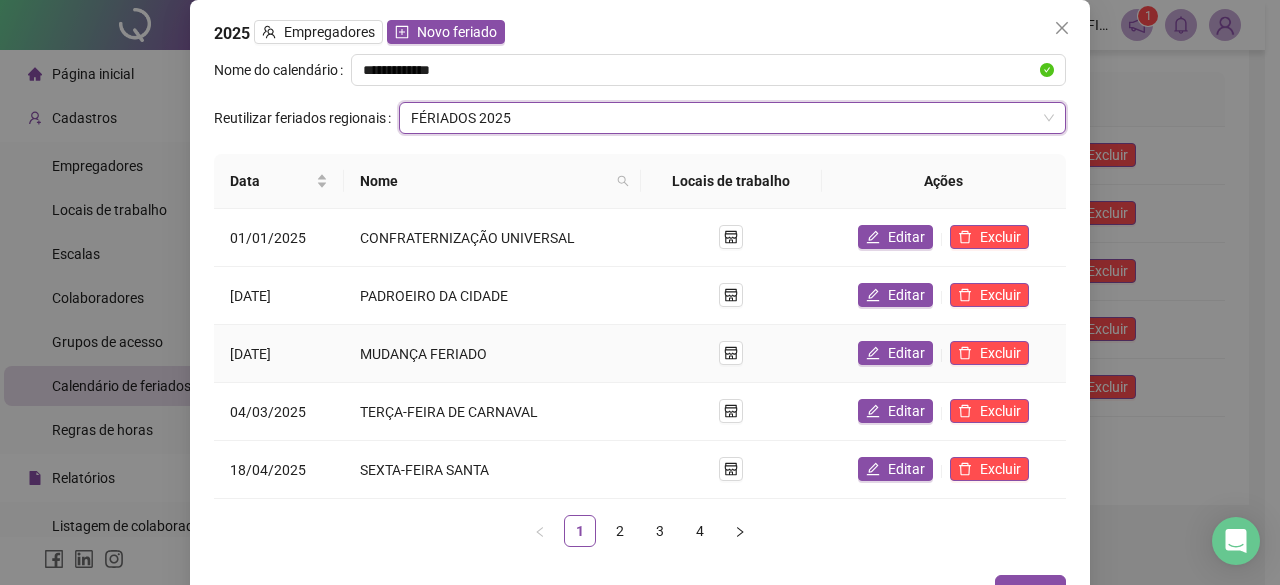 scroll, scrollTop: 34, scrollLeft: 0, axis: vertical 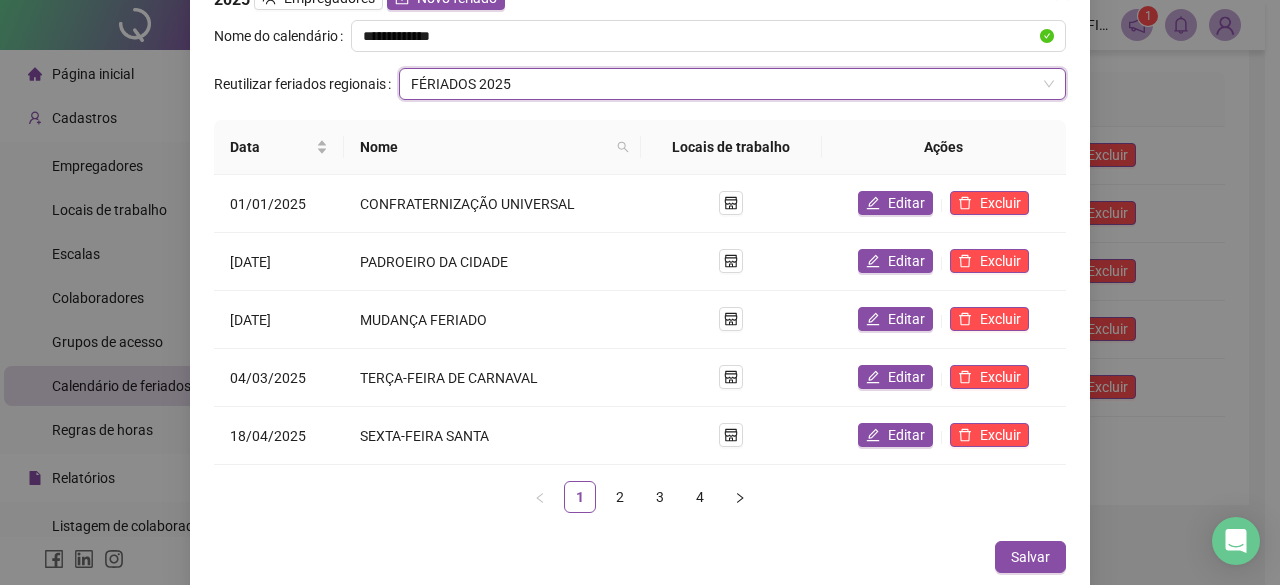 click on "1 2 3 4" at bounding box center [640, 497] 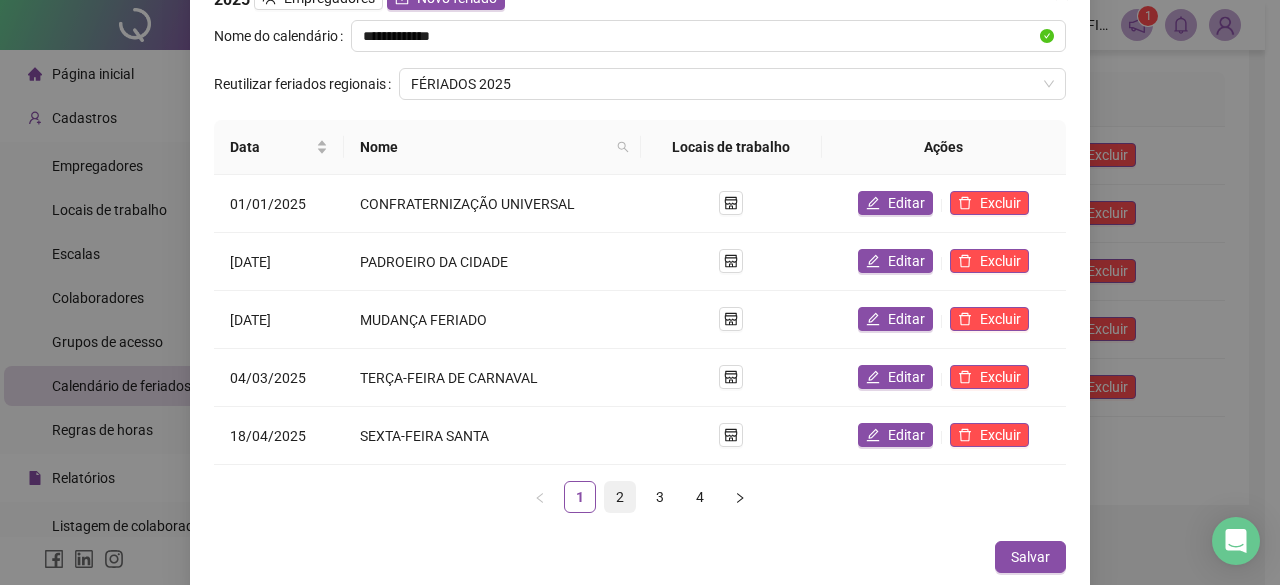 click on "2" at bounding box center [620, 497] 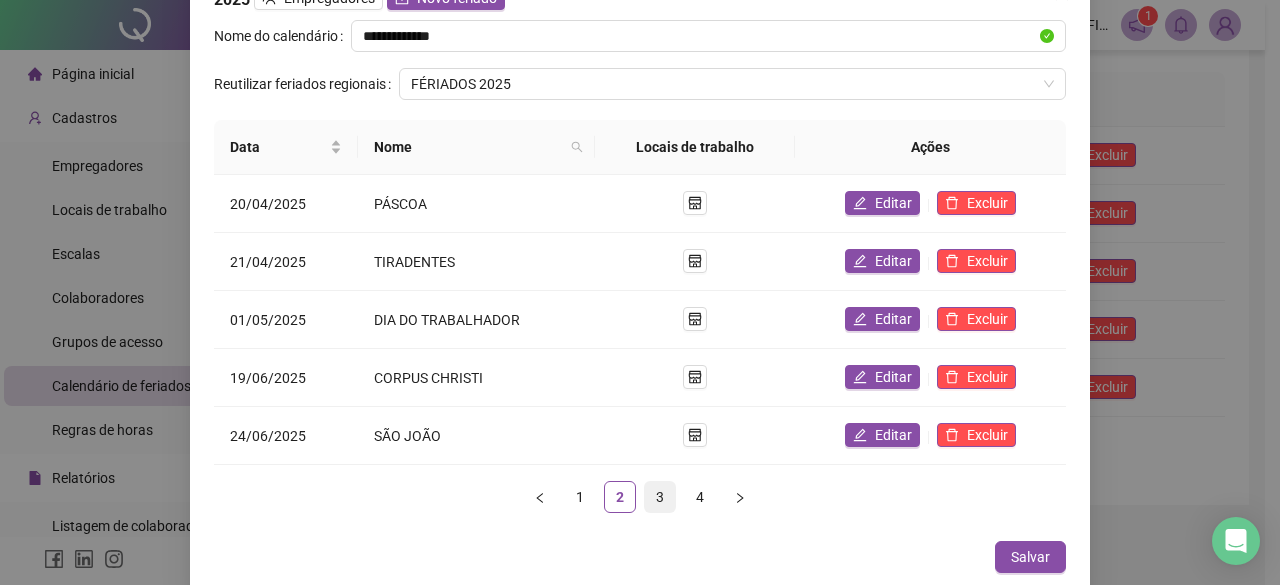 click on "3" at bounding box center (660, 497) 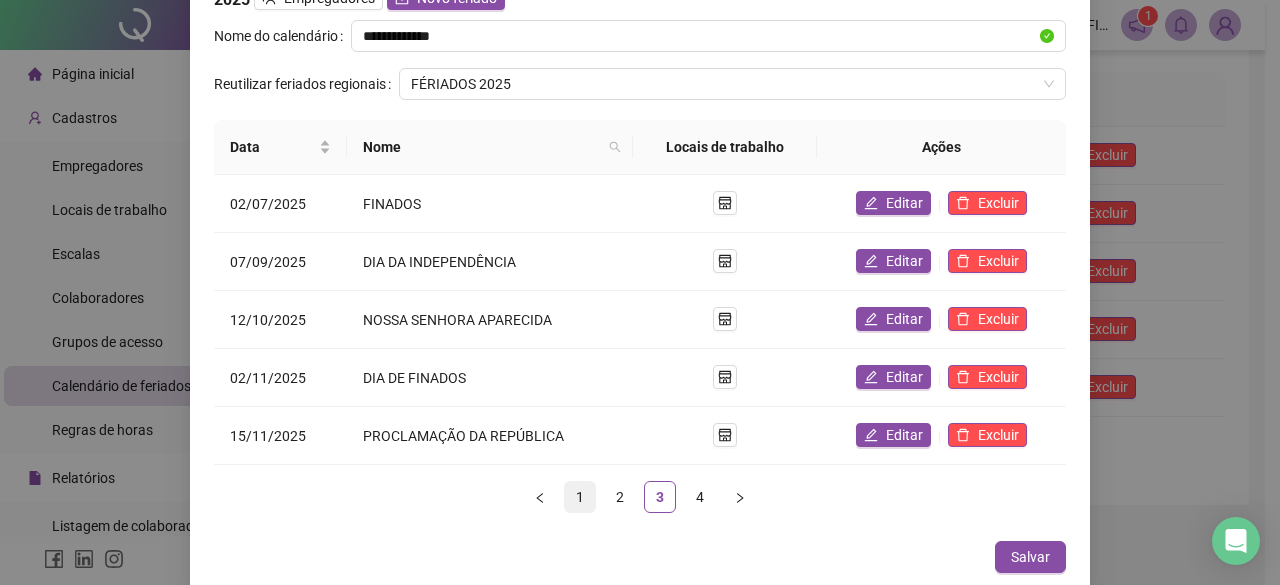 click on "1" at bounding box center [580, 497] 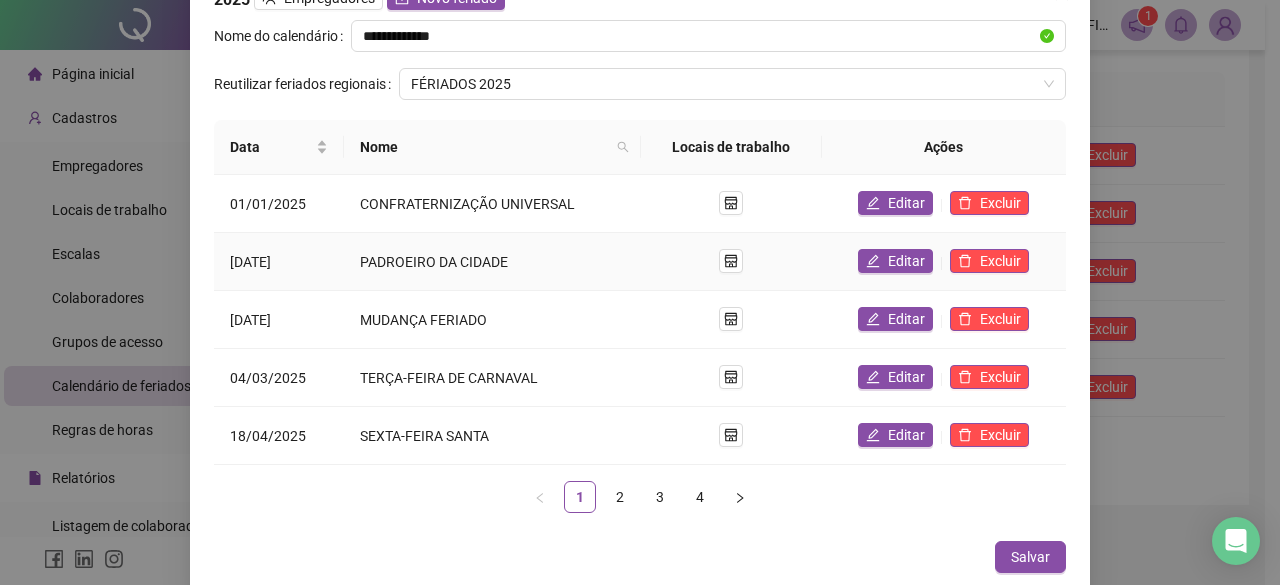 scroll, scrollTop: 0, scrollLeft: 0, axis: both 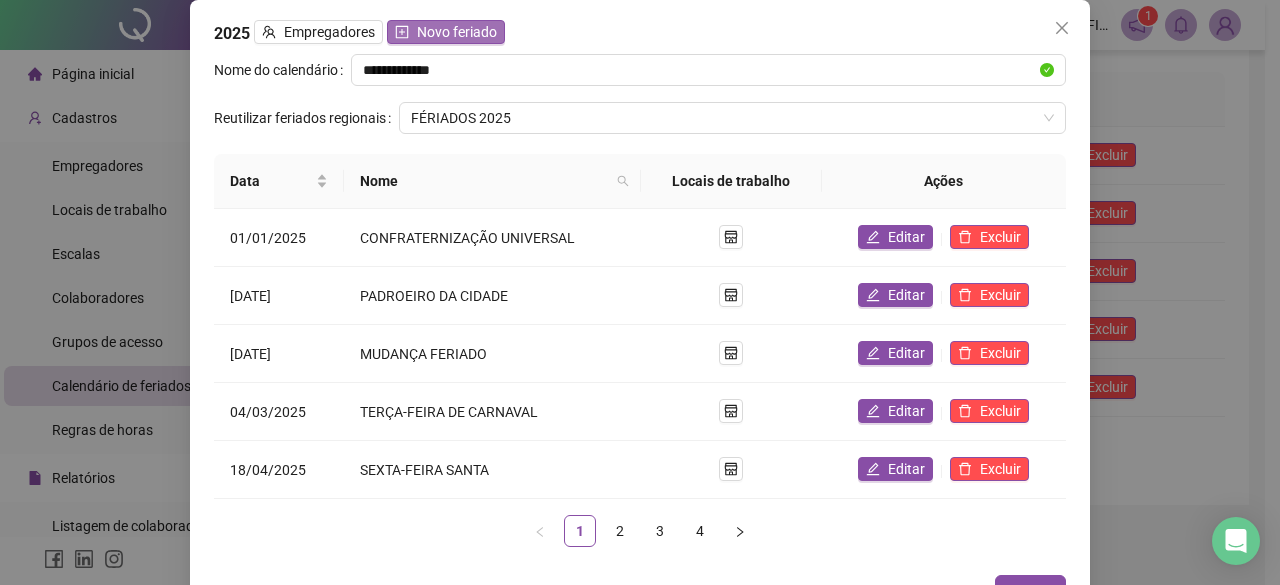 click on "Novo feriado" at bounding box center [457, 32] 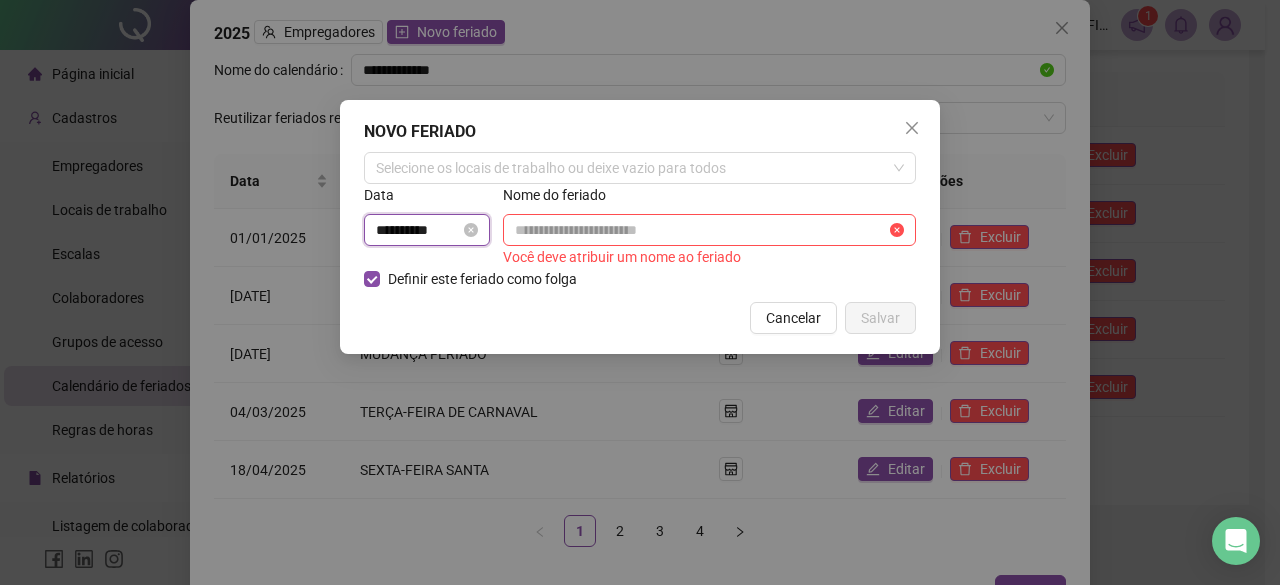 click on "**********" at bounding box center (418, 230) 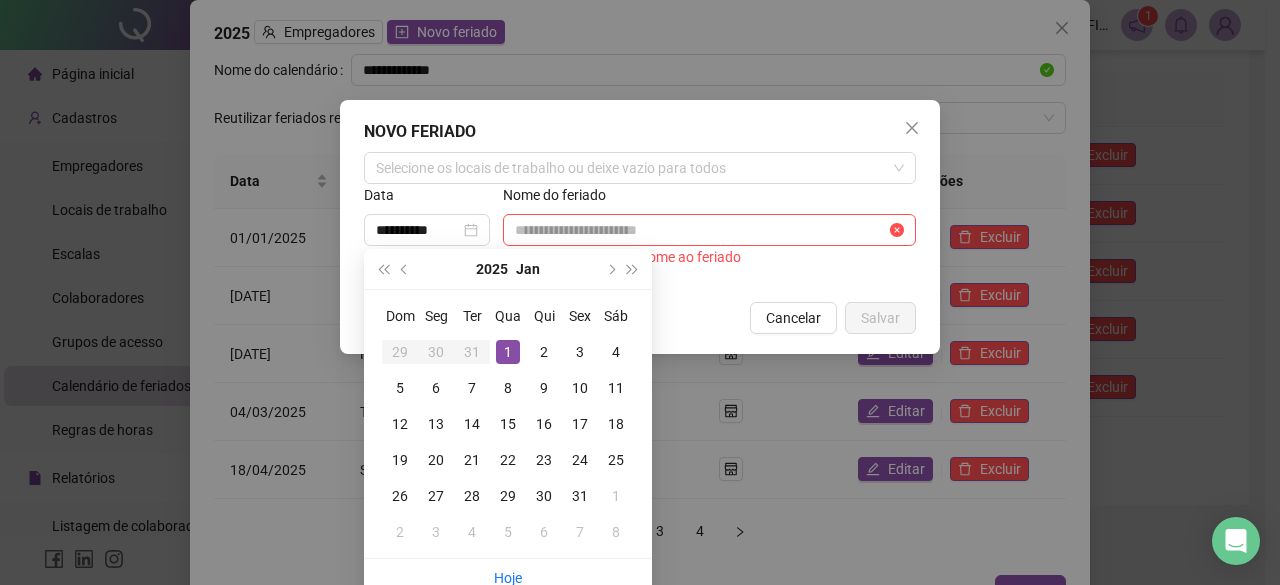 click on "30" at bounding box center [436, 352] 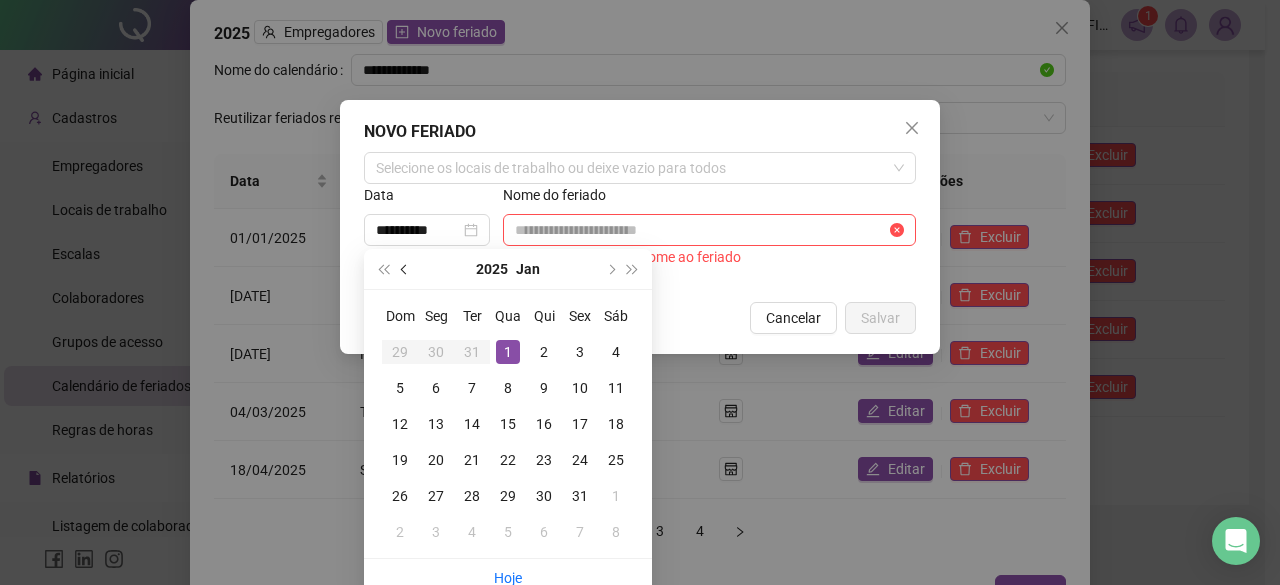click at bounding box center [406, 269] 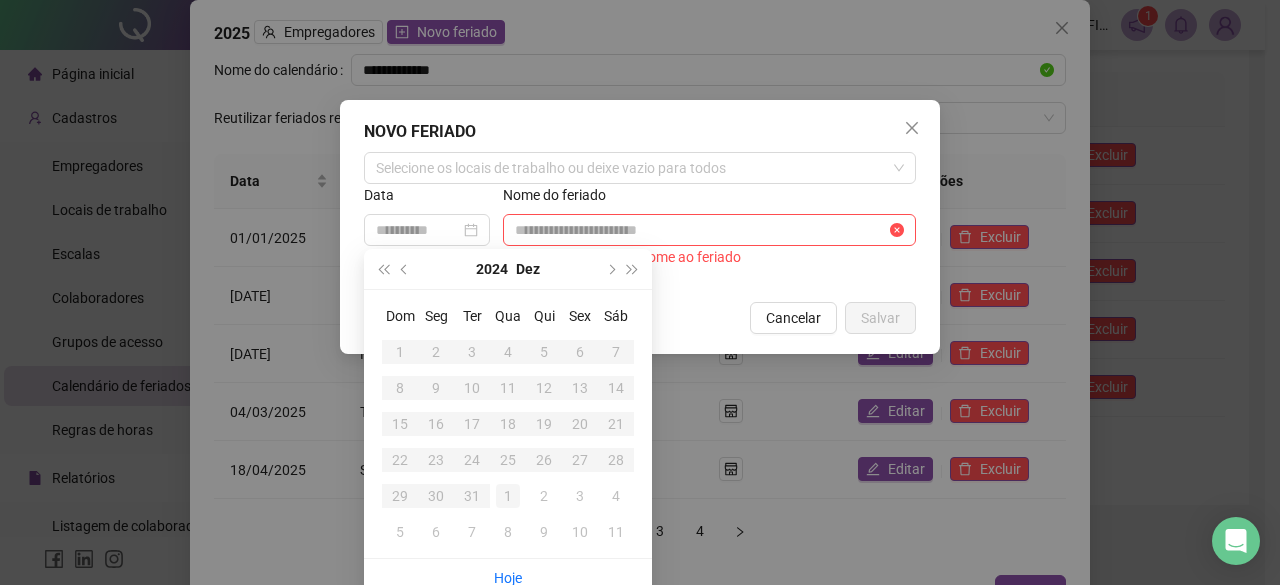 type on "**********" 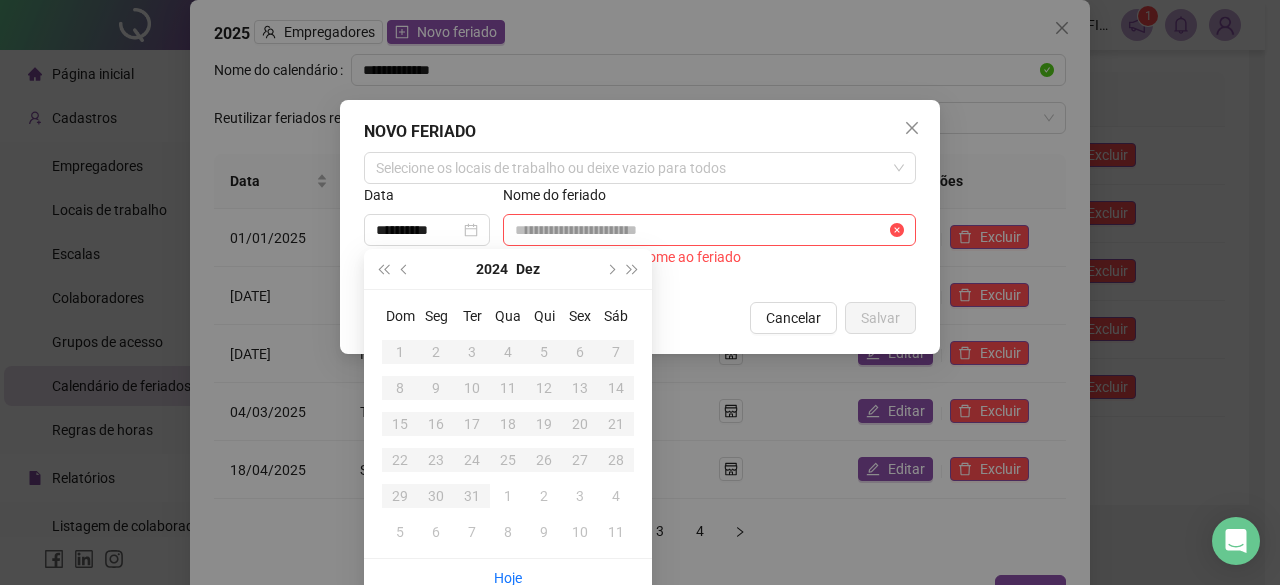 click on "30" at bounding box center [436, 496] 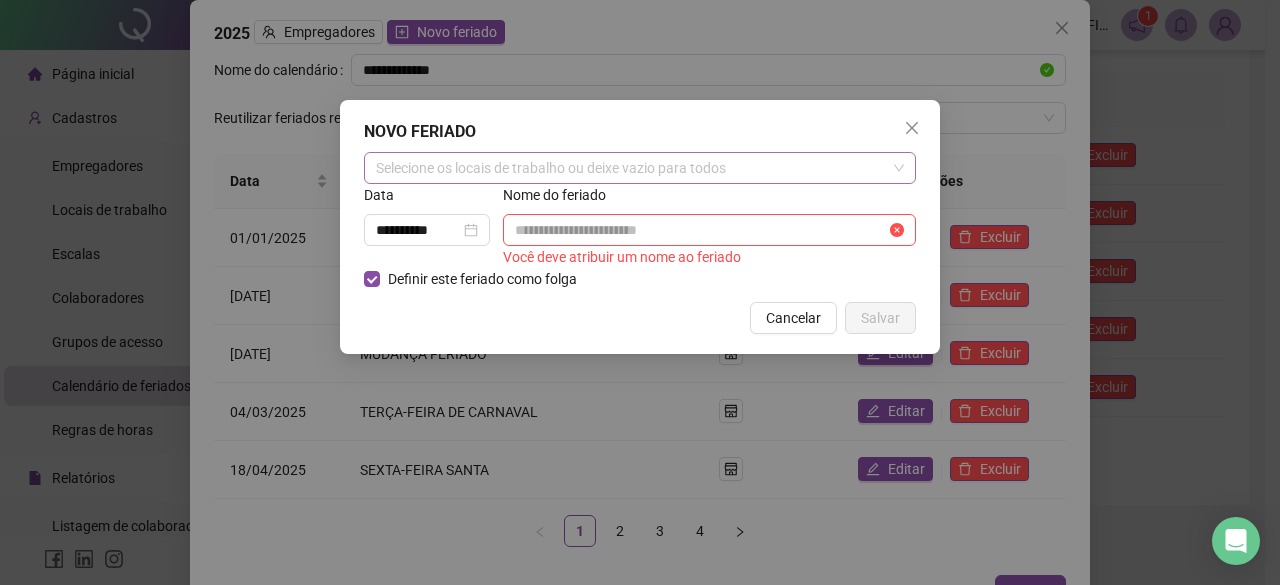 click on "Selecione os locais de trabalho ou deixe vazio para todos" at bounding box center [640, 168] 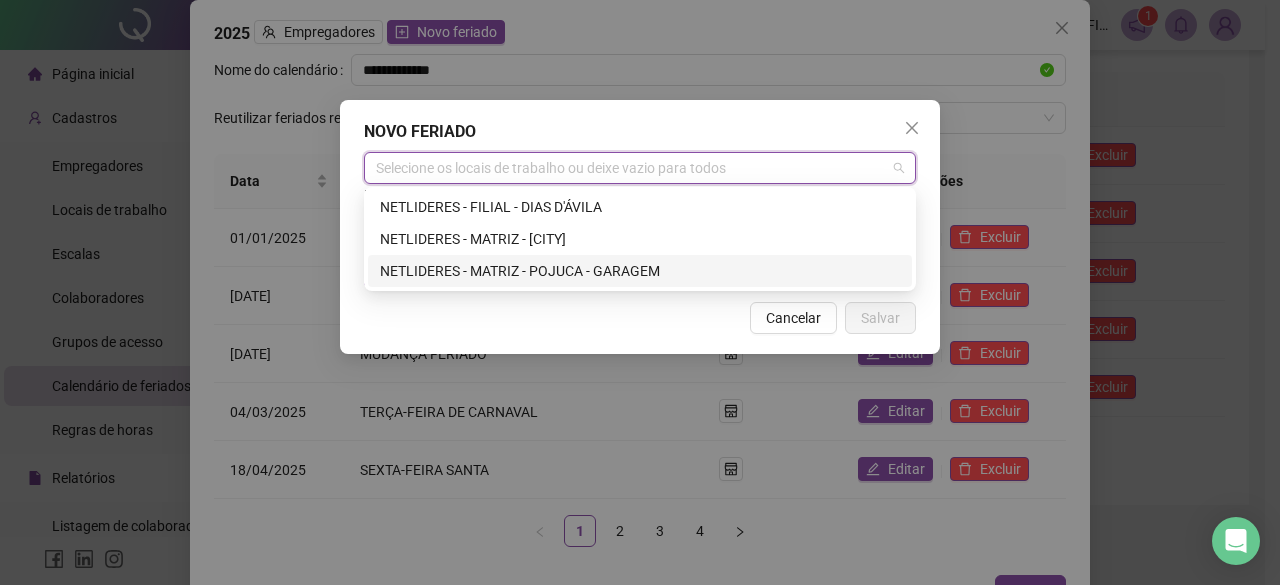 click on "NETLIDERES - MATRIZ - POJUCA - GARAGEM" at bounding box center (640, 271) 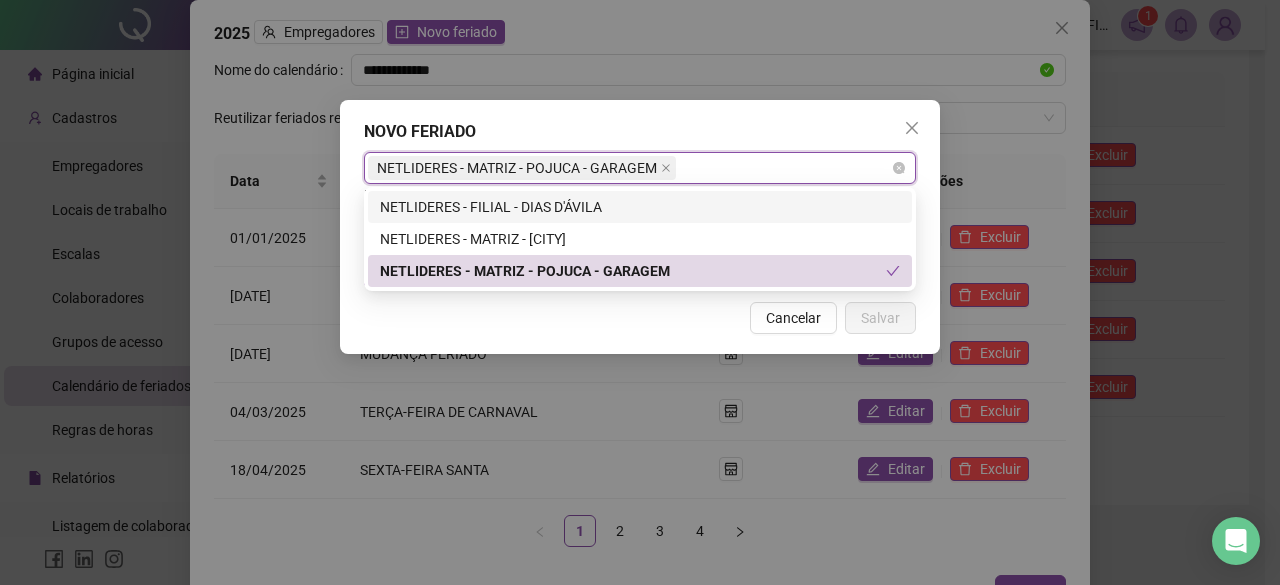click on "NETLIDERES - MATRIZ - POJUCA - GARAGEM" at bounding box center (640, 168) 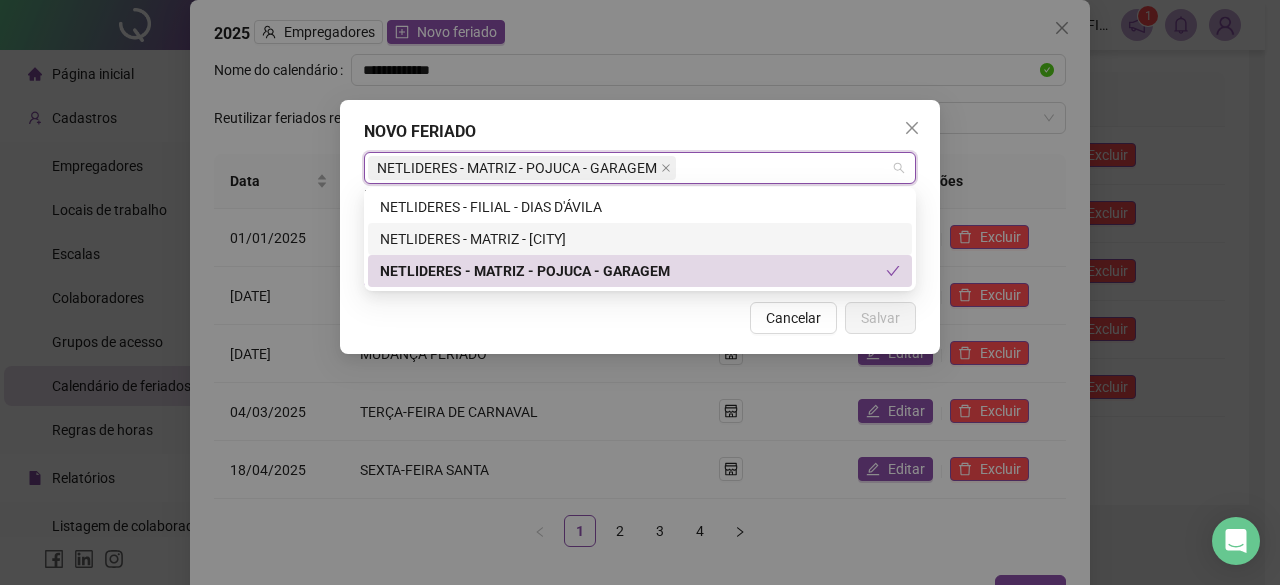 click on "NETLIDERES - MATRIZ - [CITY]" at bounding box center (640, 239) 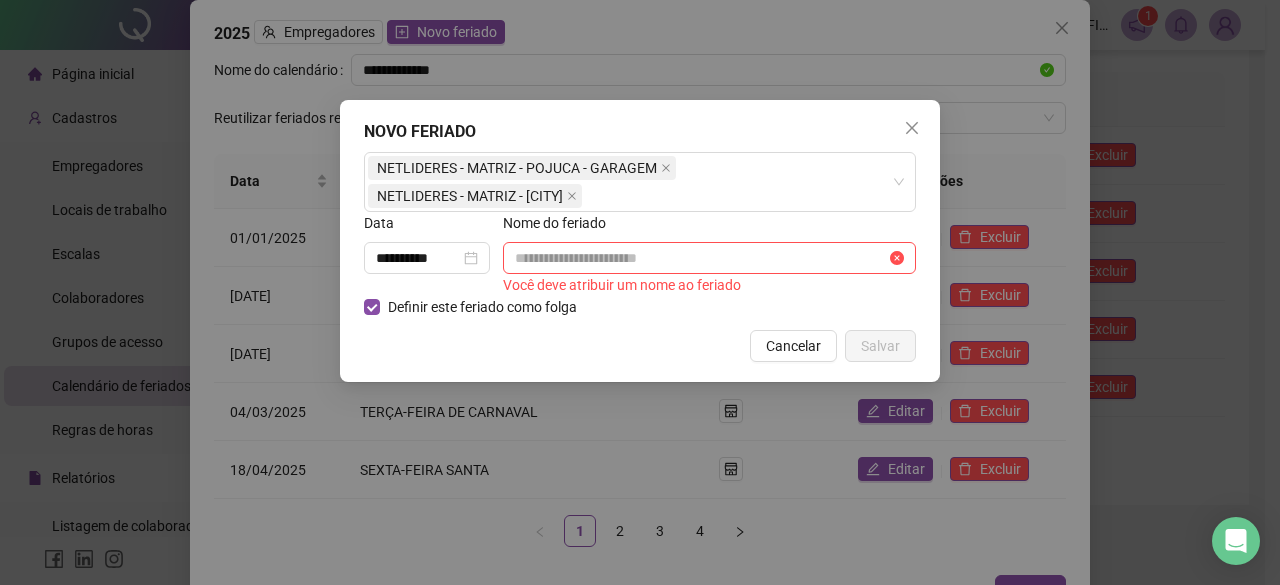 drag, startPoint x: 607, startPoint y: 397, endPoint x: 615, endPoint y: 383, distance: 16.124516 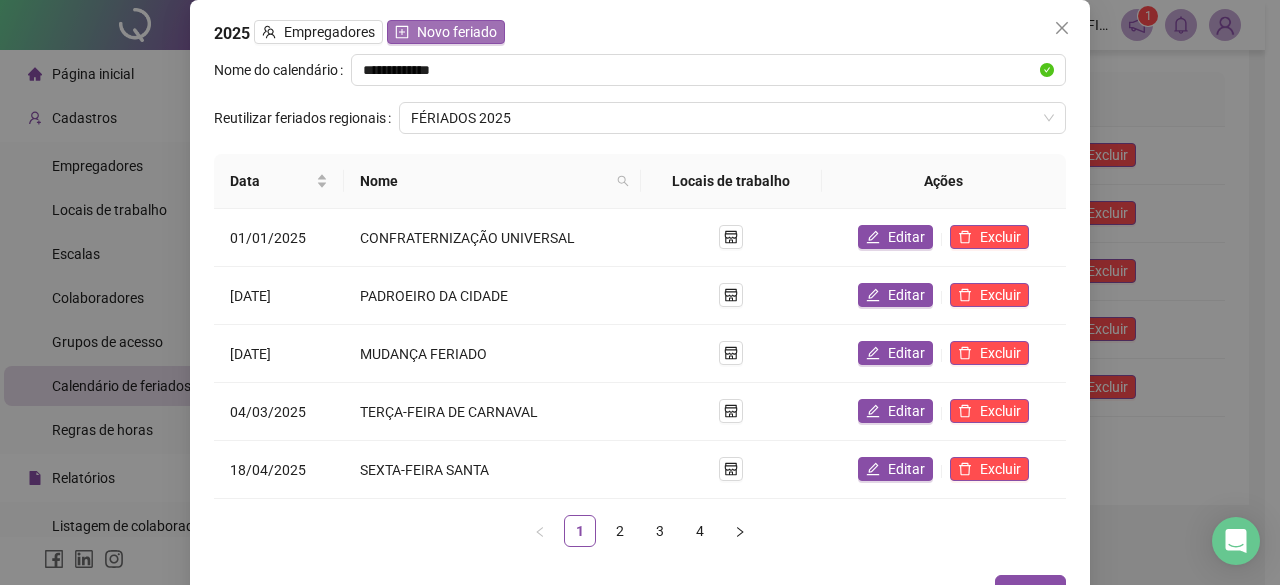 click on "Novo feriado" at bounding box center (457, 32) 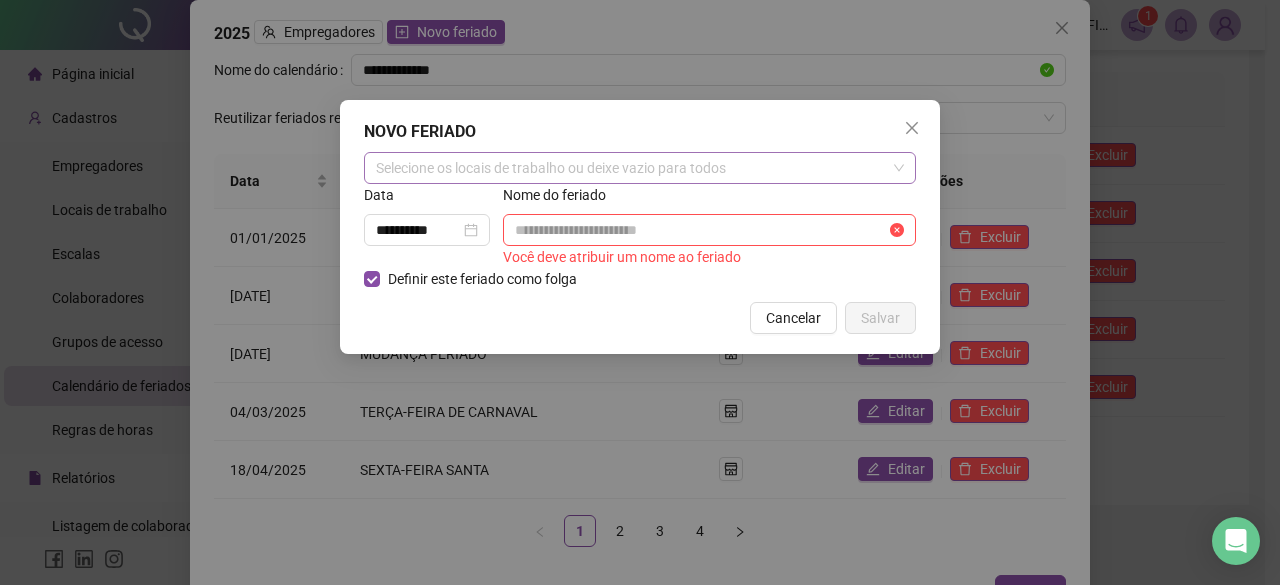 click on "Selecione os locais de trabalho ou deixe vazio para todos" at bounding box center [640, 168] 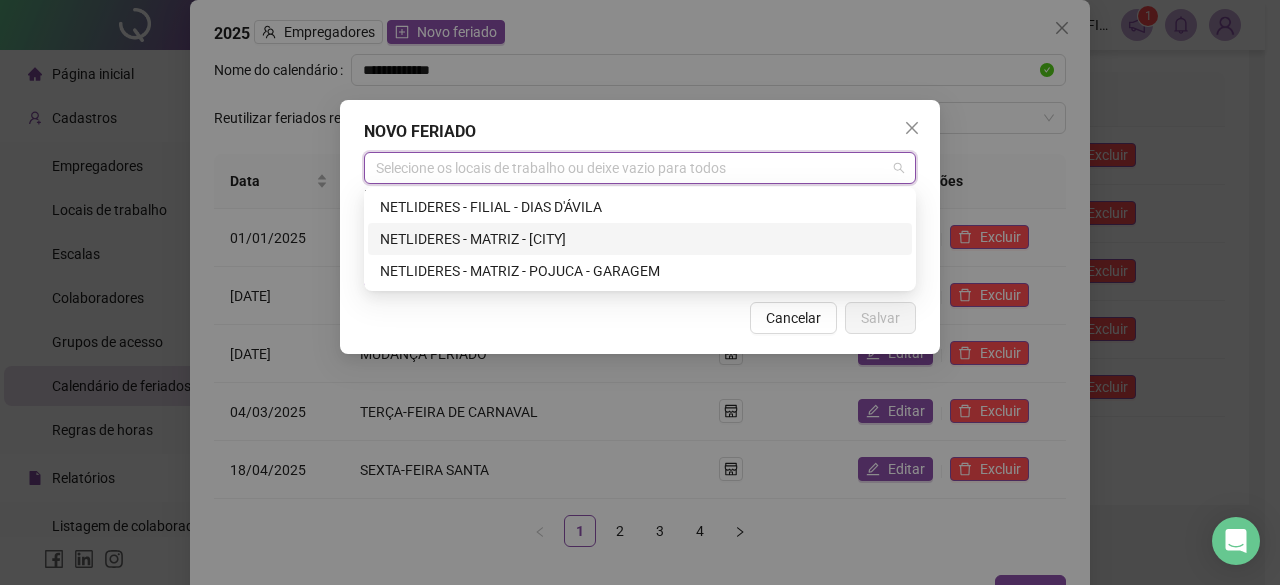 click on "NETLIDERES - MATRIZ - [CITY]" at bounding box center [640, 239] 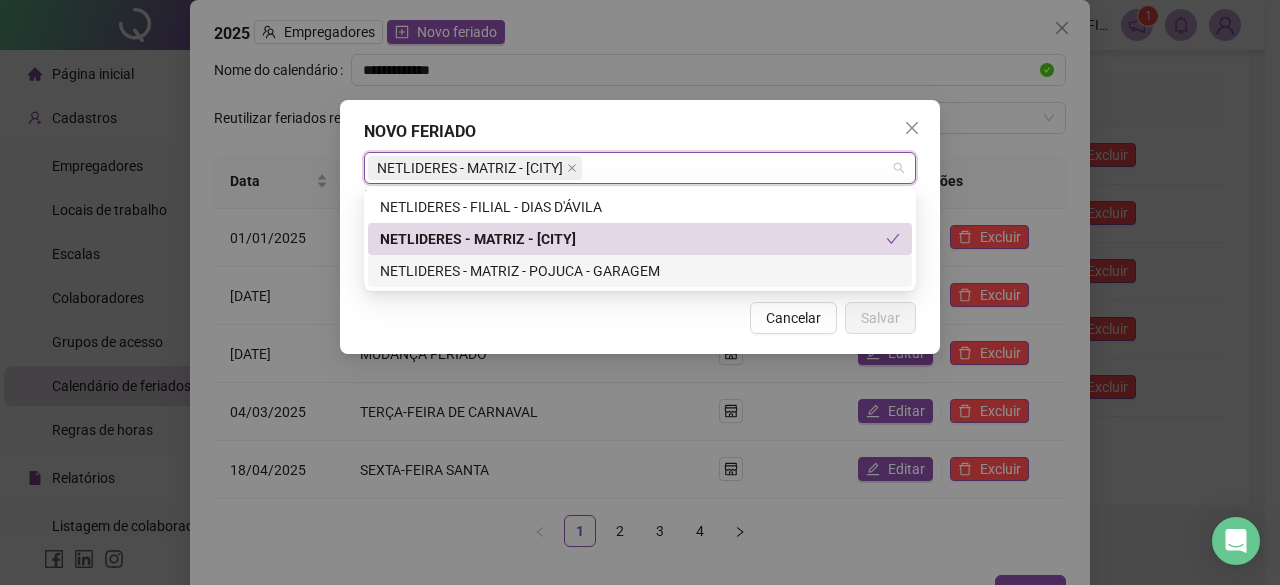 click on "NETLIDERES - MATRIZ - POJUCA - GARAGEM" at bounding box center [640, 271] 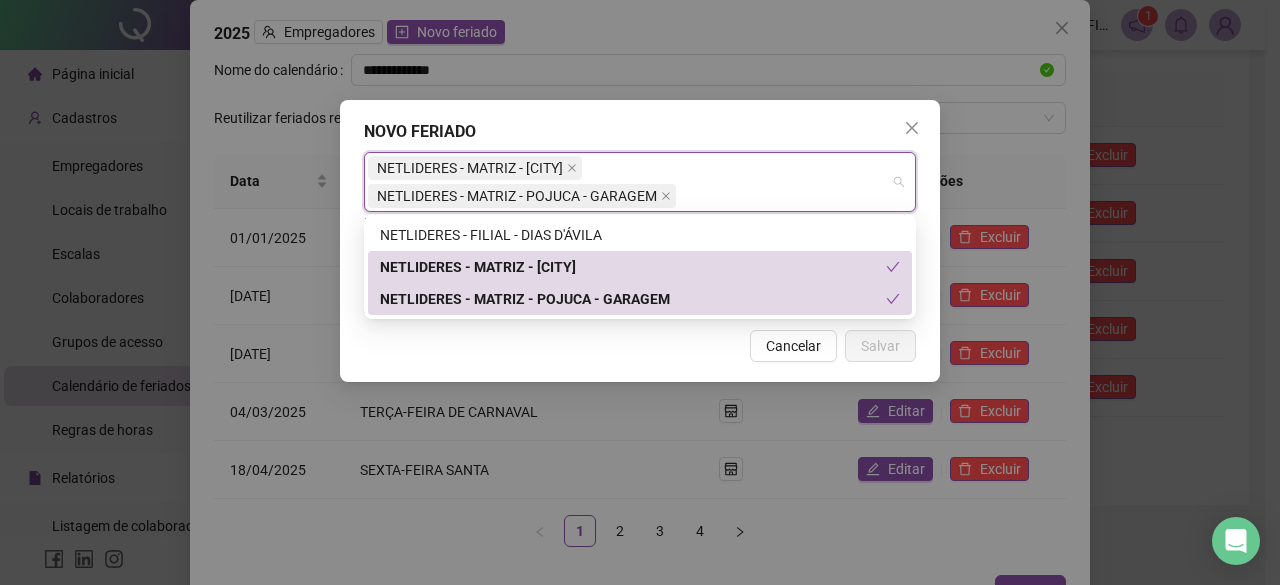 click on "Cancelar Salvar" at bounding box center [640, 346] 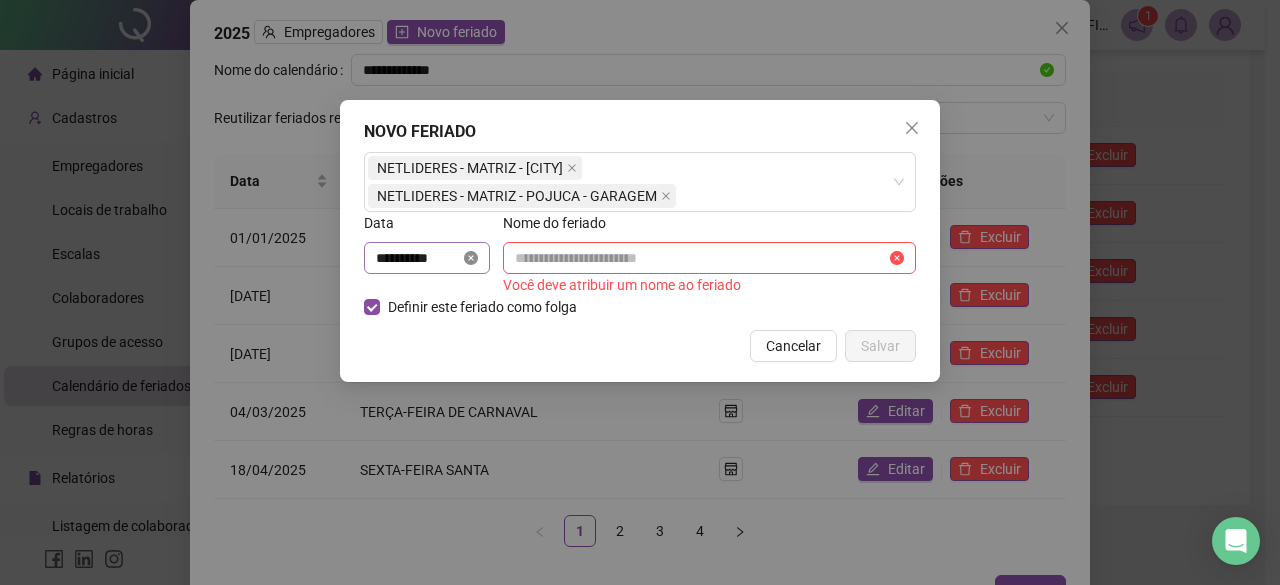 click 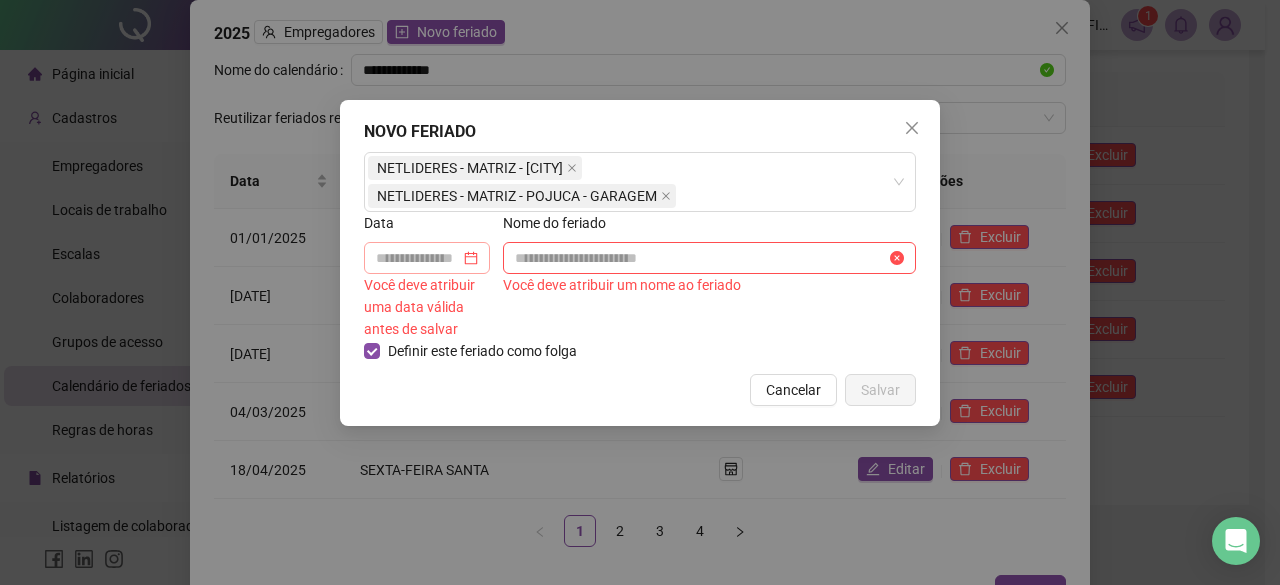 click at bounding box center [427, 258] 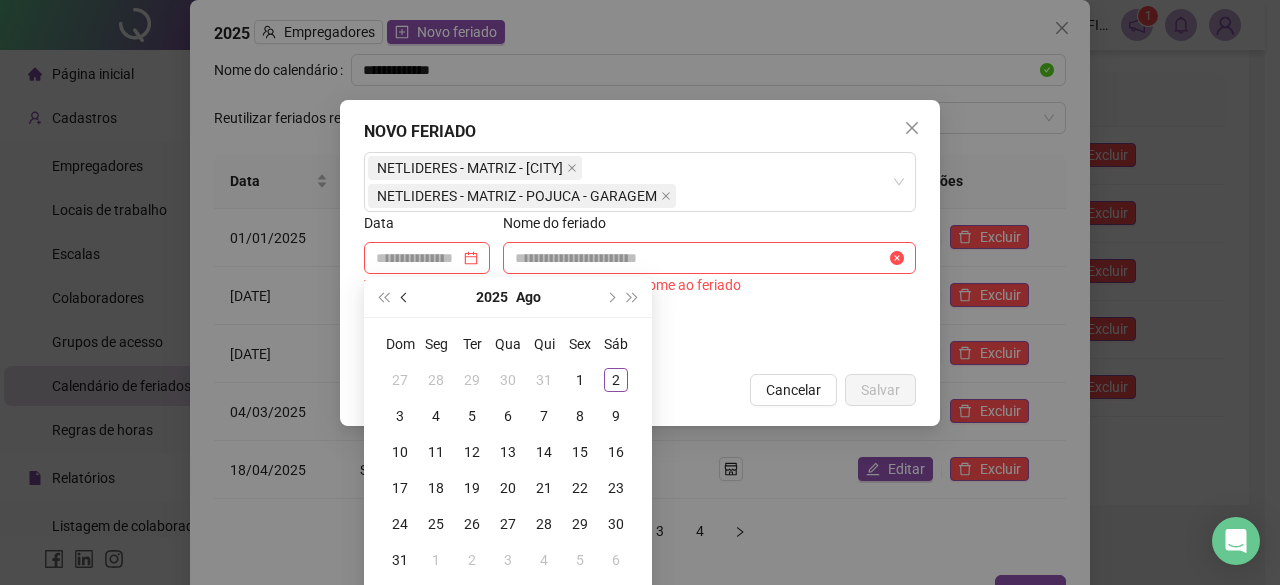 click at bounding box center [405, 297] 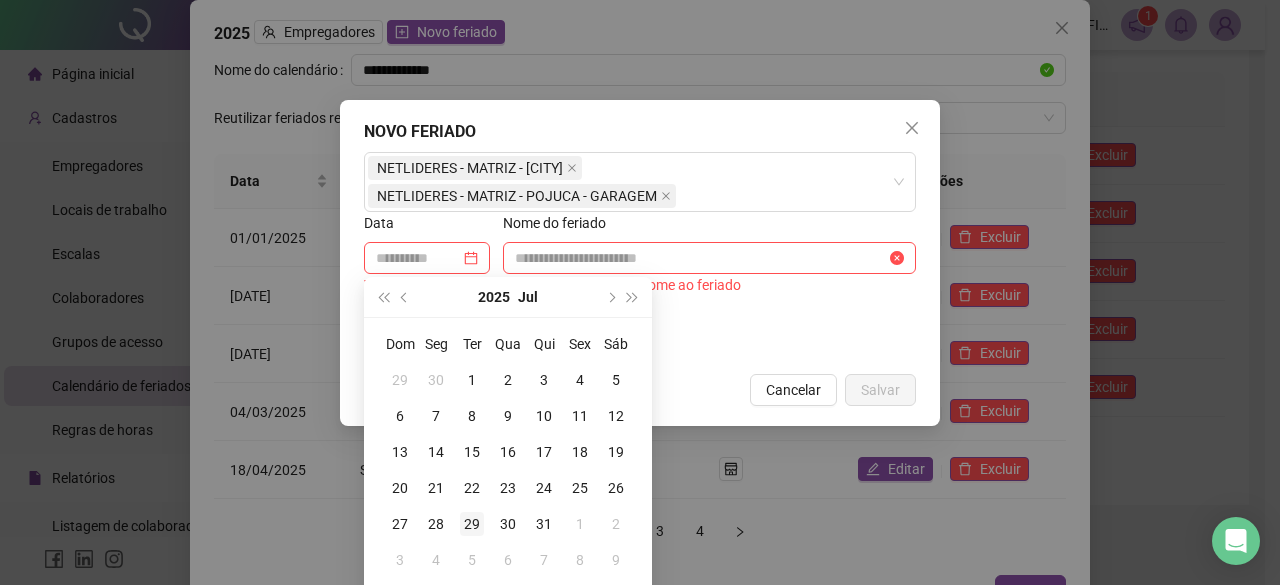 type on "**********" 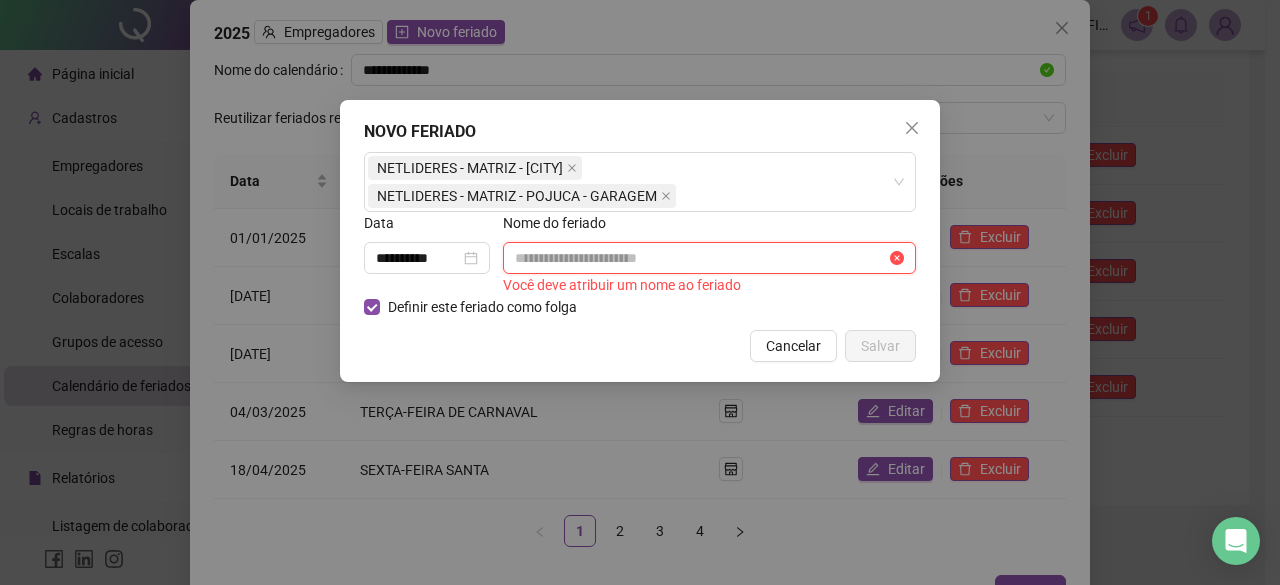 click at bounding box center (700, 258) 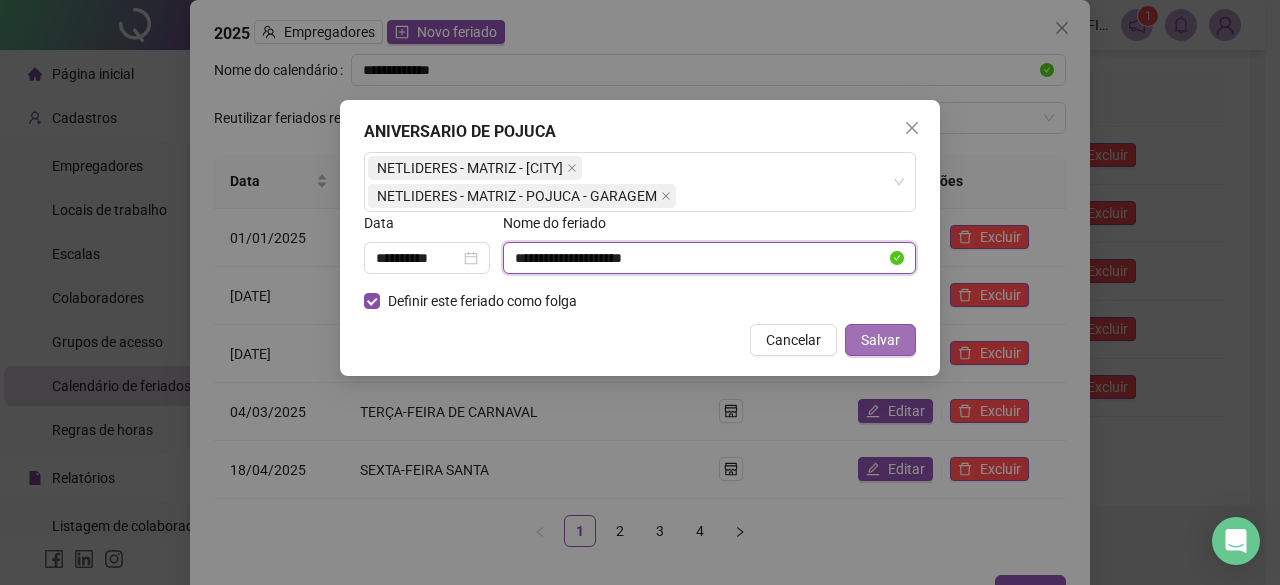 type on "**********" 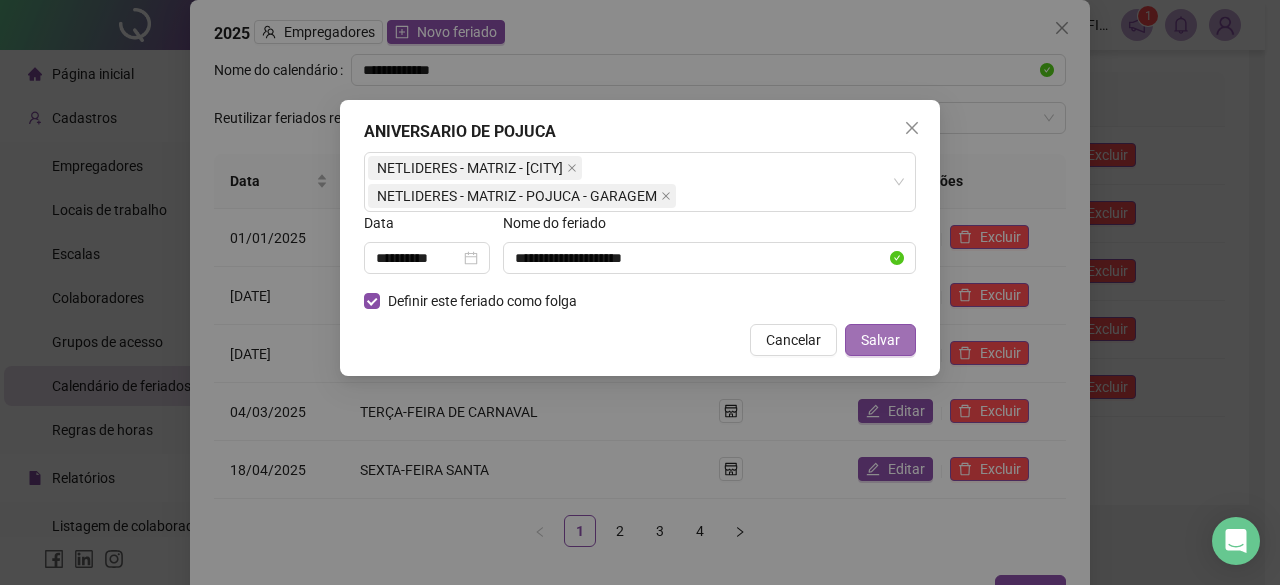click on "Salvar" at bounding box center [880, 340] 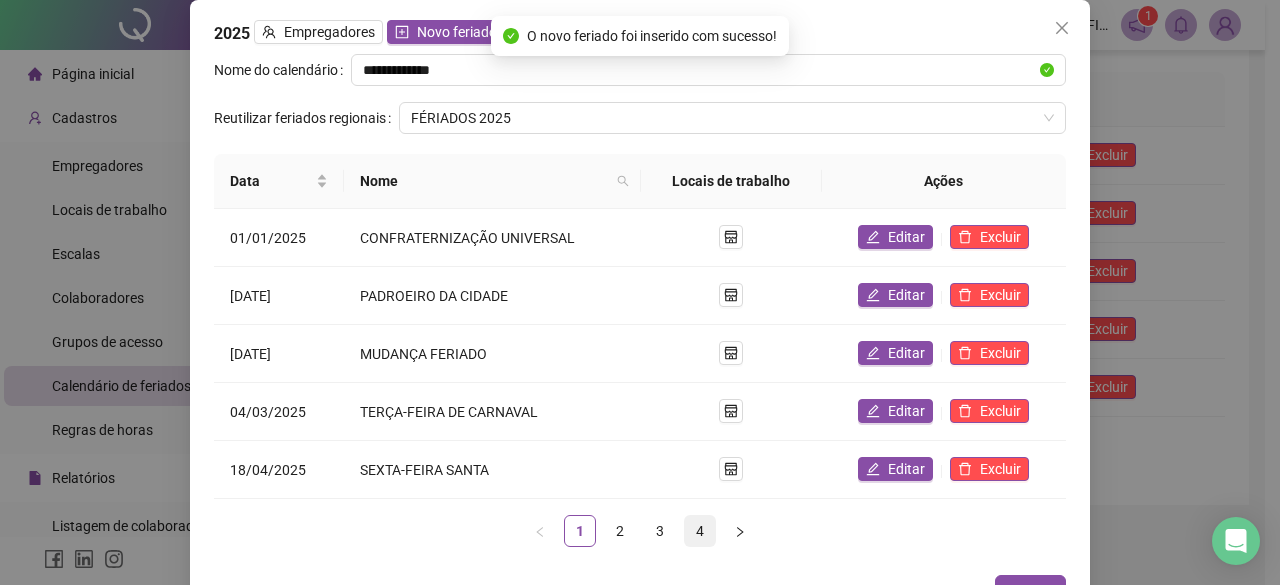 click on "4" at bounding box center [700, 531] 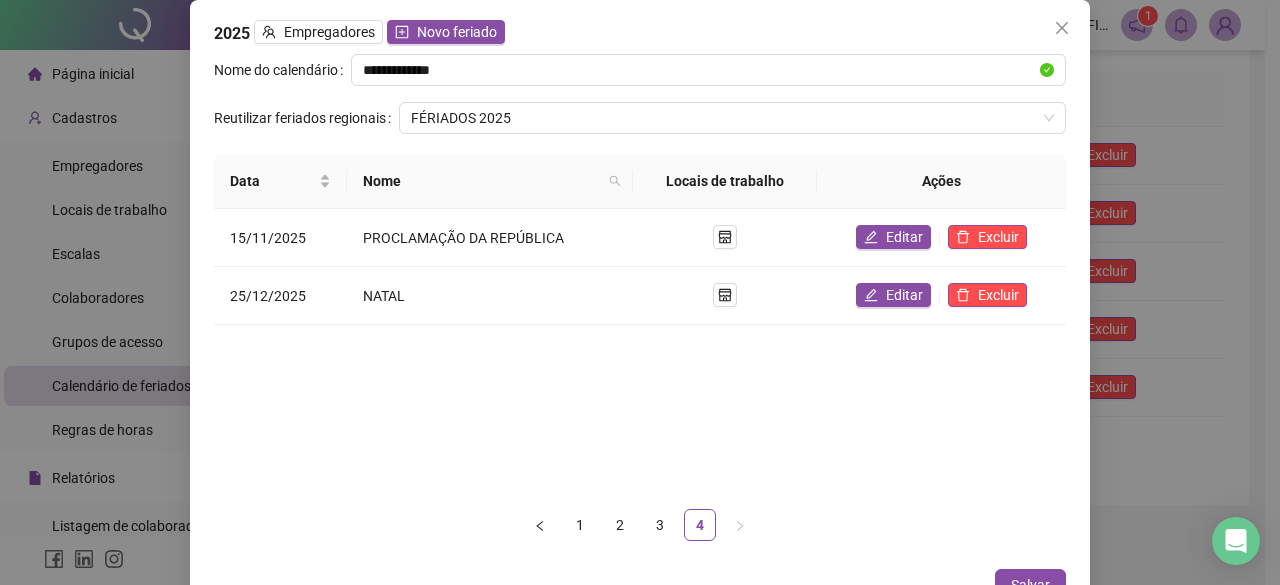 click on "1 2 3 4" at bounding box center (640, 525) 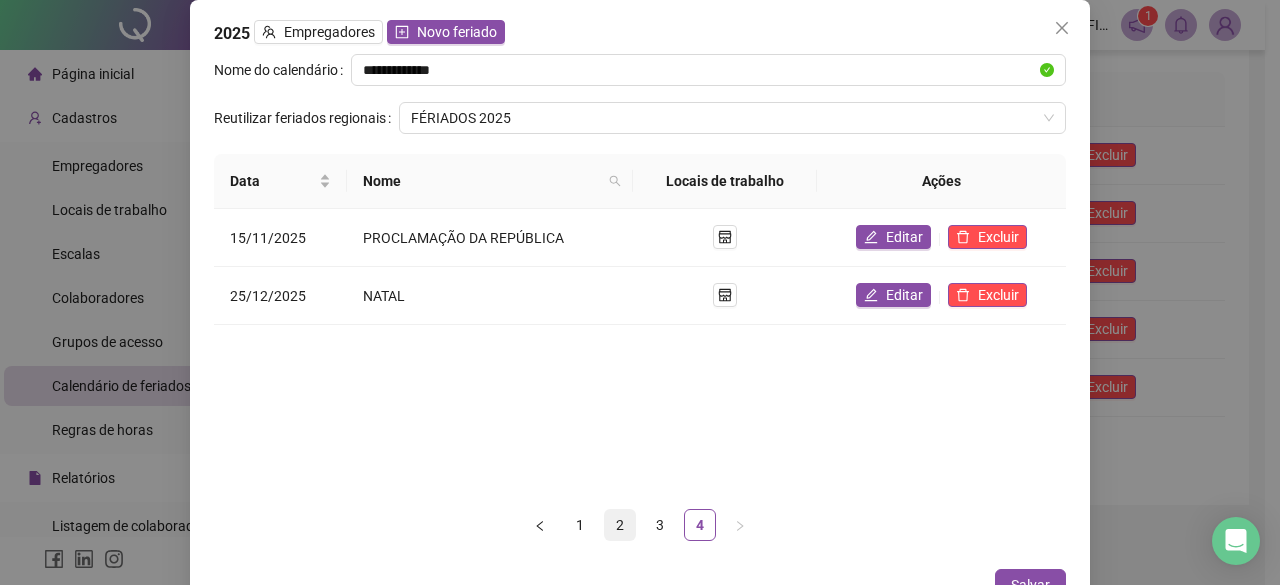 click on "2" at bounding box center [620, 525] 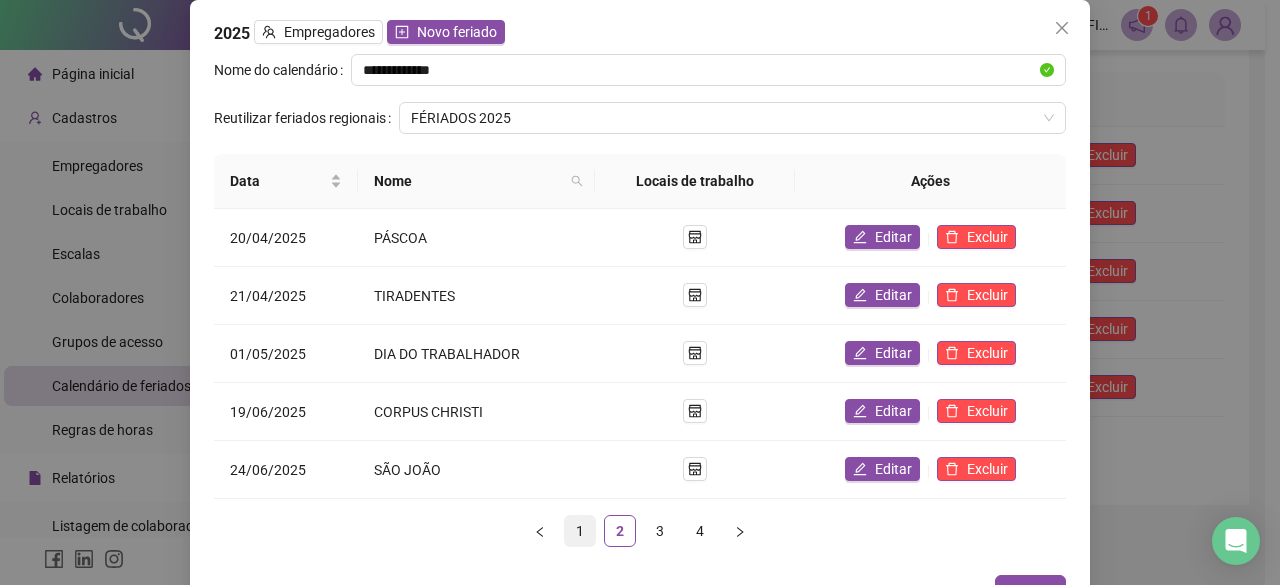 click on "1" at bounding box center (580, 531) 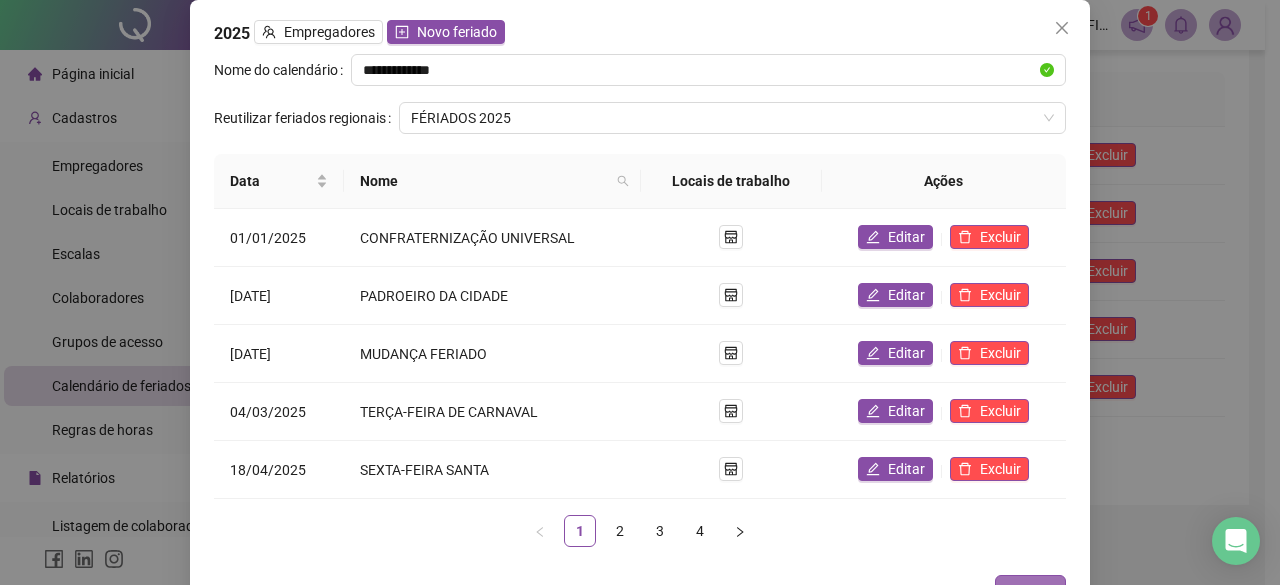 click on "**********" at bounding box center [640, 313] 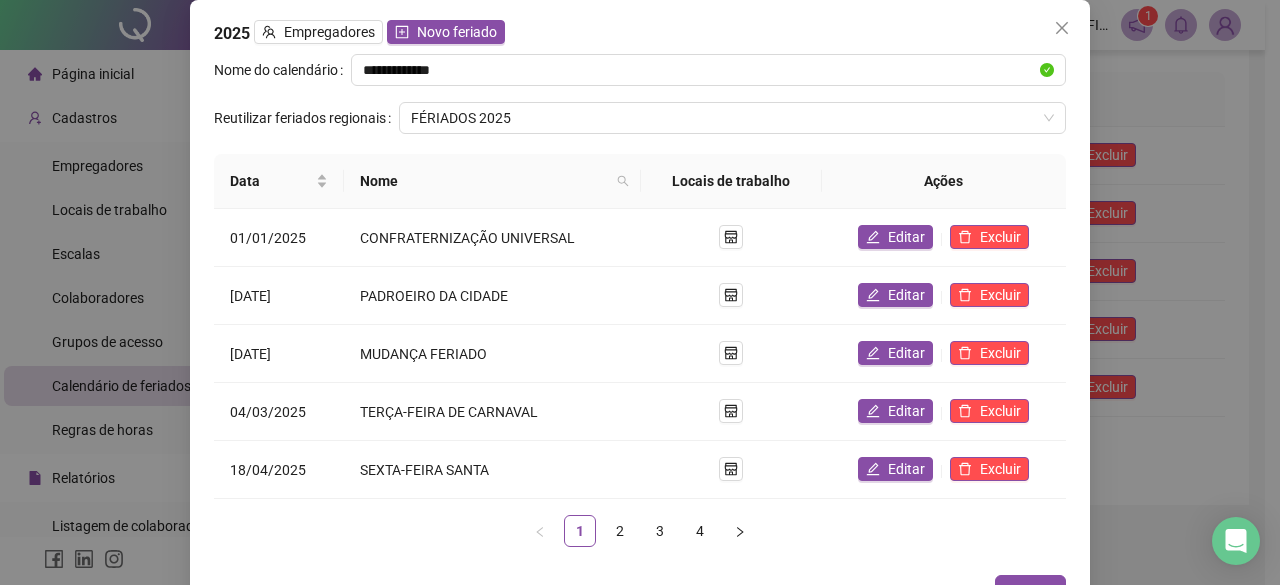 scroll, scrollTop: 34, scrollLeft: 0, axis: vertical 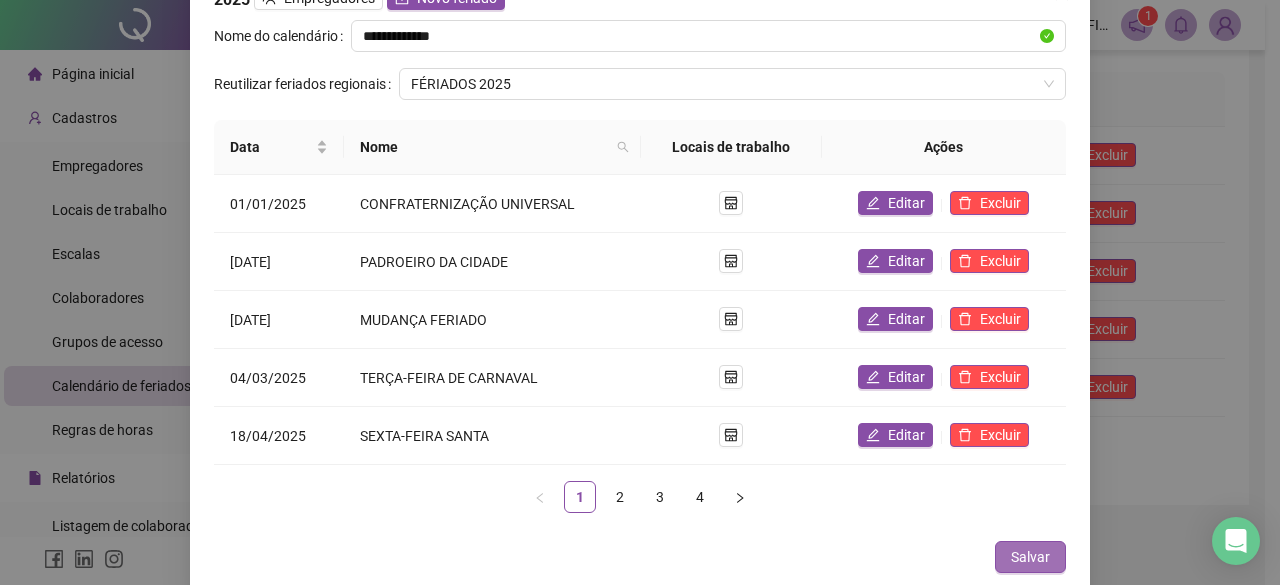 click on "Salvar" at bounding box center (1030, 557) 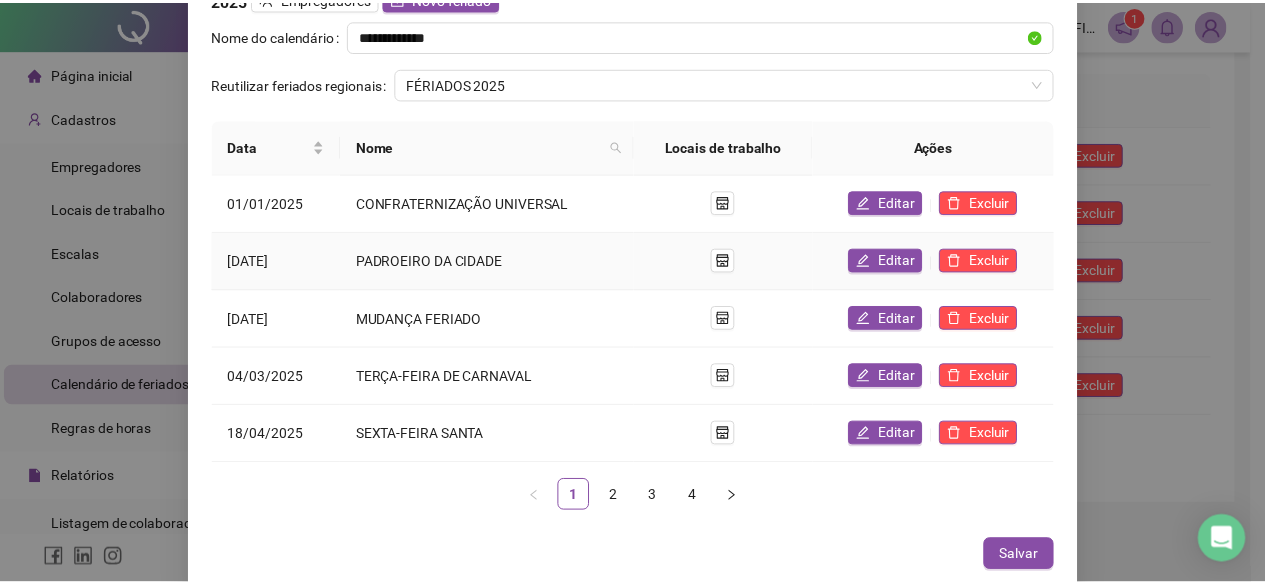 scroll, scrollTop: 0, scrollLeft: 0, axis: both 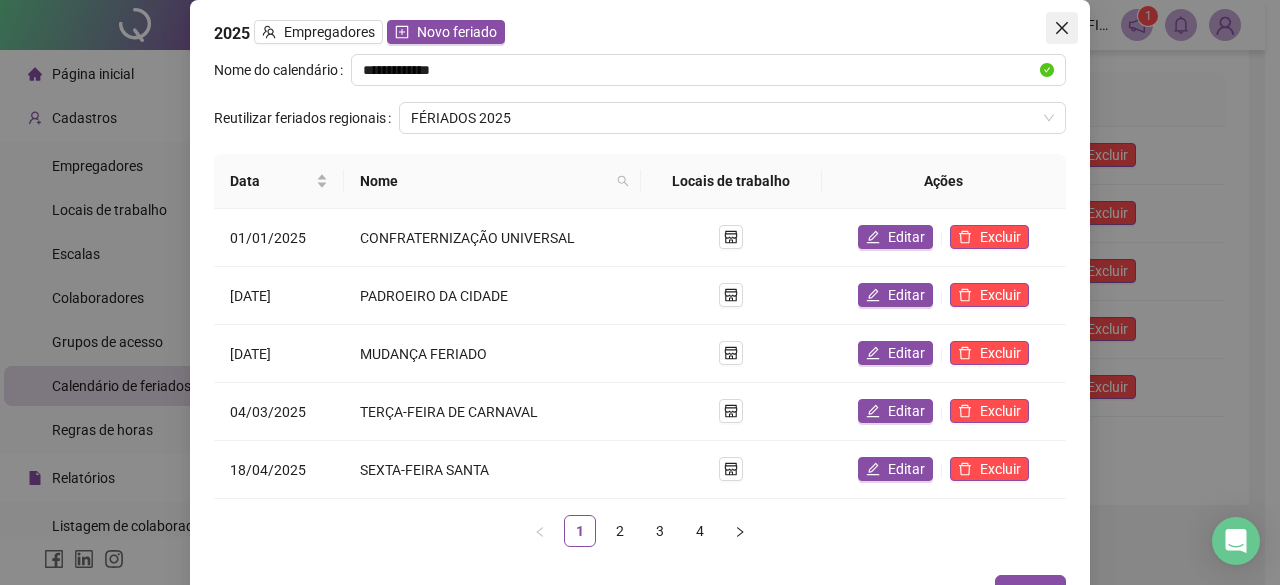 click at bounding box center [1062, 28] 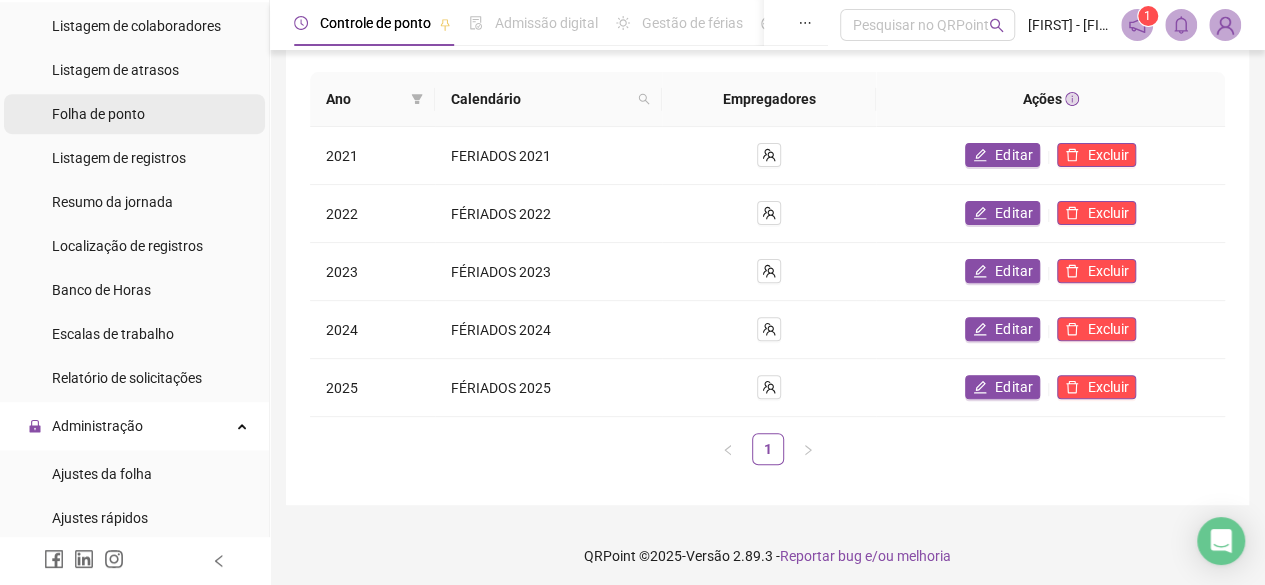 scroll, scrollTop: 300, scrollLeft: 0, axis: vertical 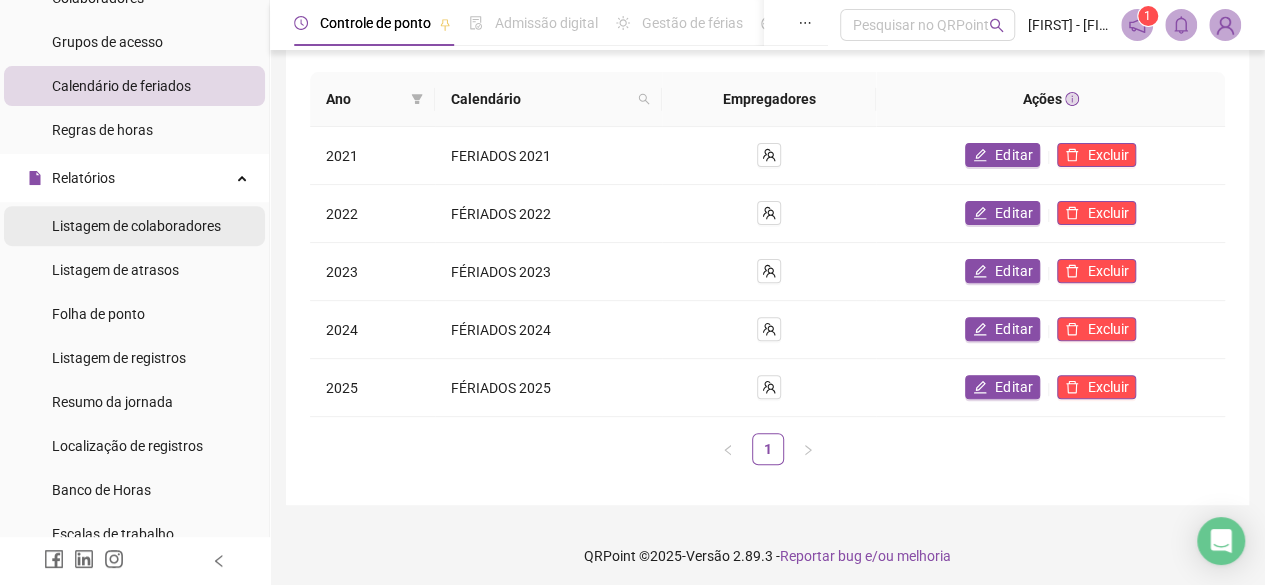 click on "Listagem de colaboradores" at bounding box center [136, 226] 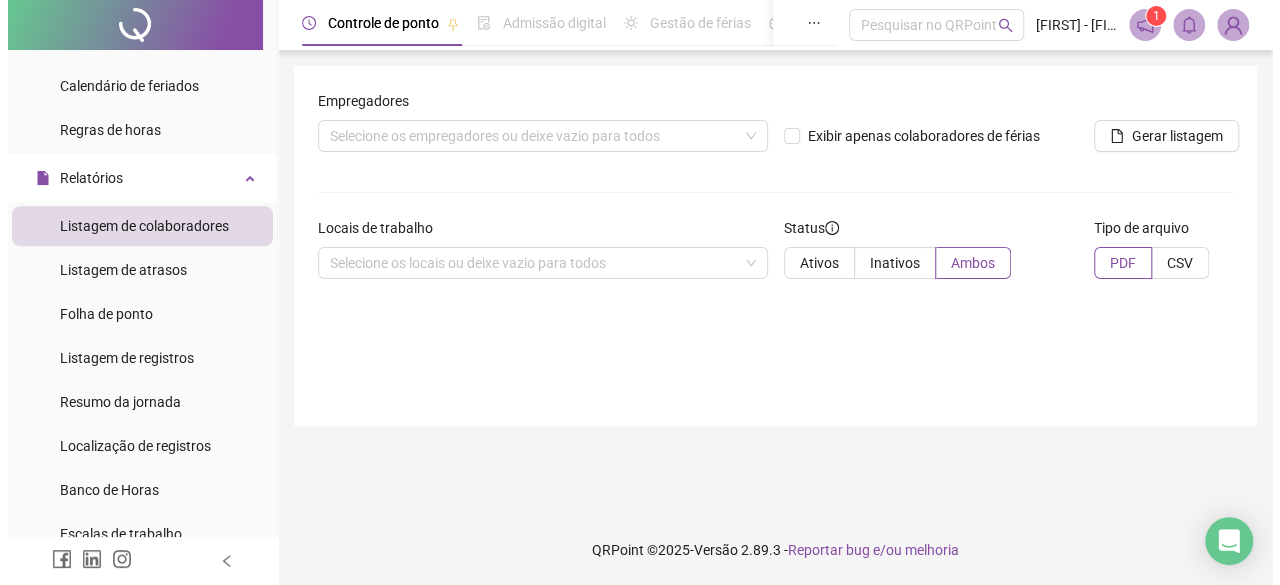 scroll, scrollTop: 0, scrollLeft: 0, axis: both 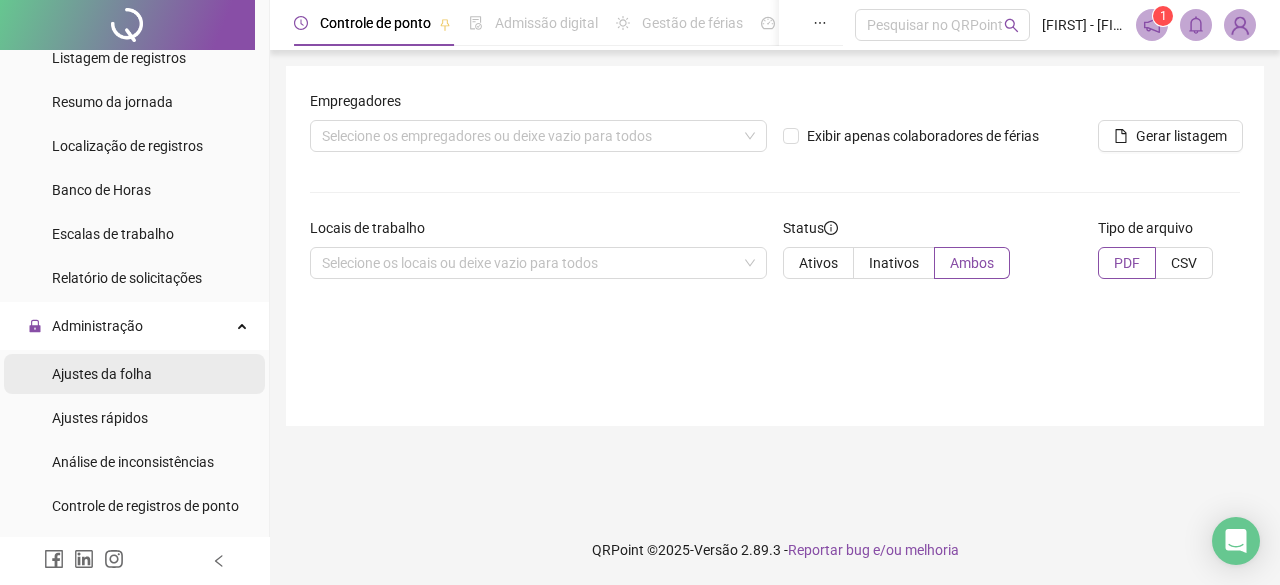 click on "Ajustes da folha" at bounding box center (134, 374) 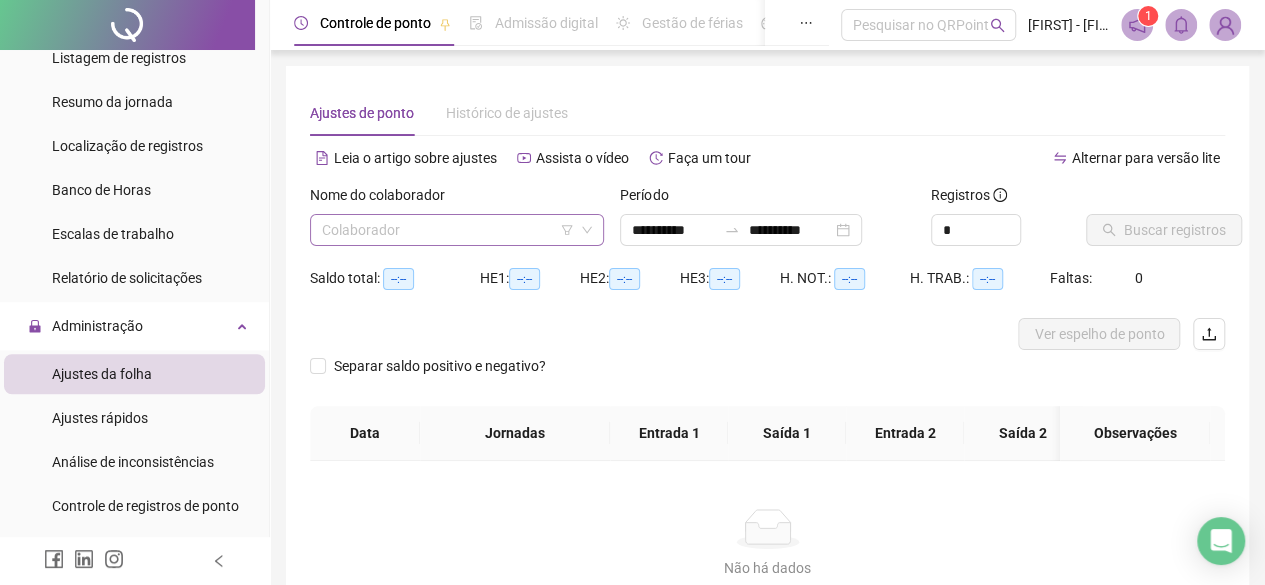 click at bounding box center (448, 230) 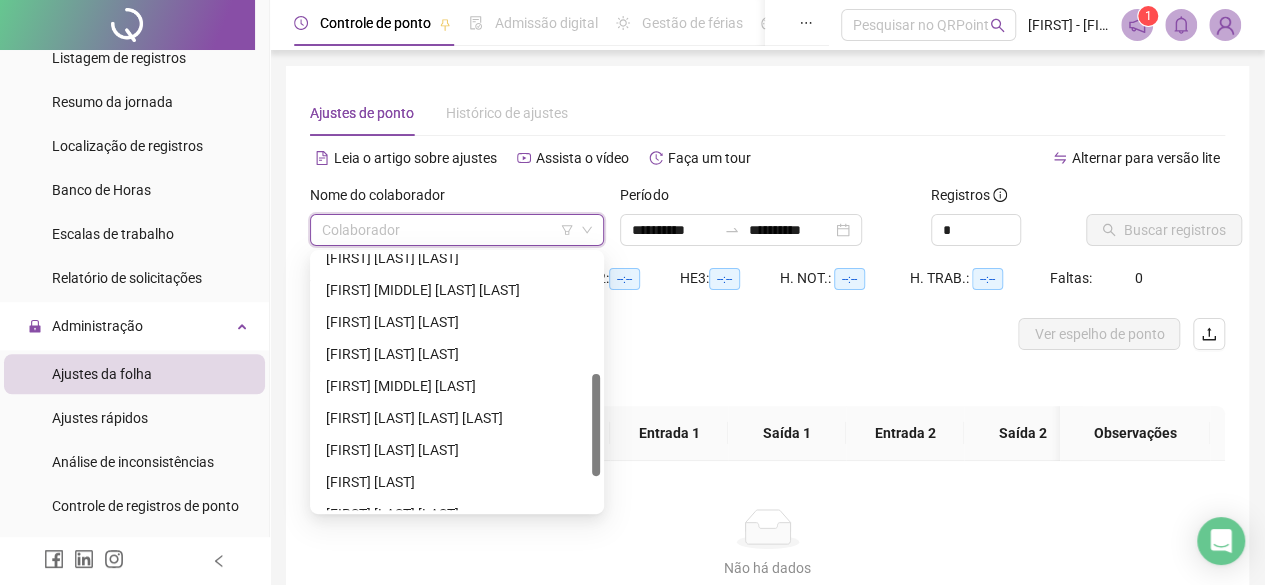 scroll, scrollTop: 384, scrollLeft: 0, axis: vertical 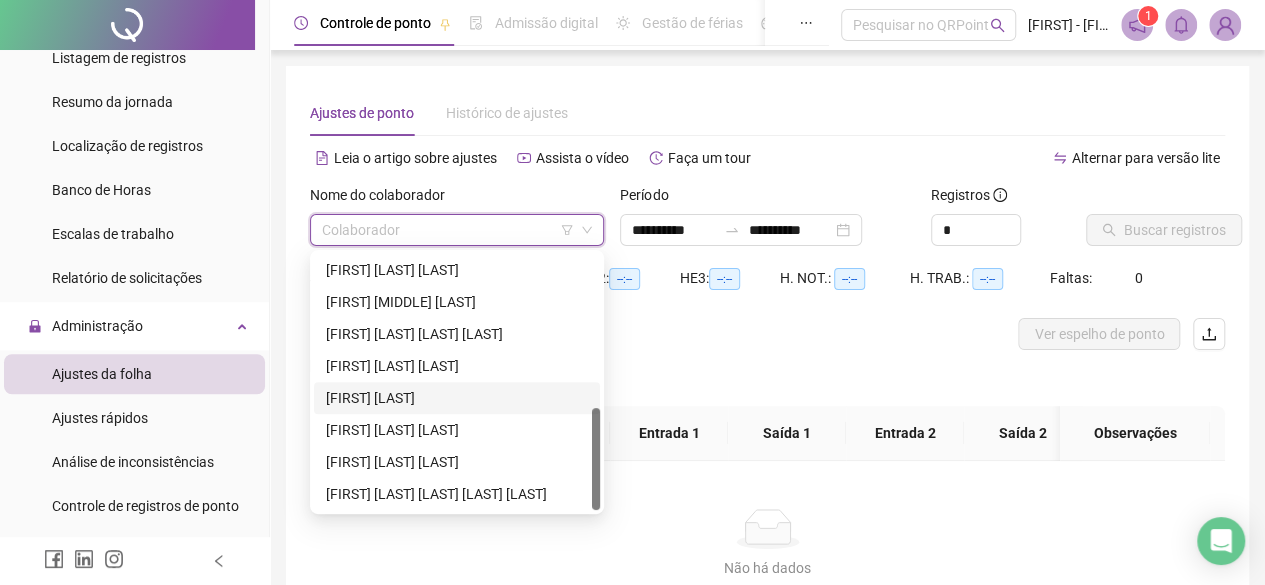 click on "[FIRST] [LAST]" at bounding box center (457, 398) 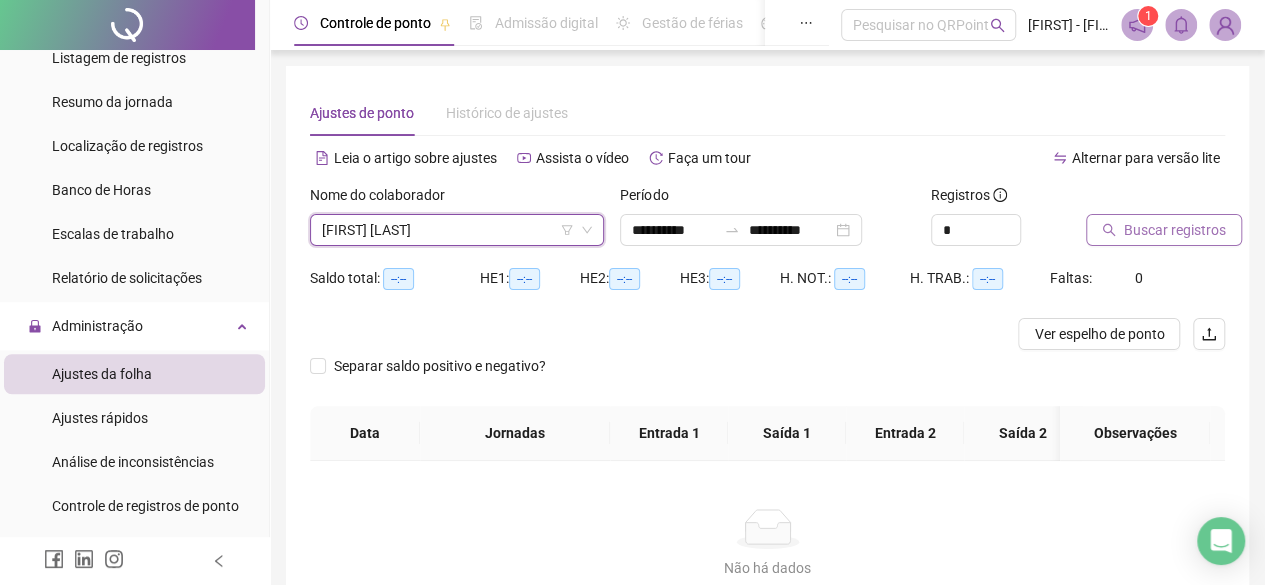click on "Buscar registros" at bounding box center (1175, 230) 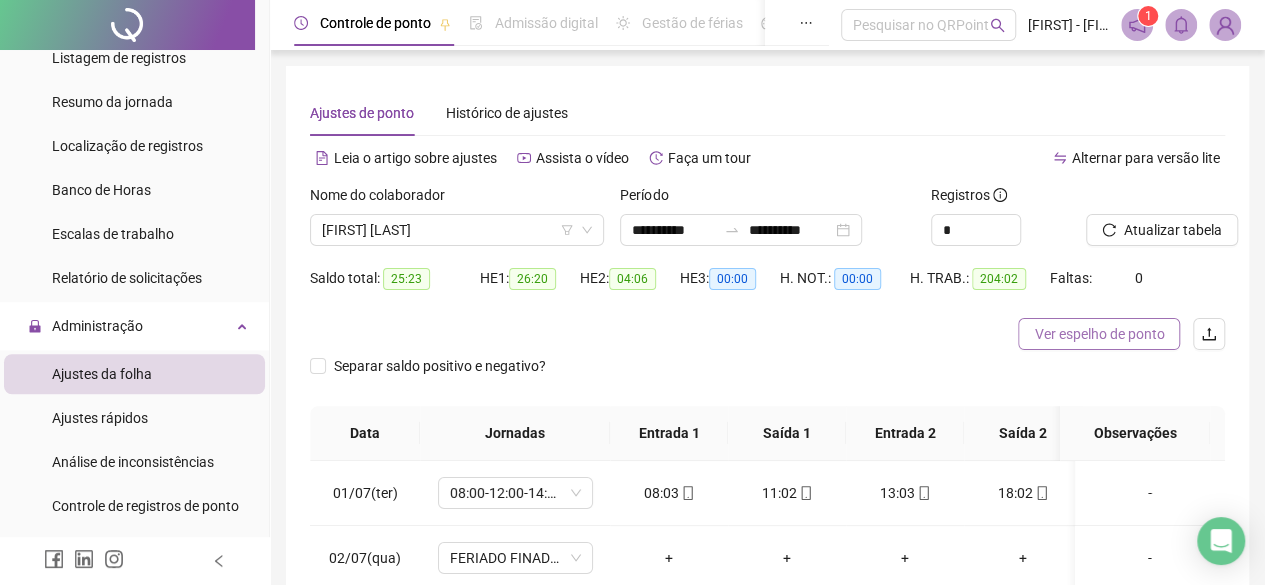 click on "Ver espelho de ponto" at bounding box center [1099, 334] 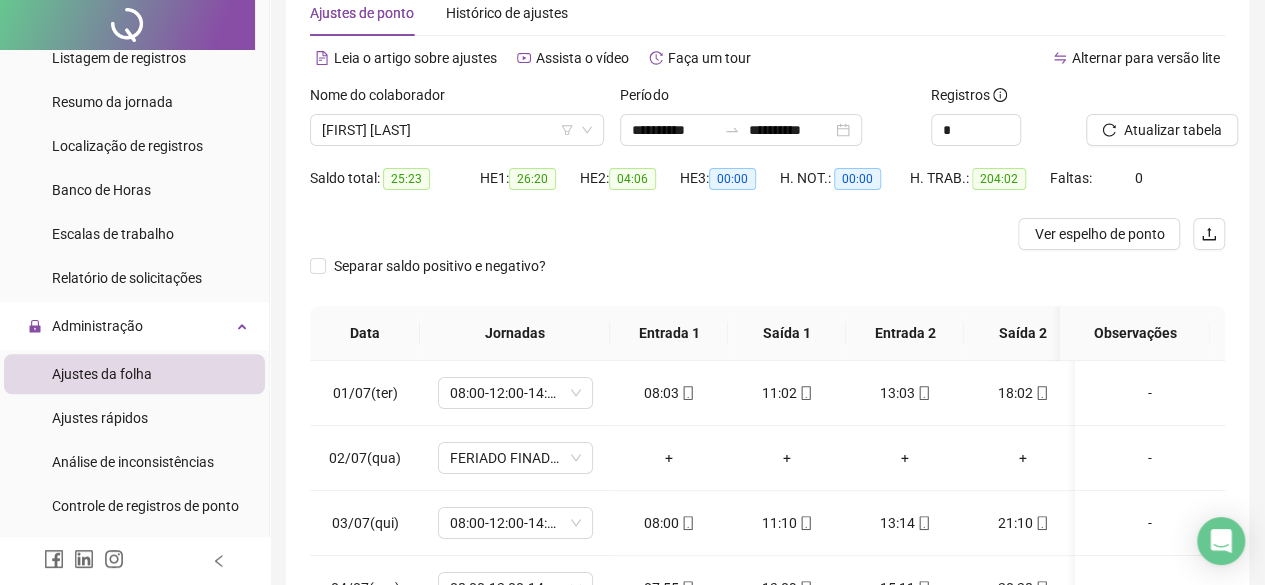 scroll, scrollTop: 200, scrollLeft: 0, axis: vertical 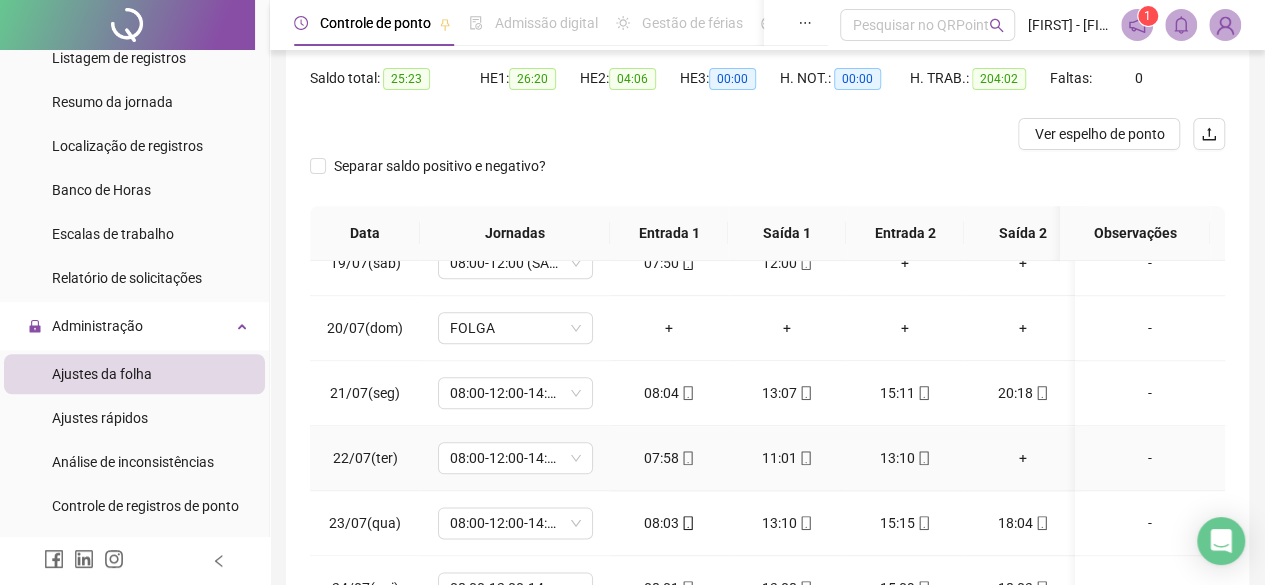 click on "+" at bounding box center (1023, 458) 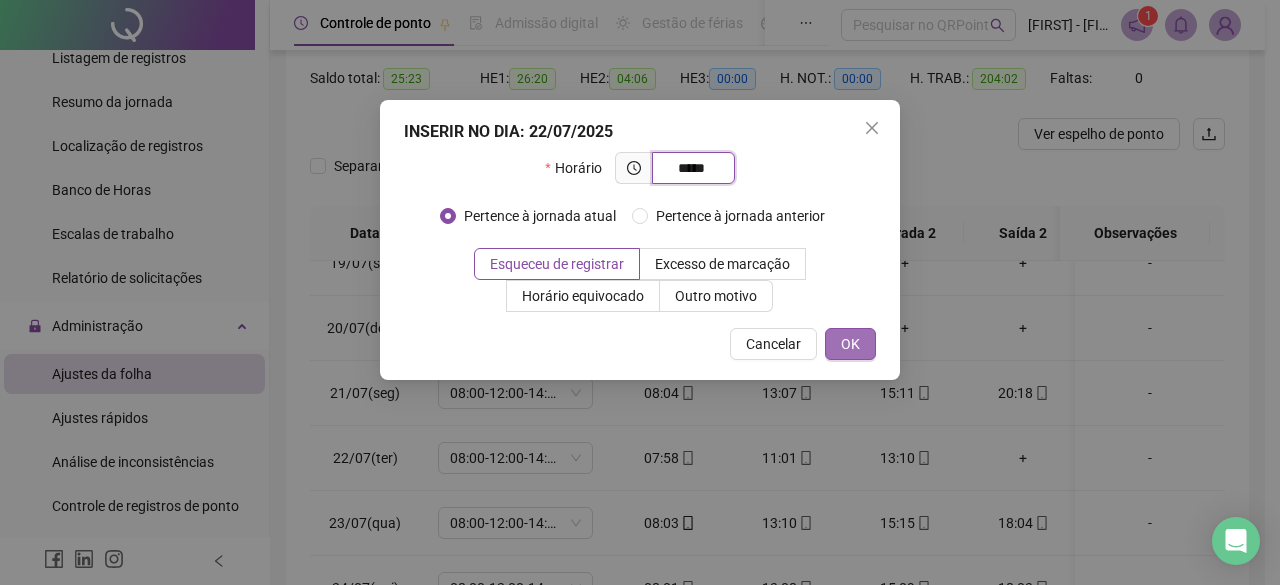 type on "*****" 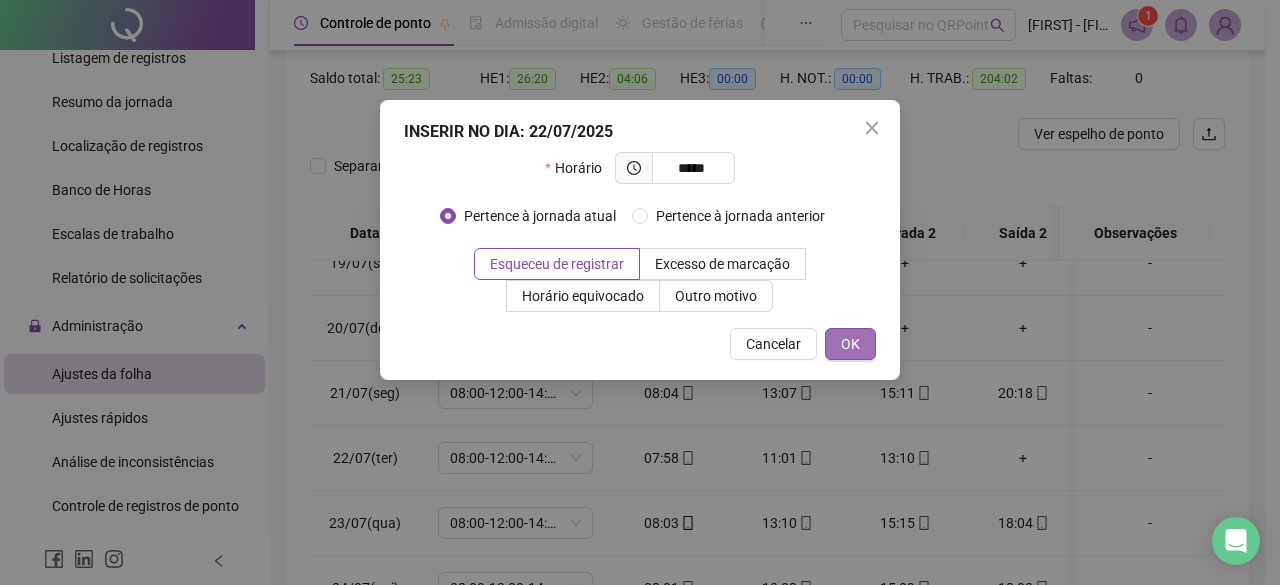 click on "OK" at bounding box center [850, 344] 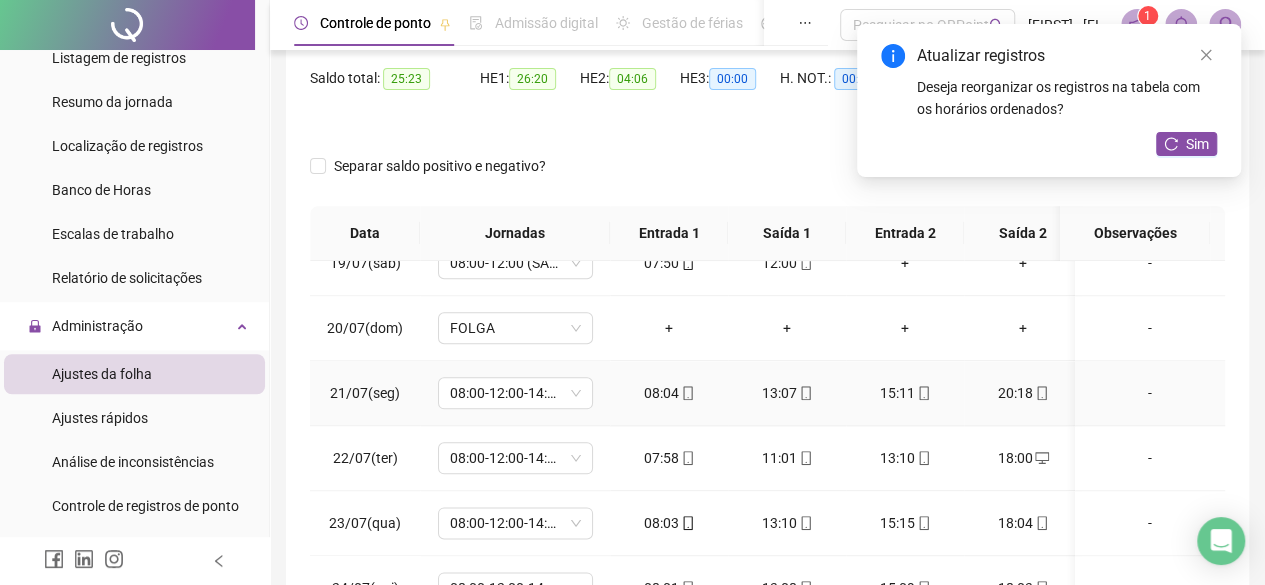scroll, scrollTop: 1400, scrollLeft: 0, axis: vertical 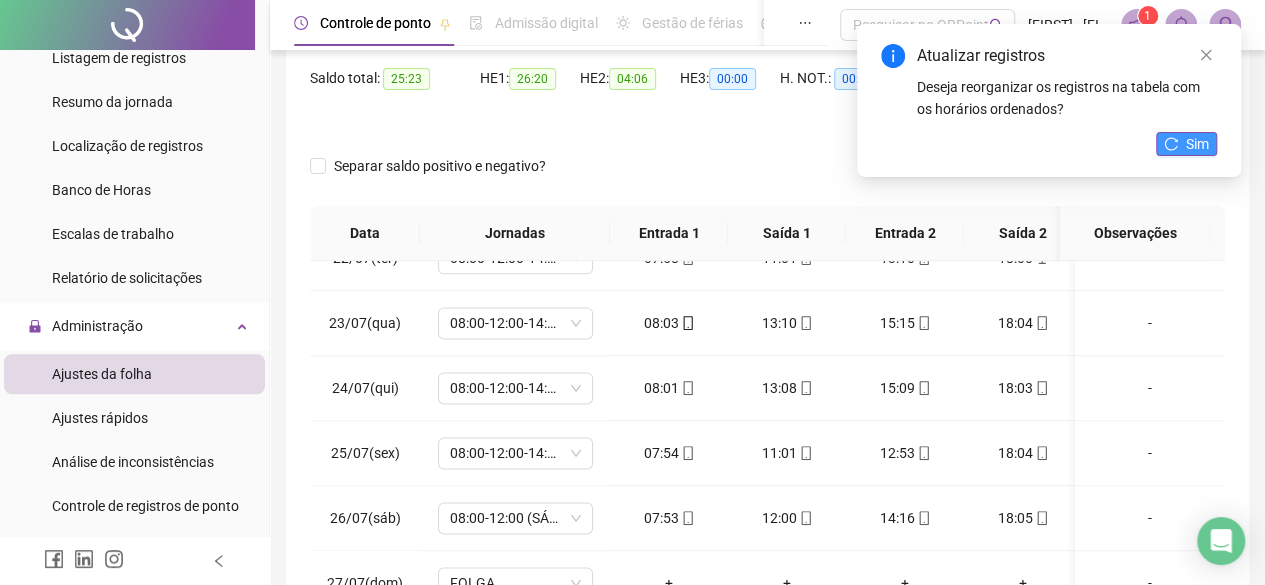 click on "Sim" at bounding box center [1197, 144] 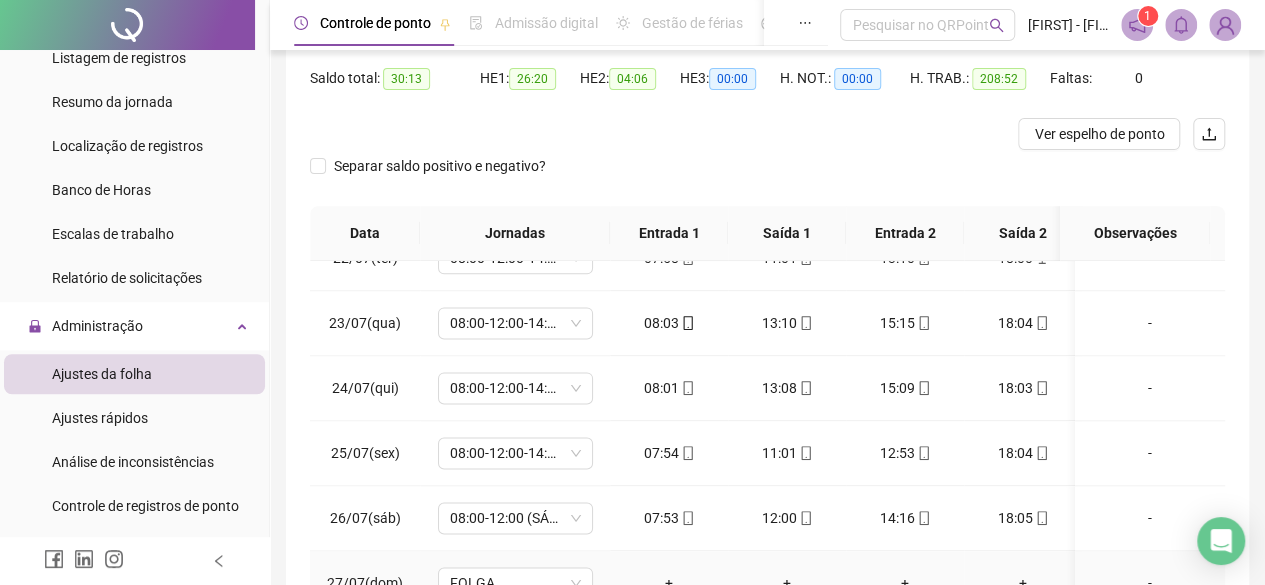 scroll, scrollTop: 1593, scrollLeft: 0, axis: vertical 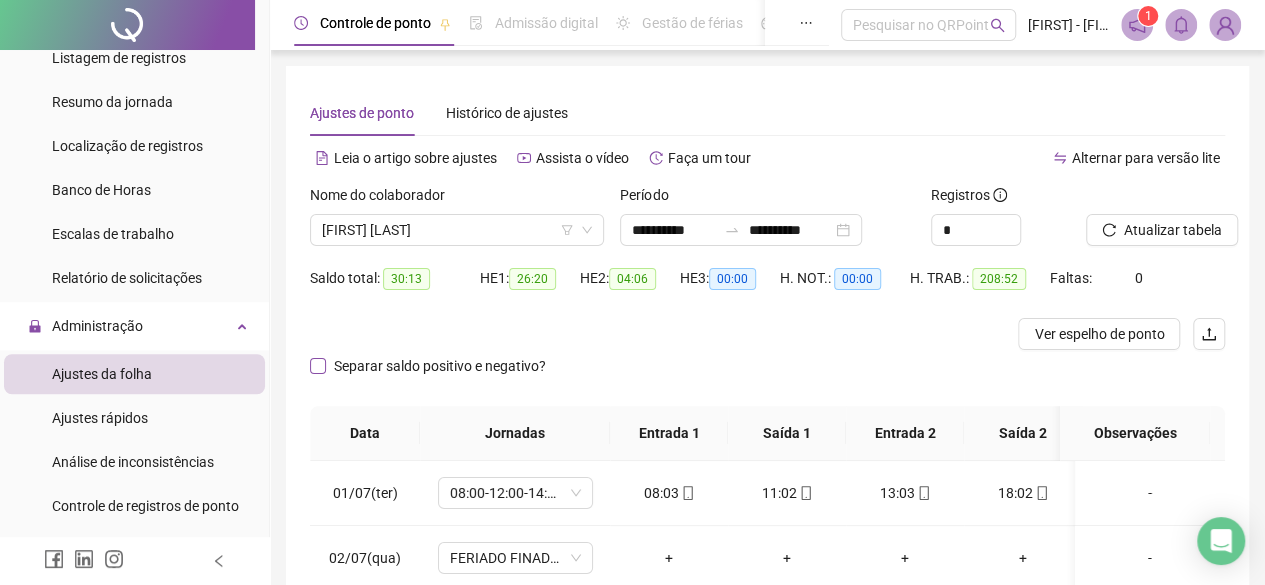click on "Separar saldo positivo e negativo?" at bounding box center [440, 366] 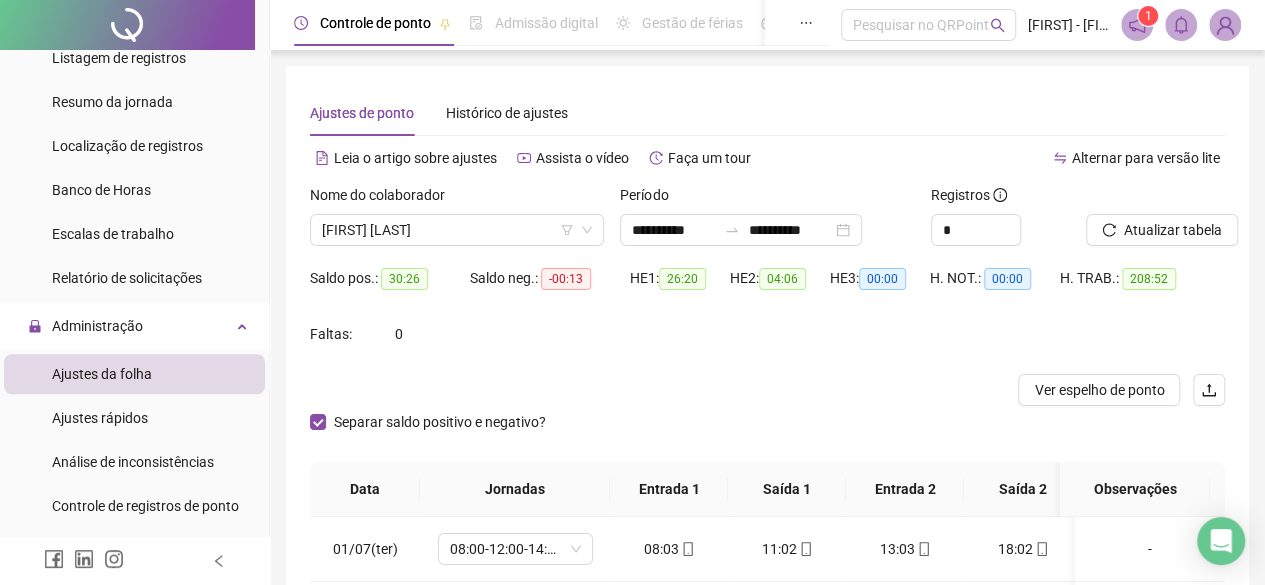 scroll, scrollTop: 100, scrollLeft: 0, axis: vertical 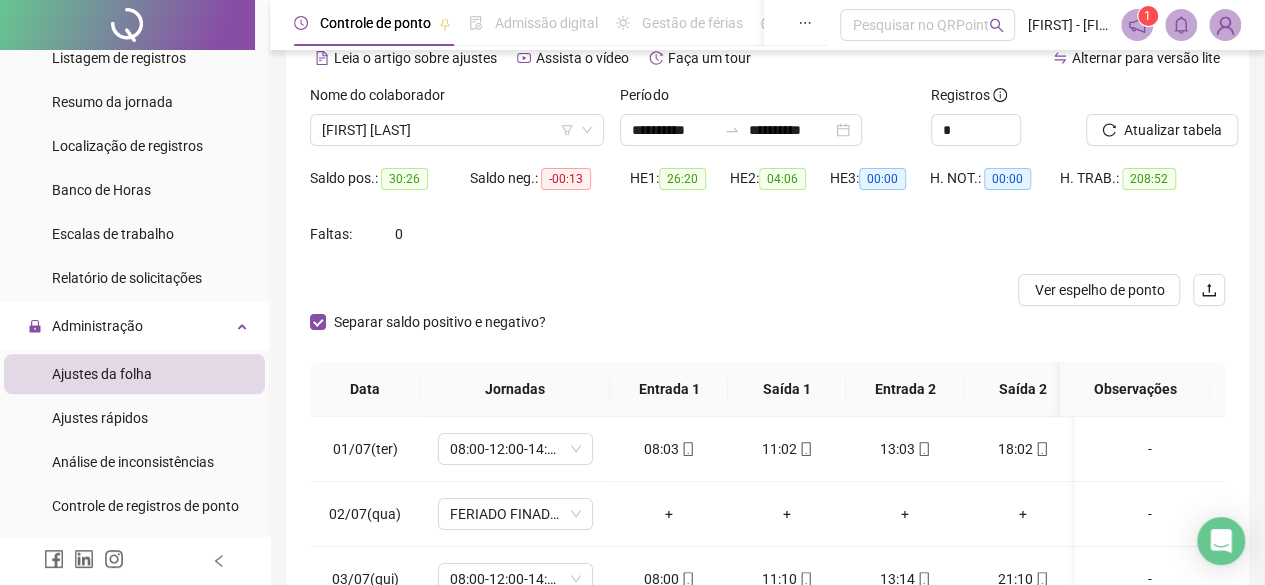 click on "Separar saldo positivo e negativo?" at bounding box center [767, 334] 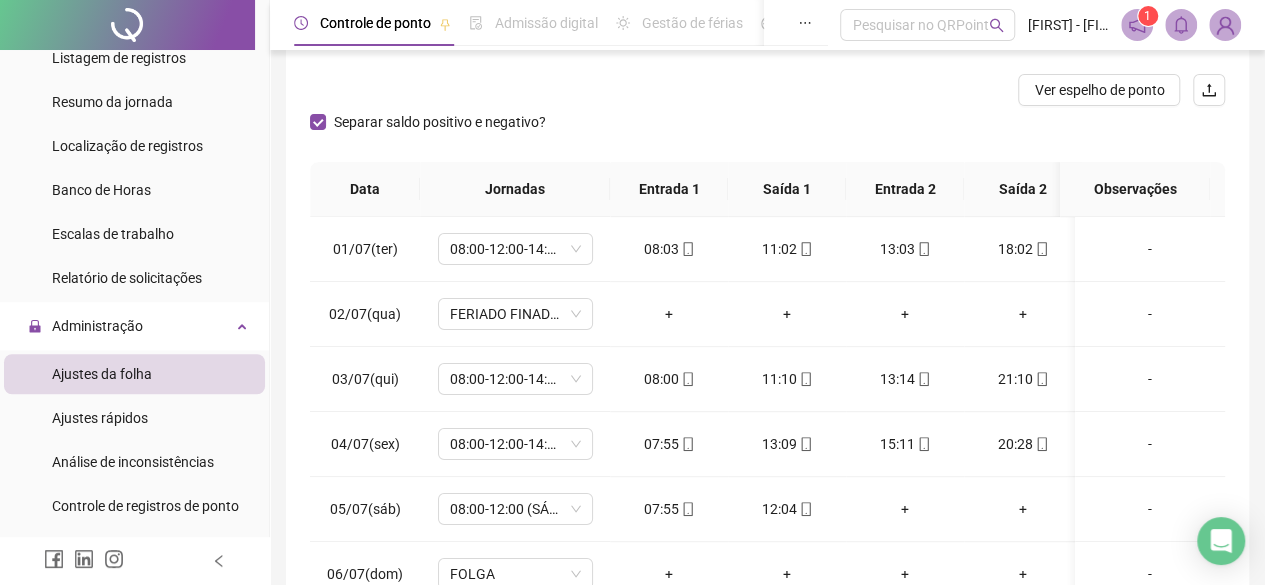 scroll, scrollTop: 100, scrollLeft: 0, axis: vertical 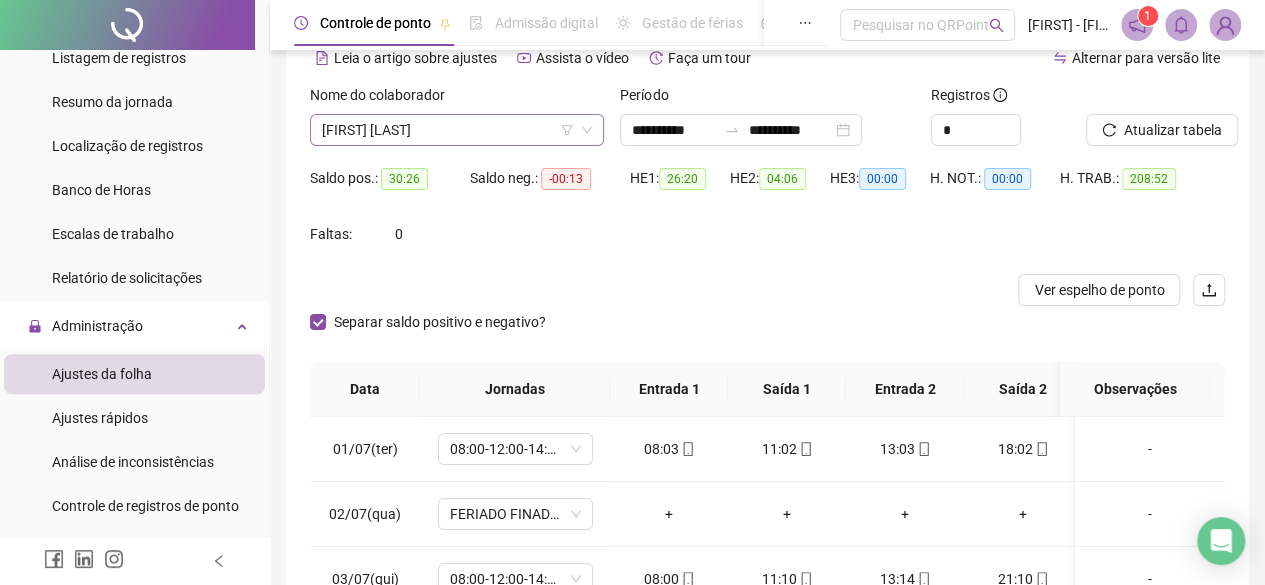 click 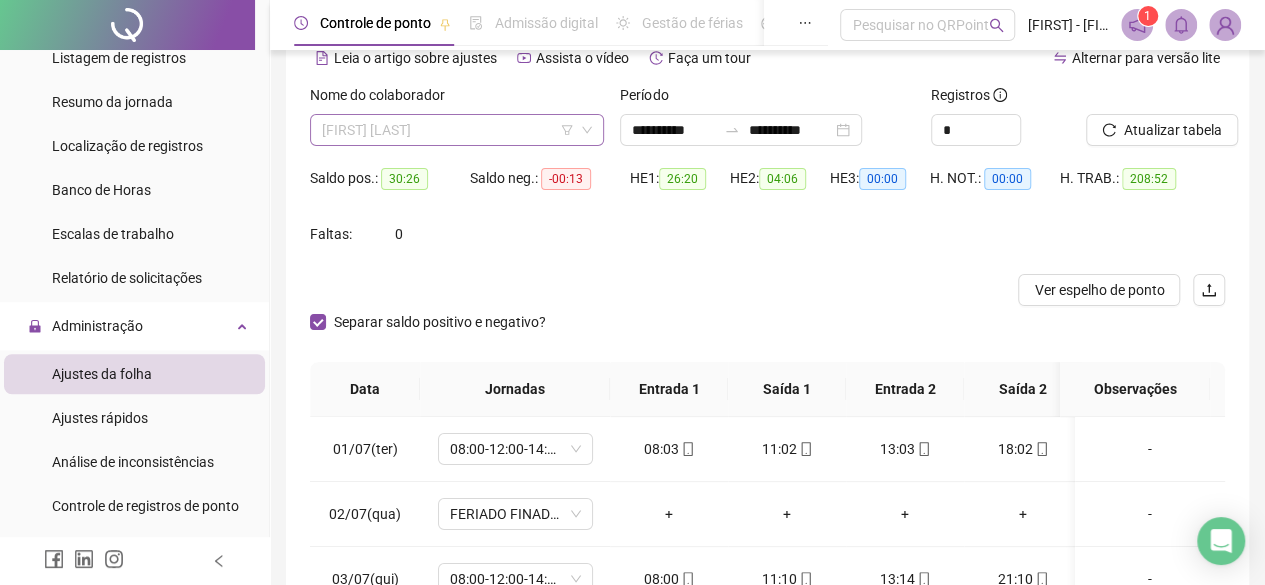click on "[FIRST] [LAST]" at bounding box center [457, 130] 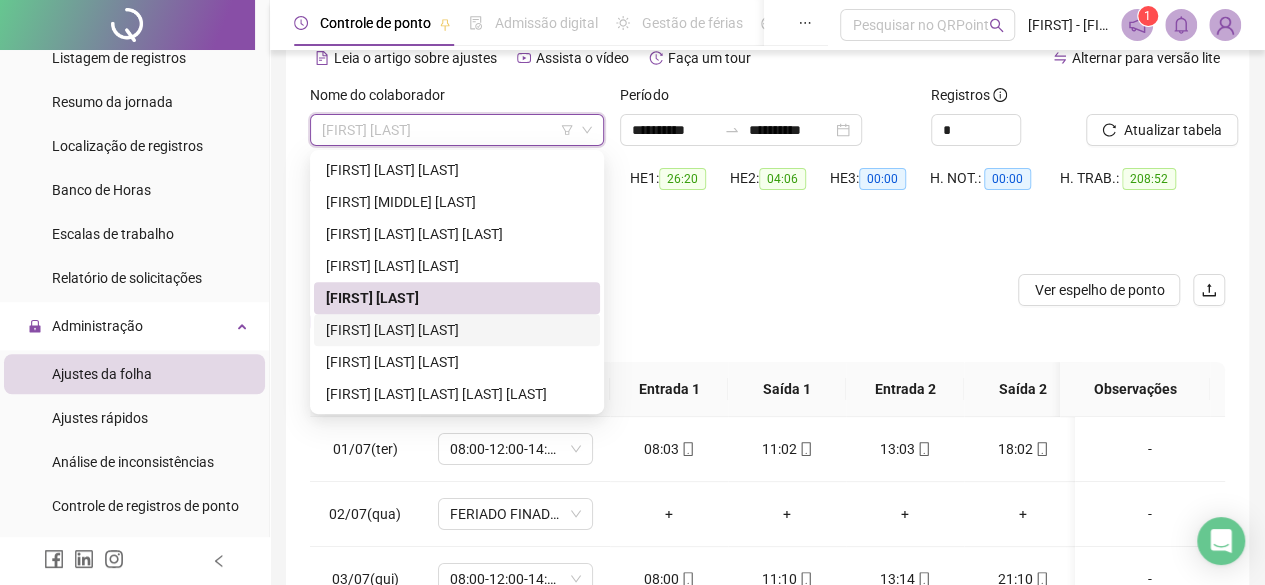 click on "[FIRST] [LAST] [LAST]" at bounding box center [457, 330] 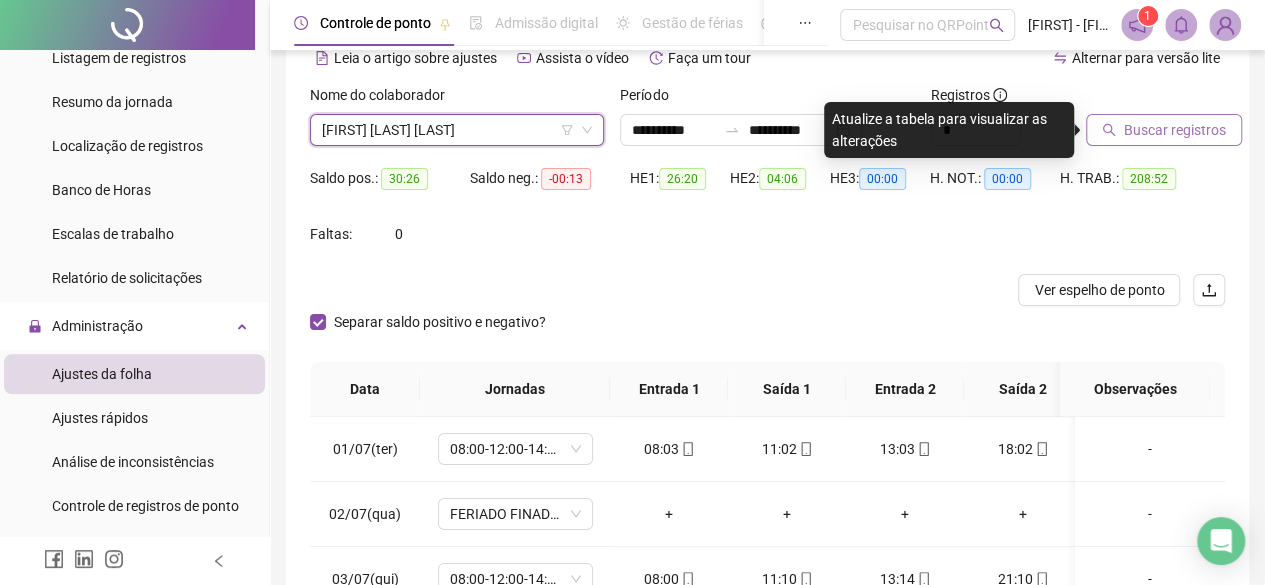 click on "Buscar registros" at bounding box center [1175, 130] 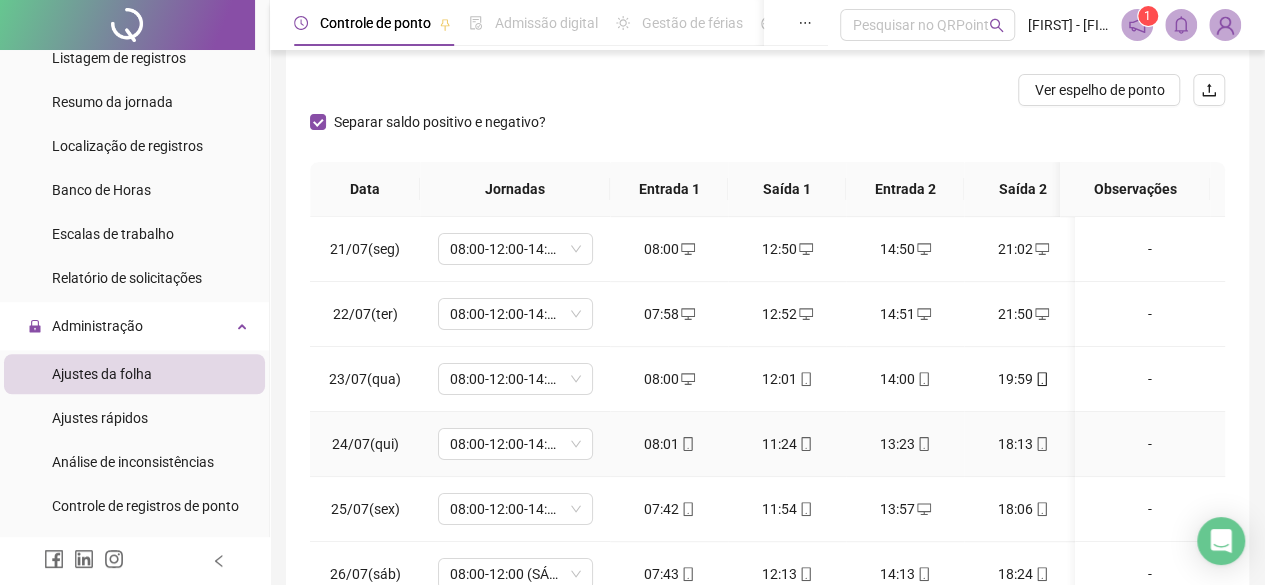 scroll, scrollTop: 400, scrollLeft: 0, axis: vertical 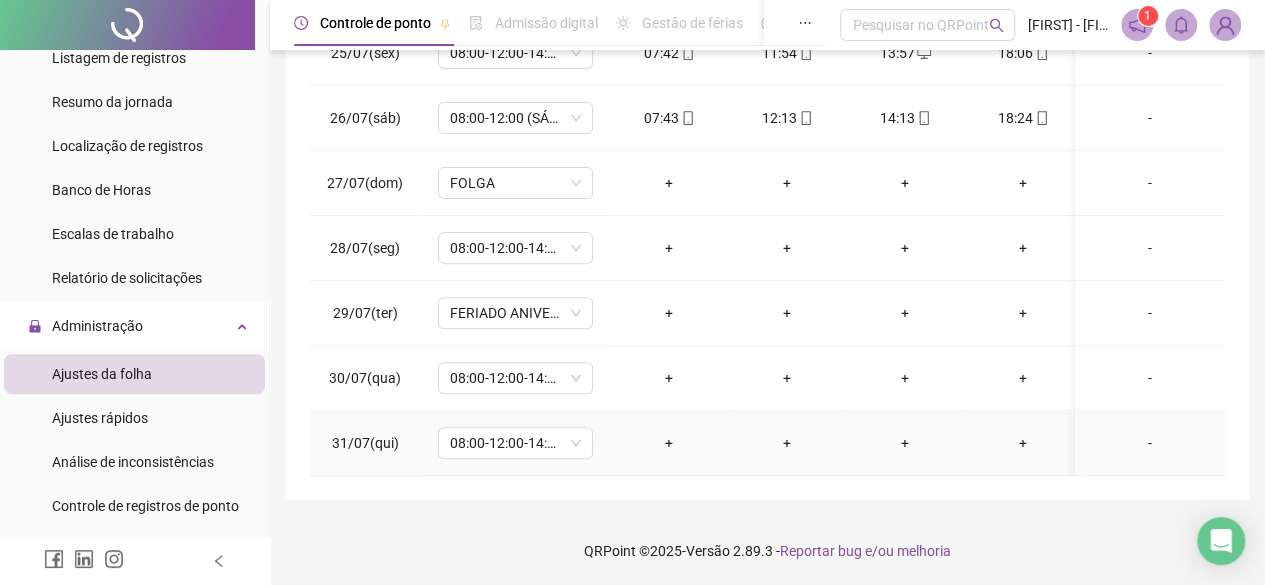 click on "+" at bounding box center [669, 443] 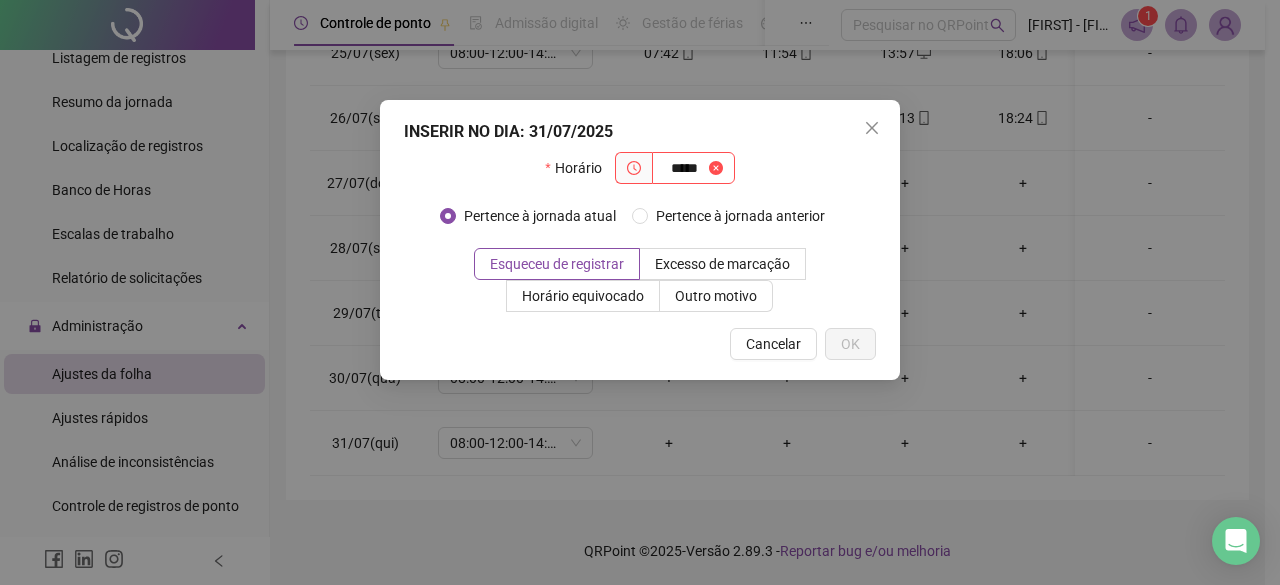 click on "Horário *****" at bounding box center (640, 176) 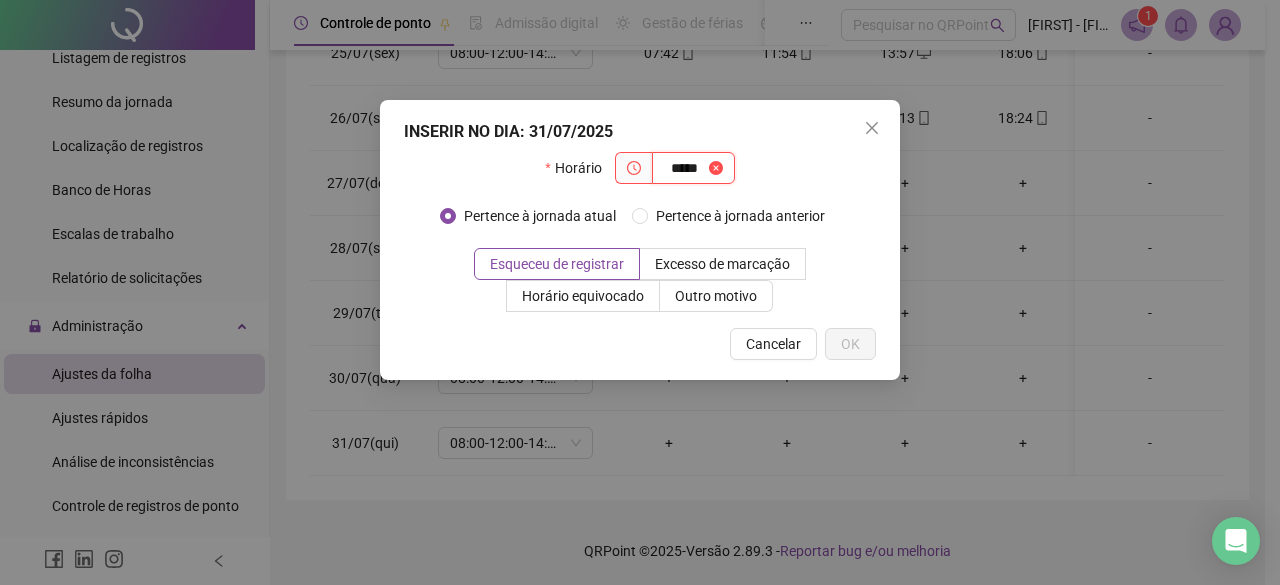 click on "*****" at bounding box center [684, 168] 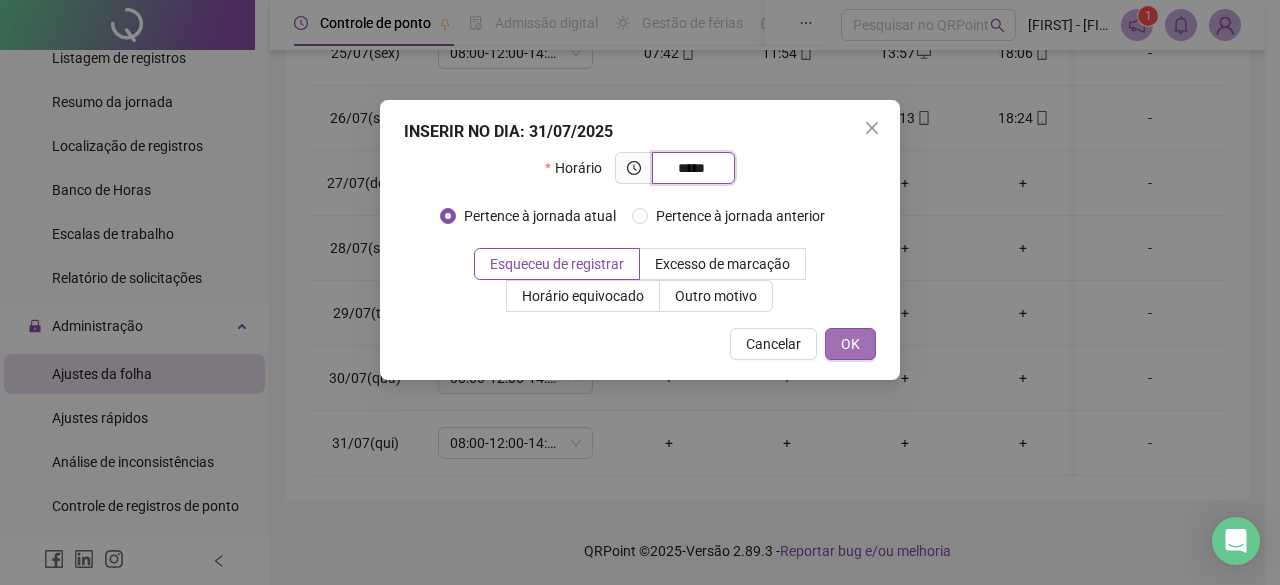 type on "*****" 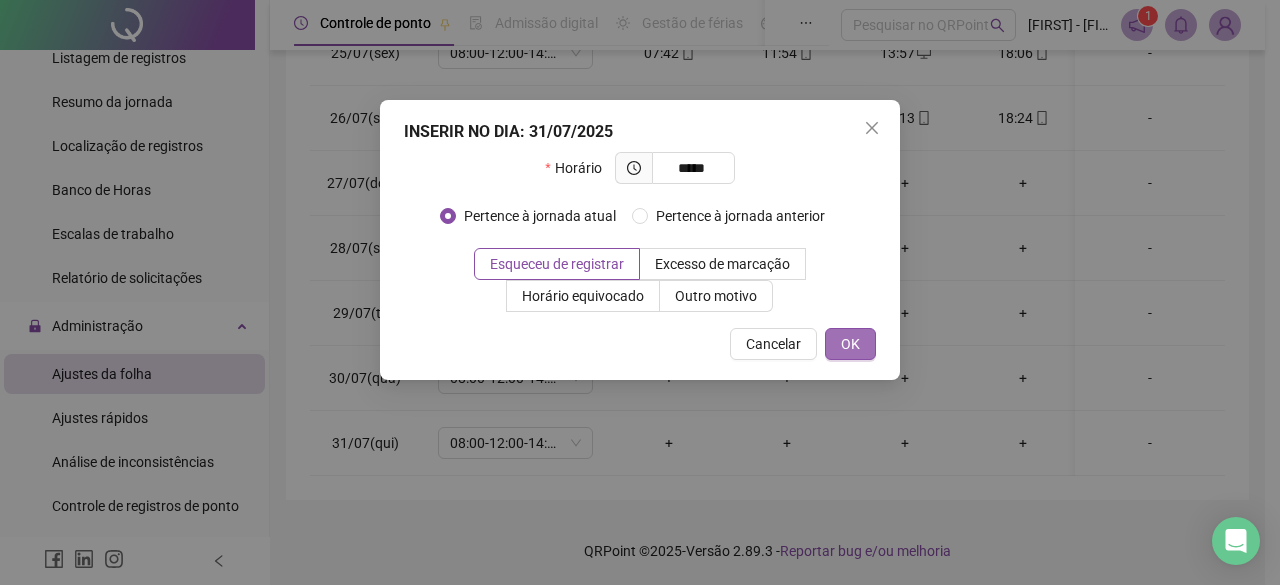 click on "OK" at bounding box center [850, 344] 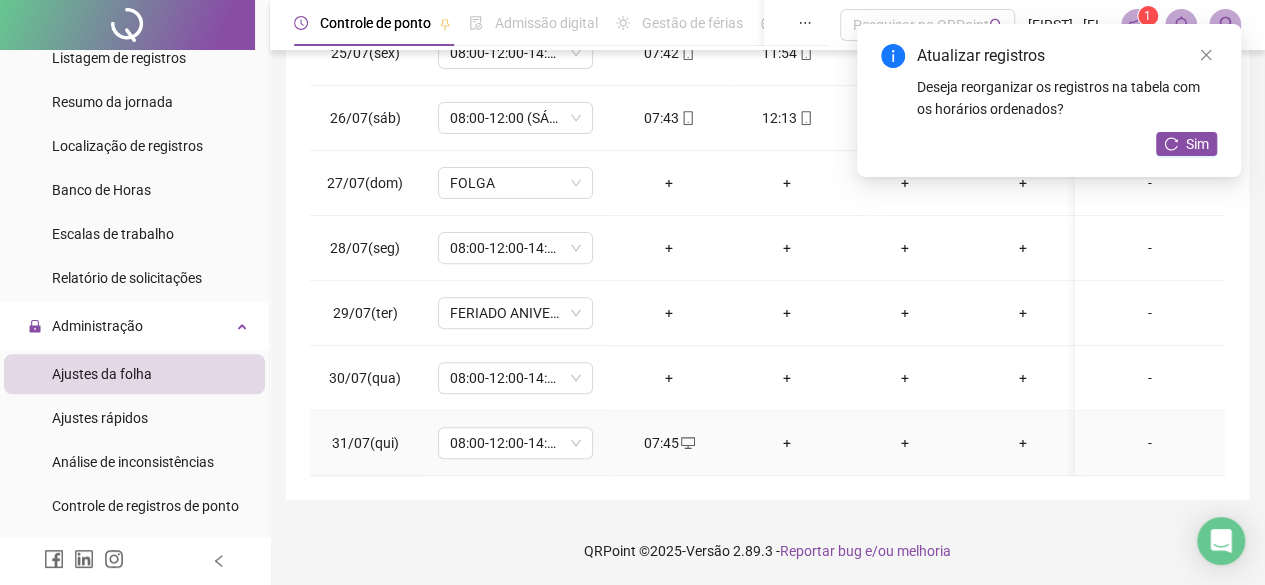 click on "+" at bounding box center (787, 443) 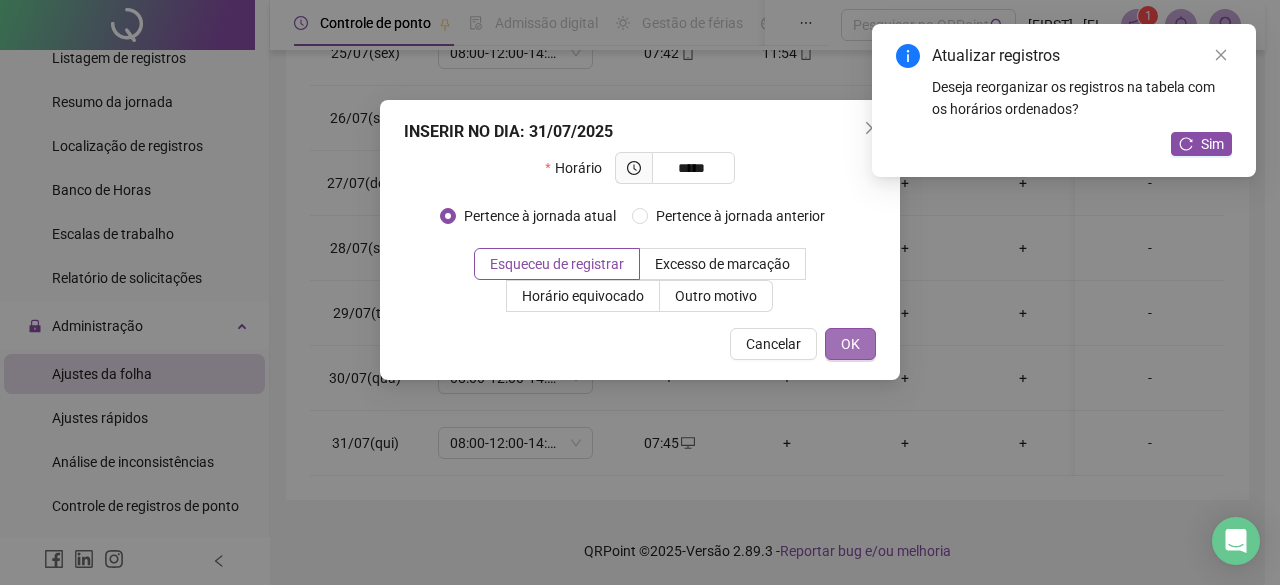 type on "*****" 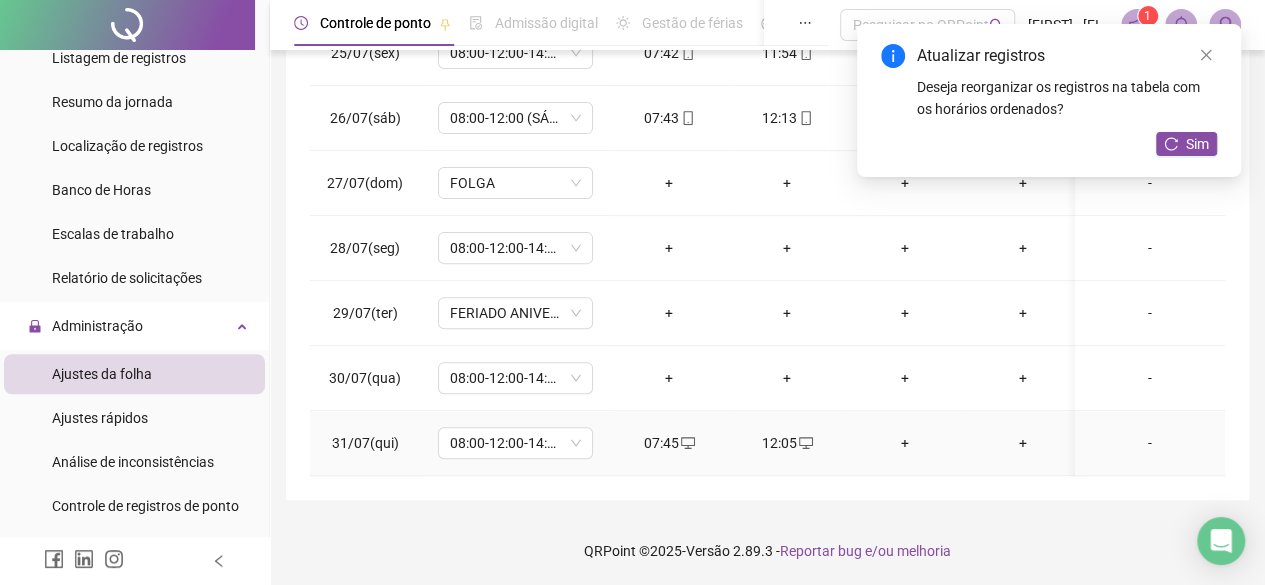 click on "+" at bounding box center (905, 443) 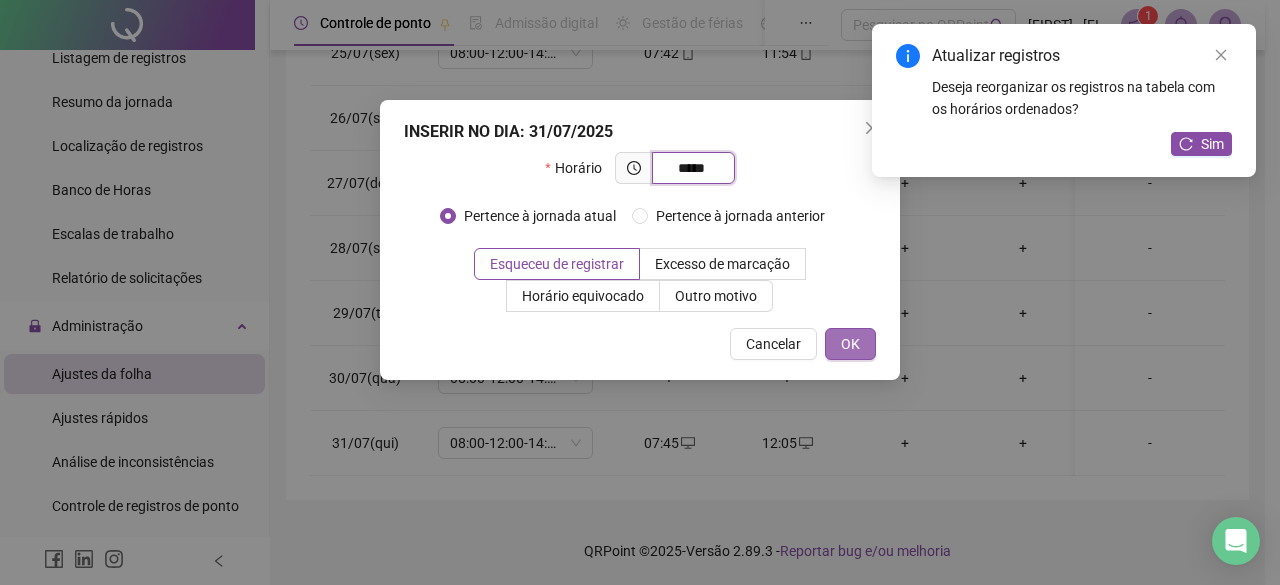 type on "*****" 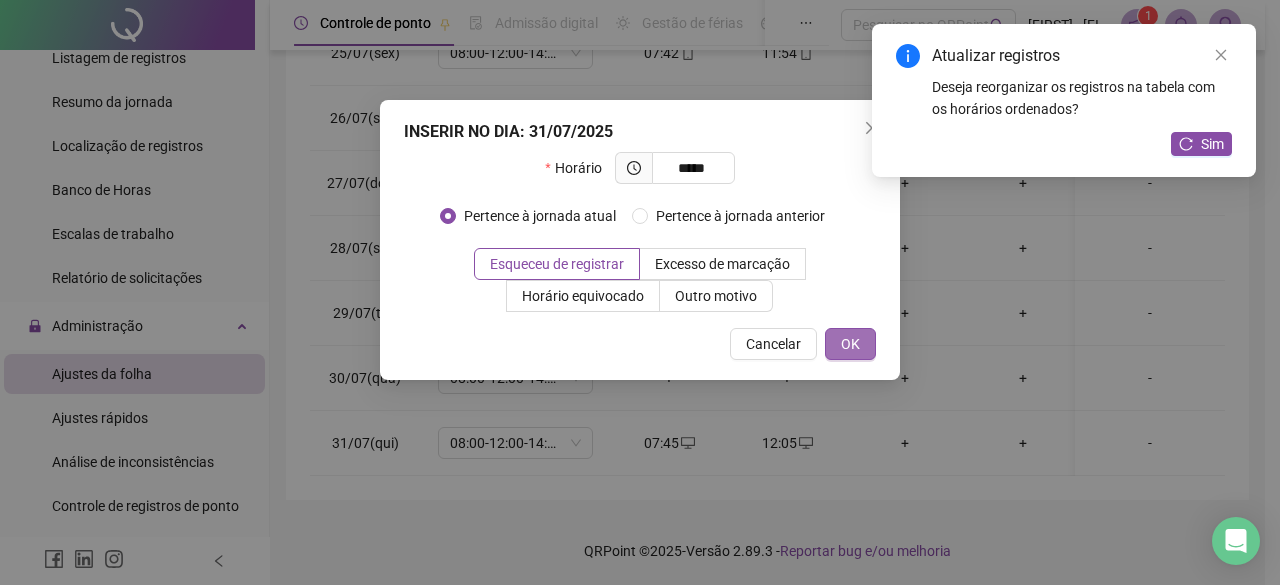 click on "OK" at bounding box center (850, 344) 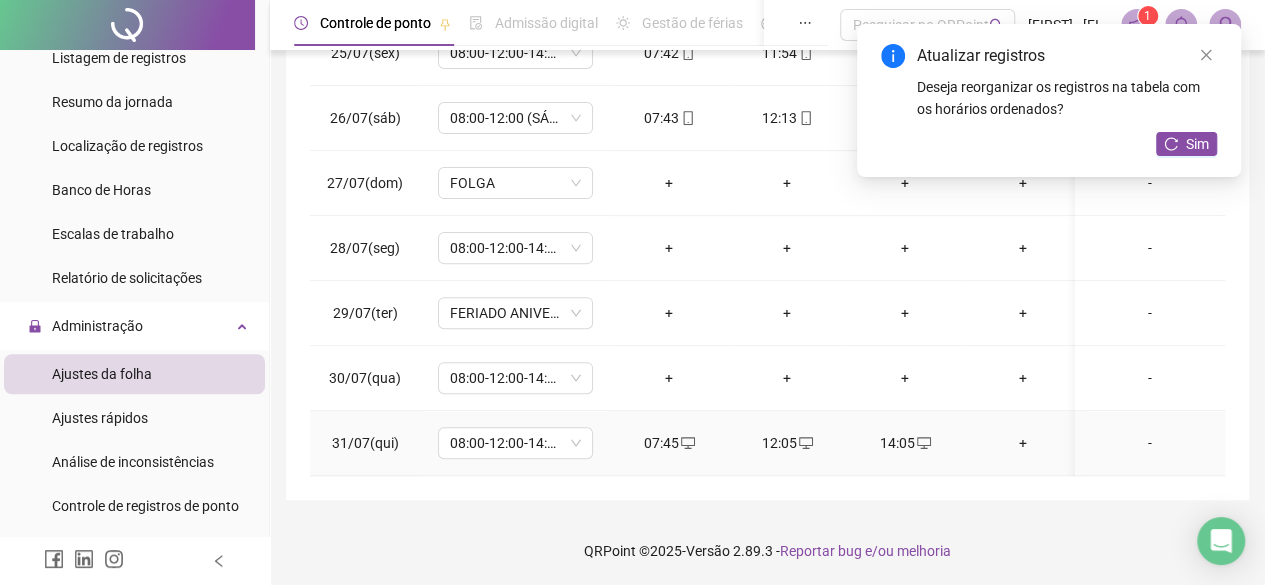 click on "+" at bounding box center [1023, 443] 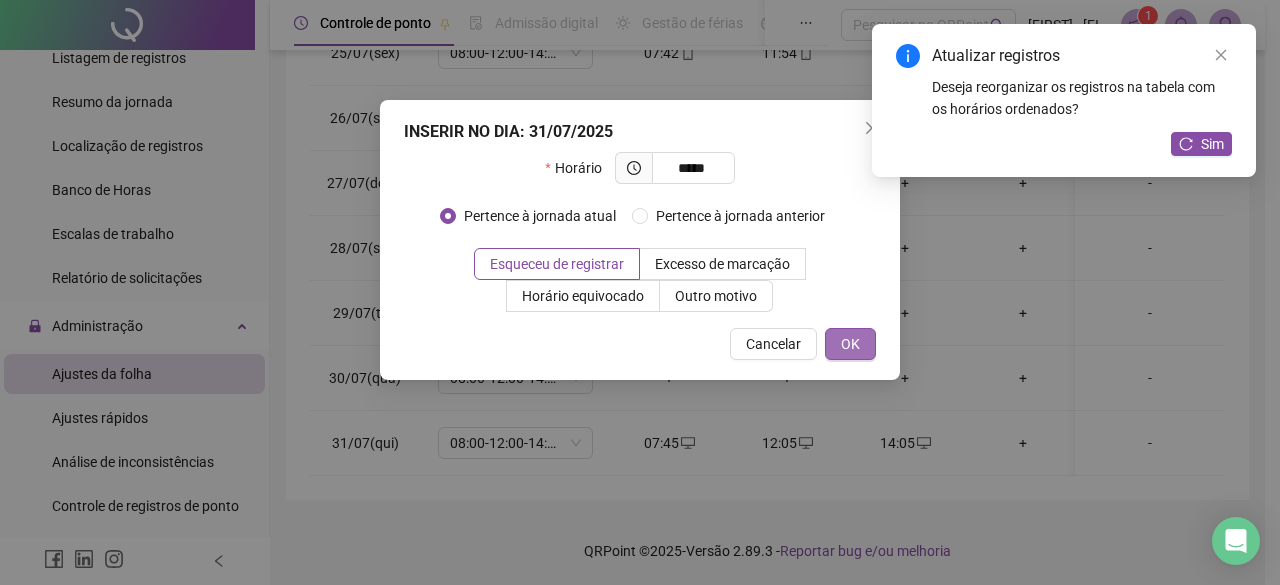 type on "*****" 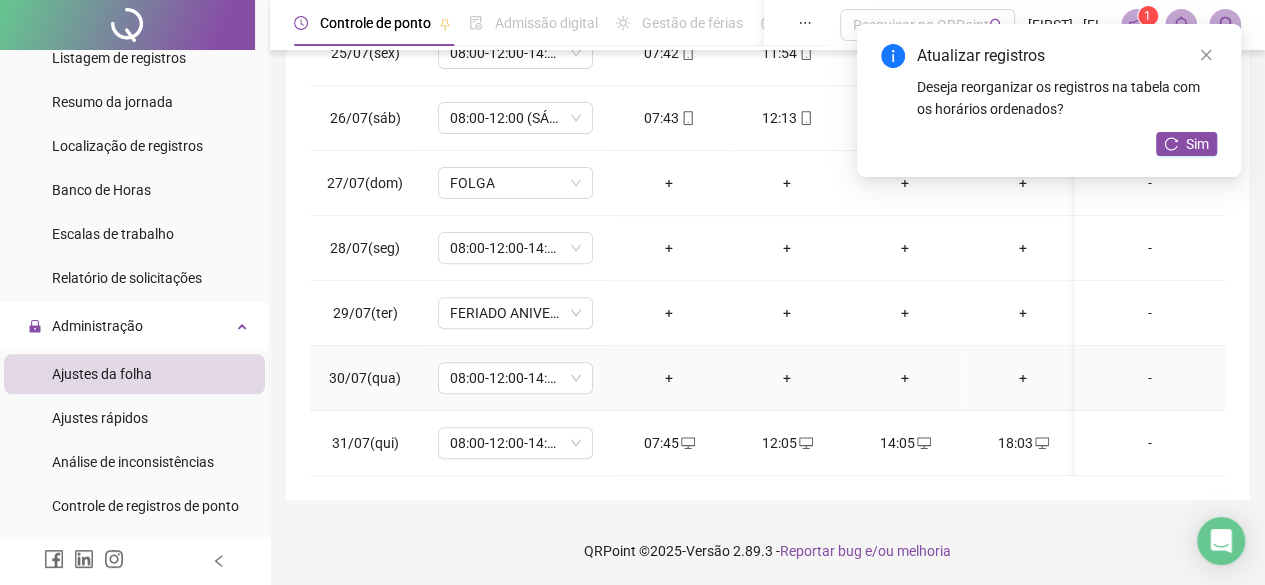 click on "+" at bounding box center [669, 378] 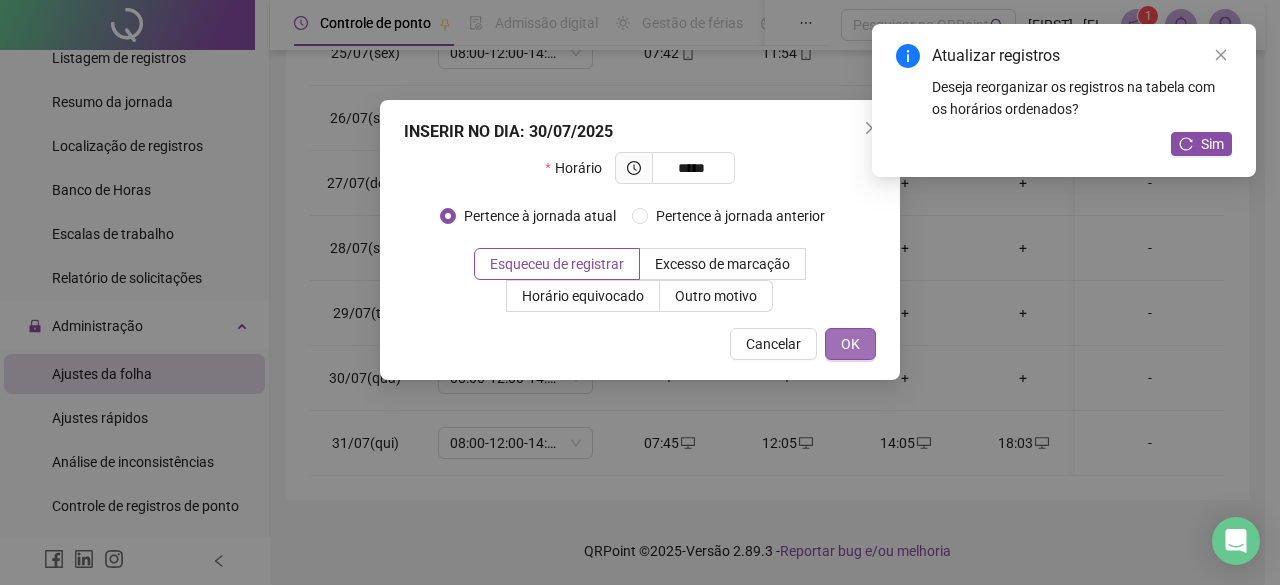 type on "*****" 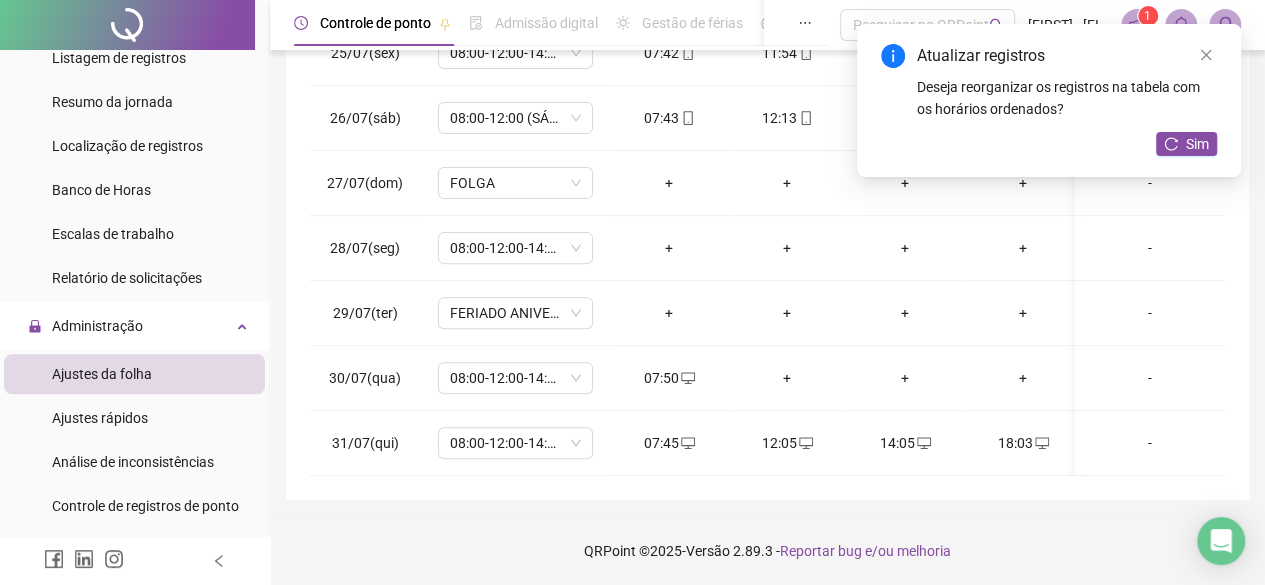 click on "+" at bounding box center (787, 378) 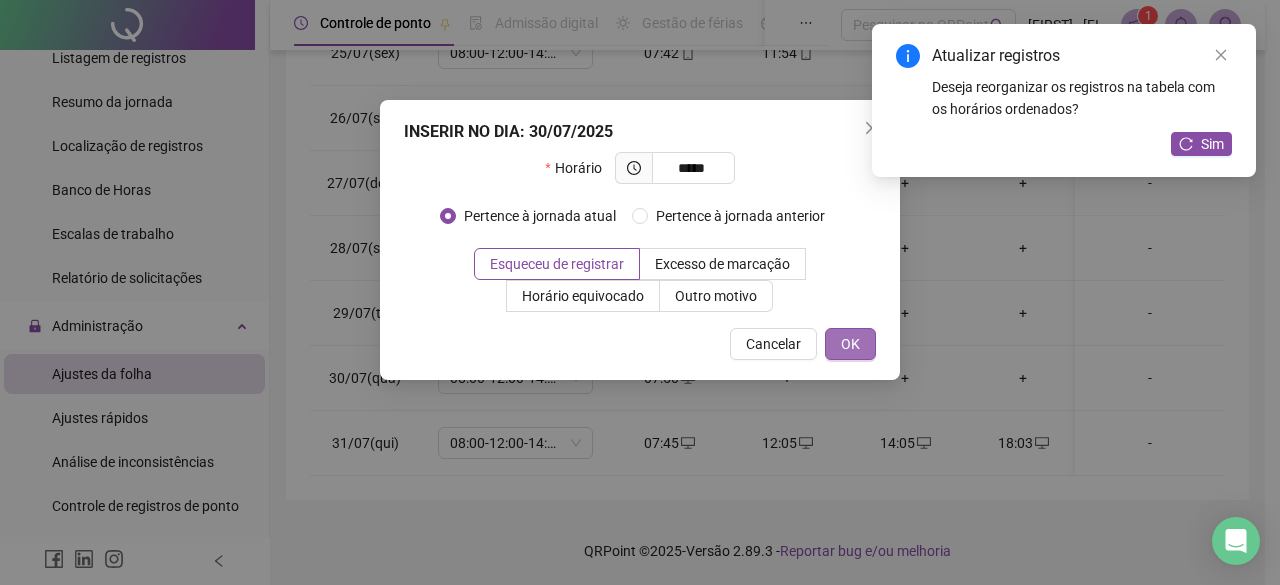type on "*****" 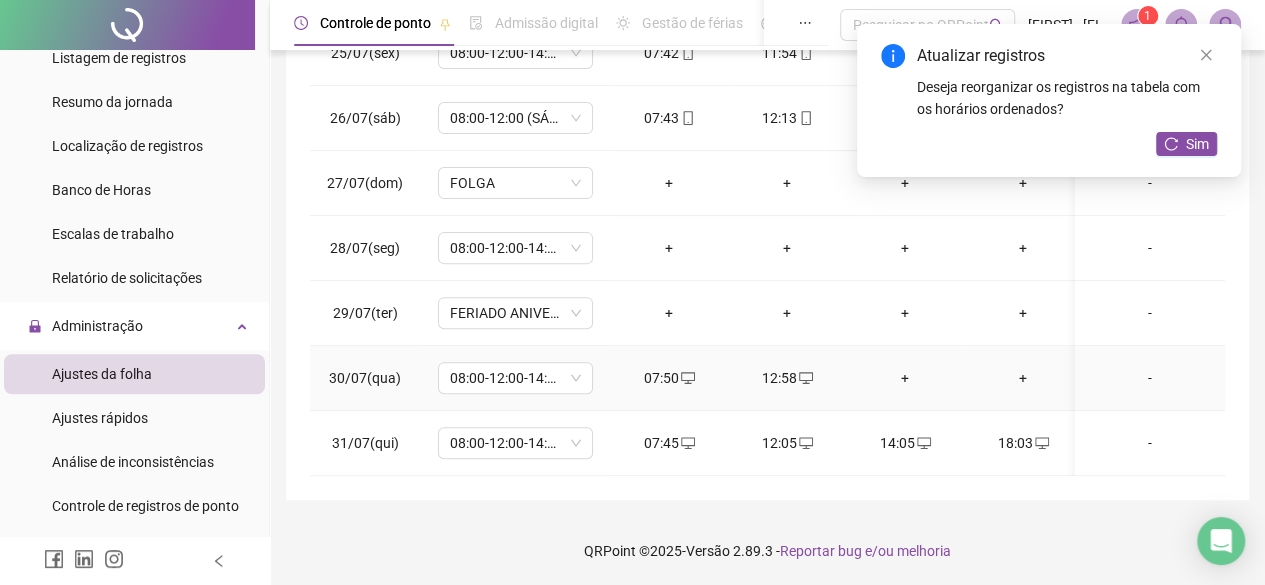click on "+" at bounding box center (905, 378) 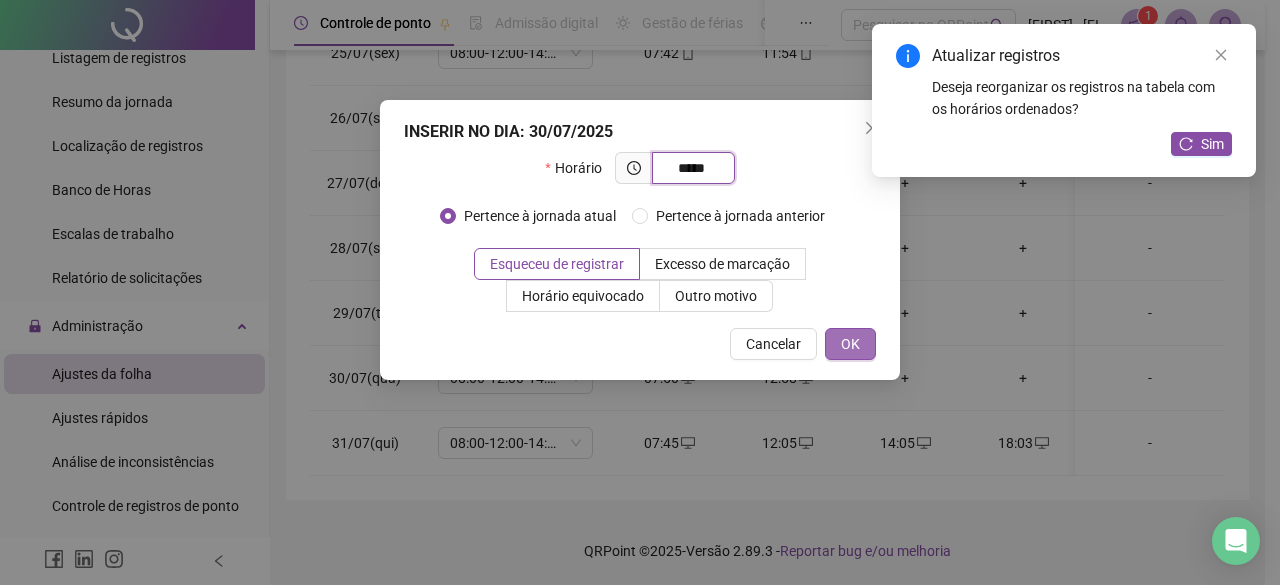 type on "*****" 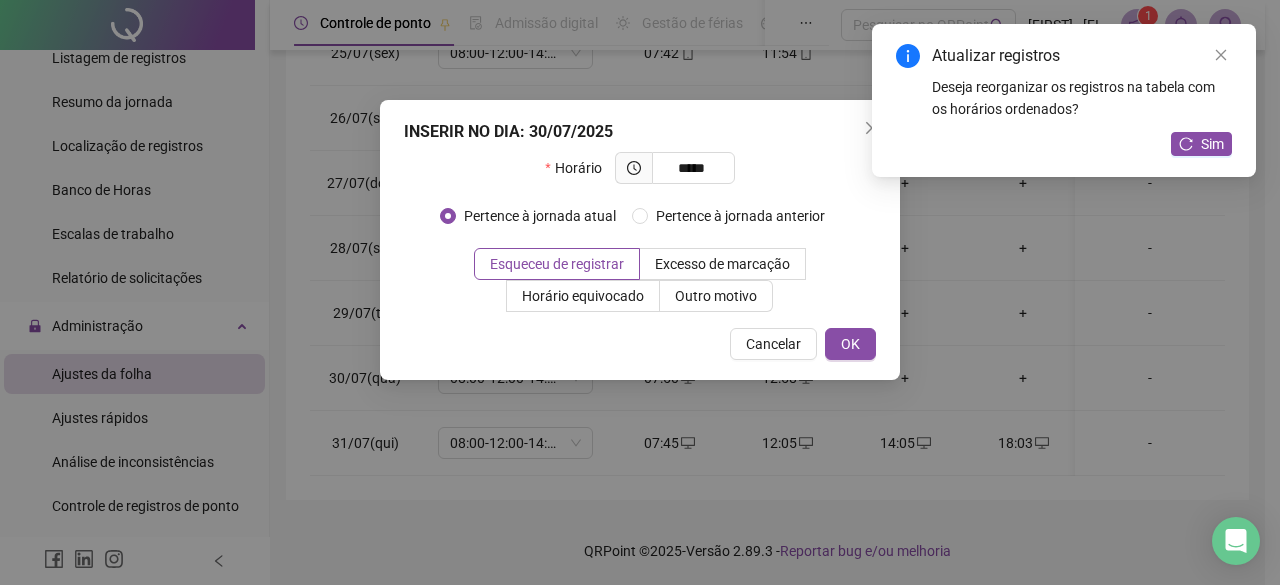 drag, startPoint x: 859, startPoint y: 345, endPoint x: 908, endPoint y: 349, distance: 49.162994 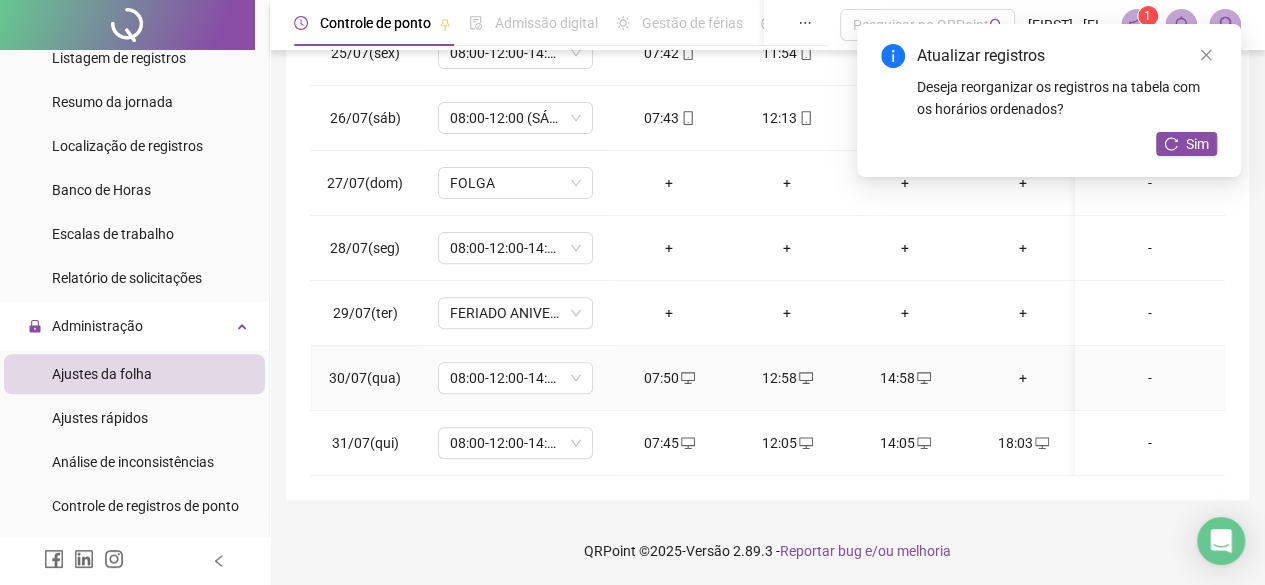 click on "+" at bounding box center (1023, 378) 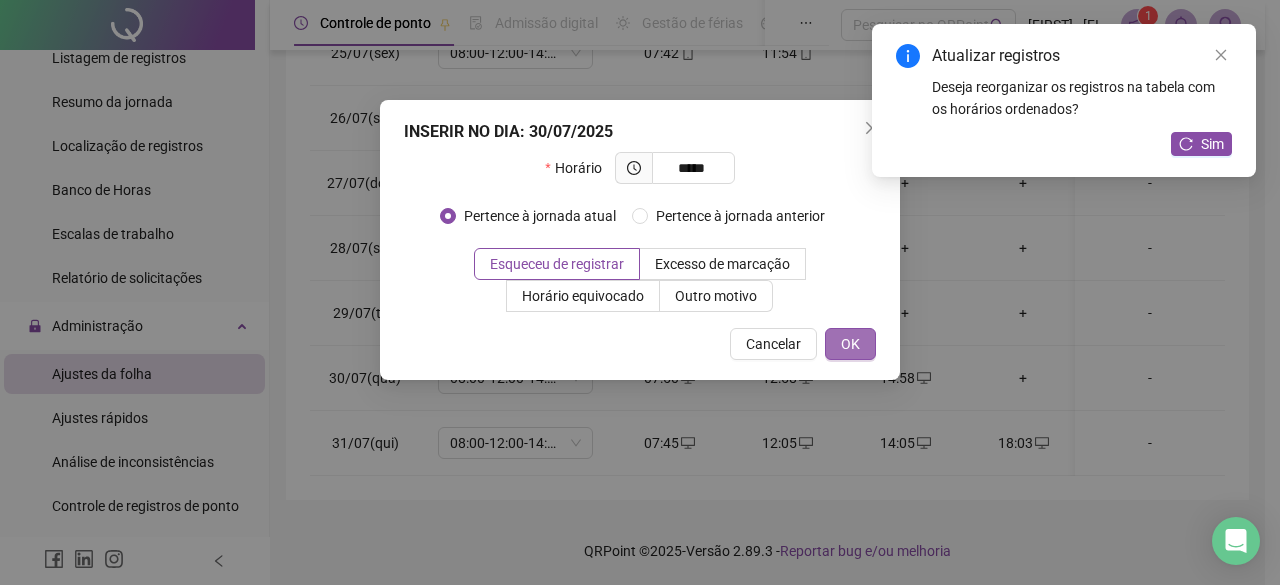 type on "*****" 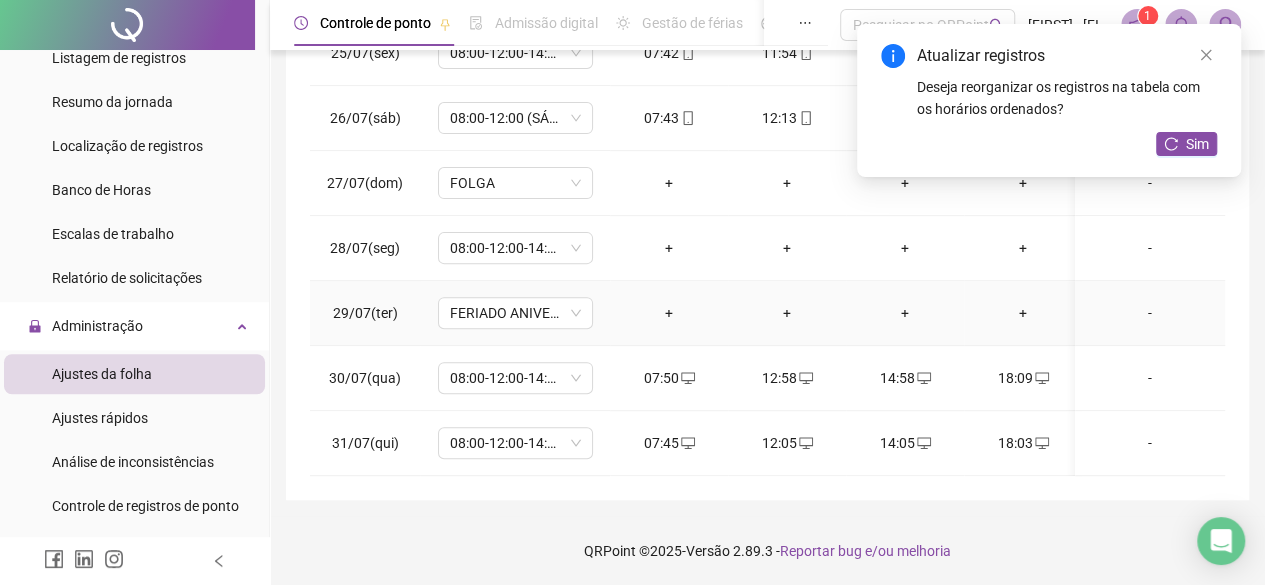 click on "+" at bounding box center [669, 313] 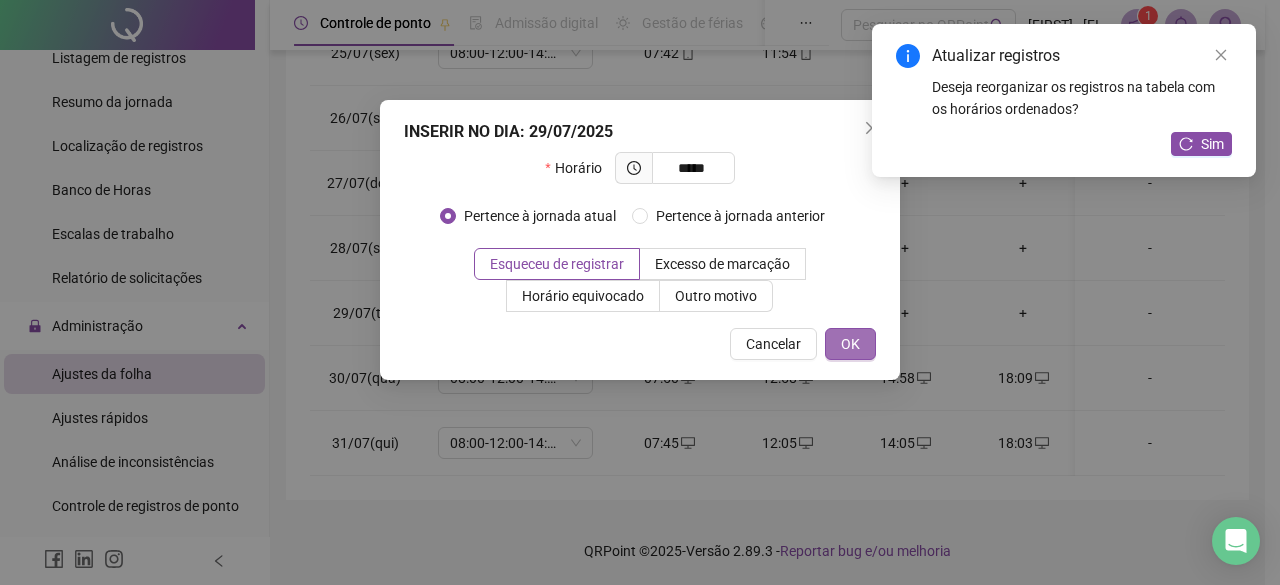 type on "*****" 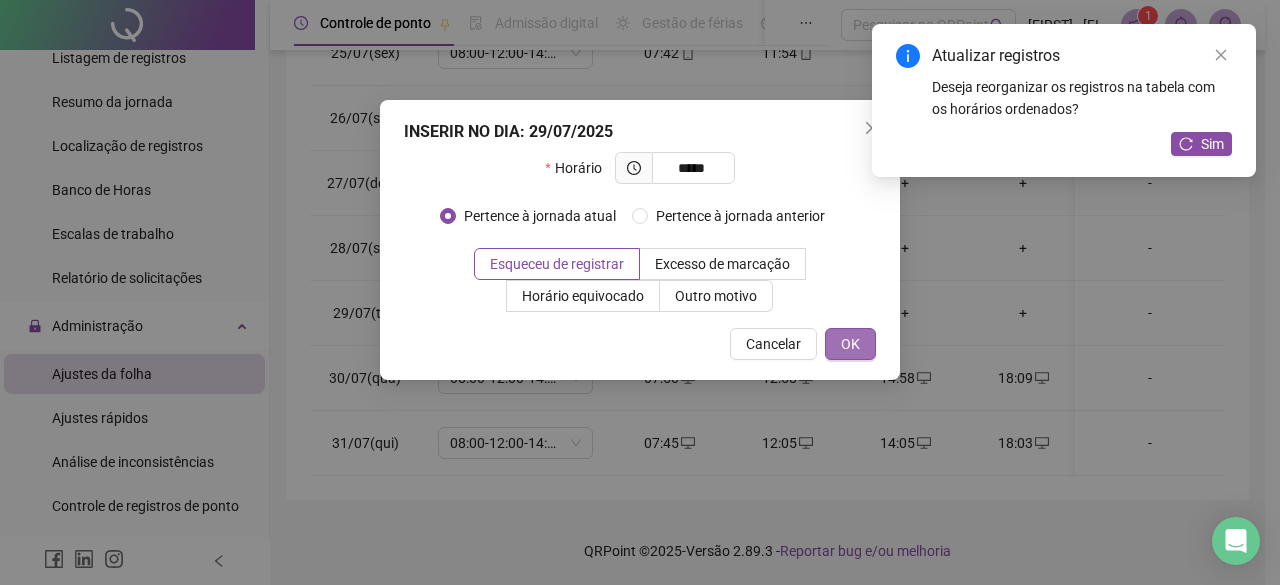 click on "OK" at bounding box center [850, 344] 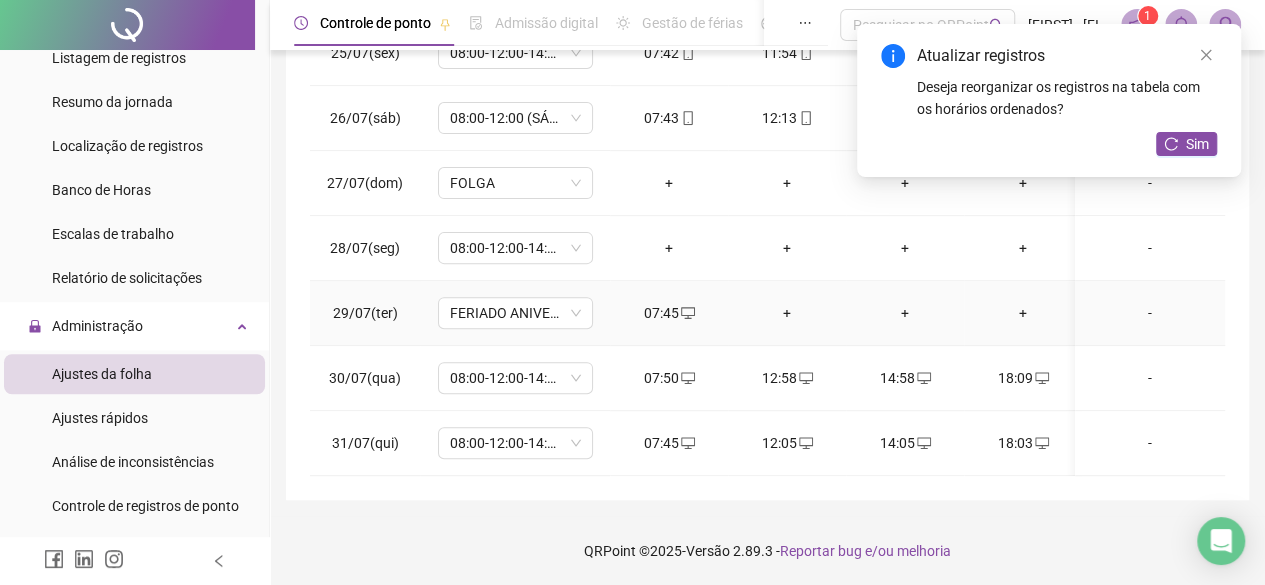click on "+" at bounding box center [787, 313] 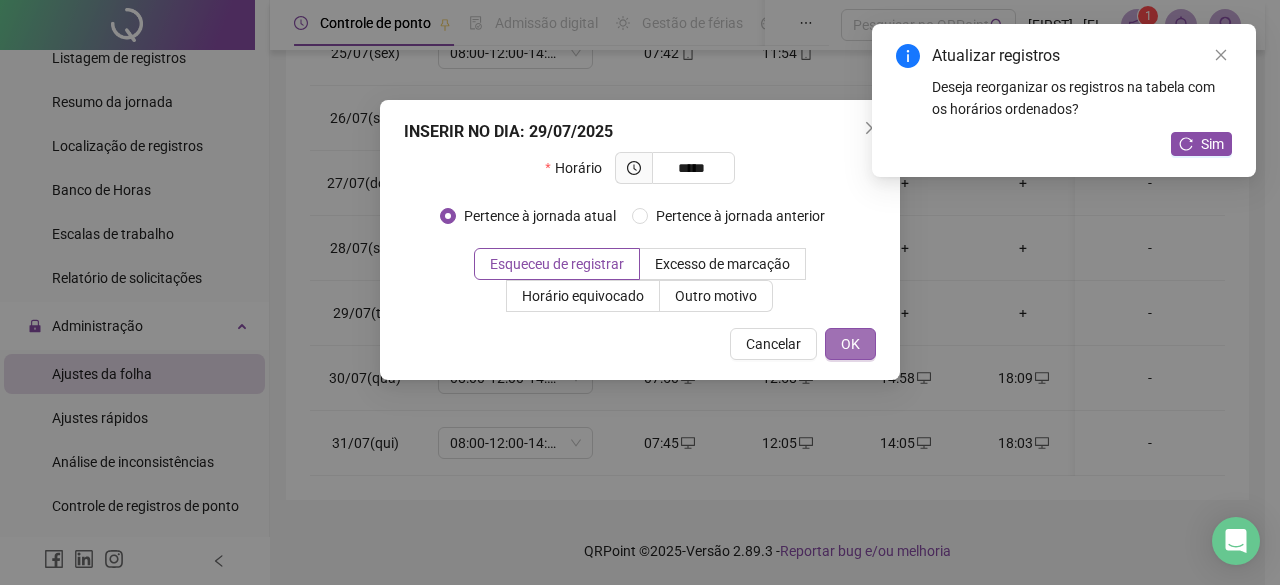 type on "*****" 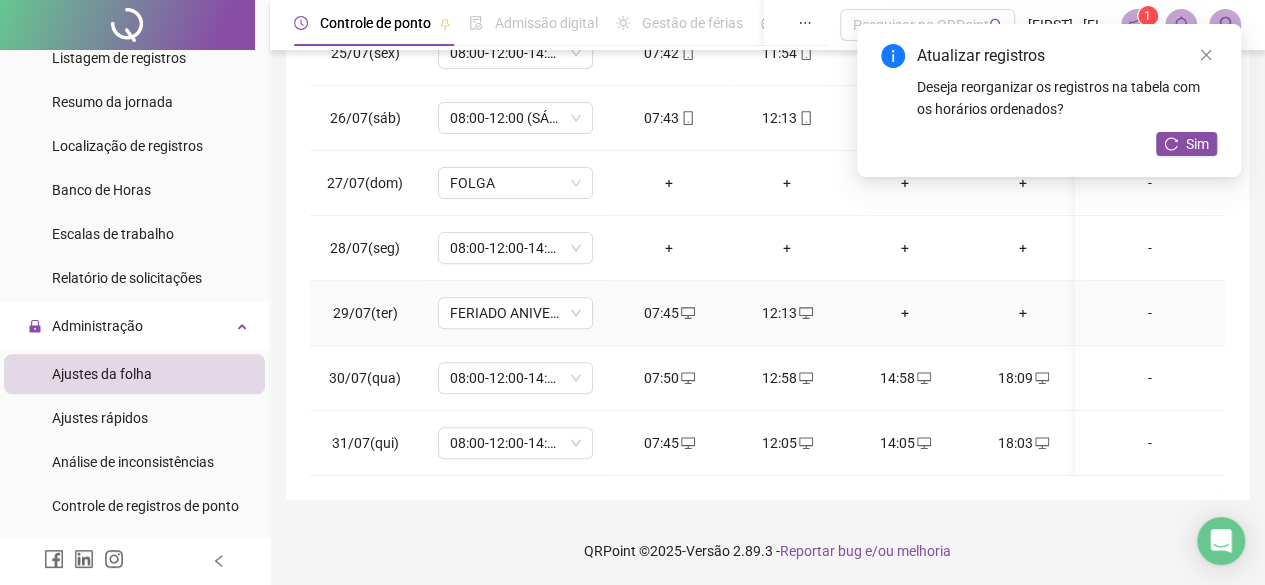 click on "+" at bounding box center [905, 313] 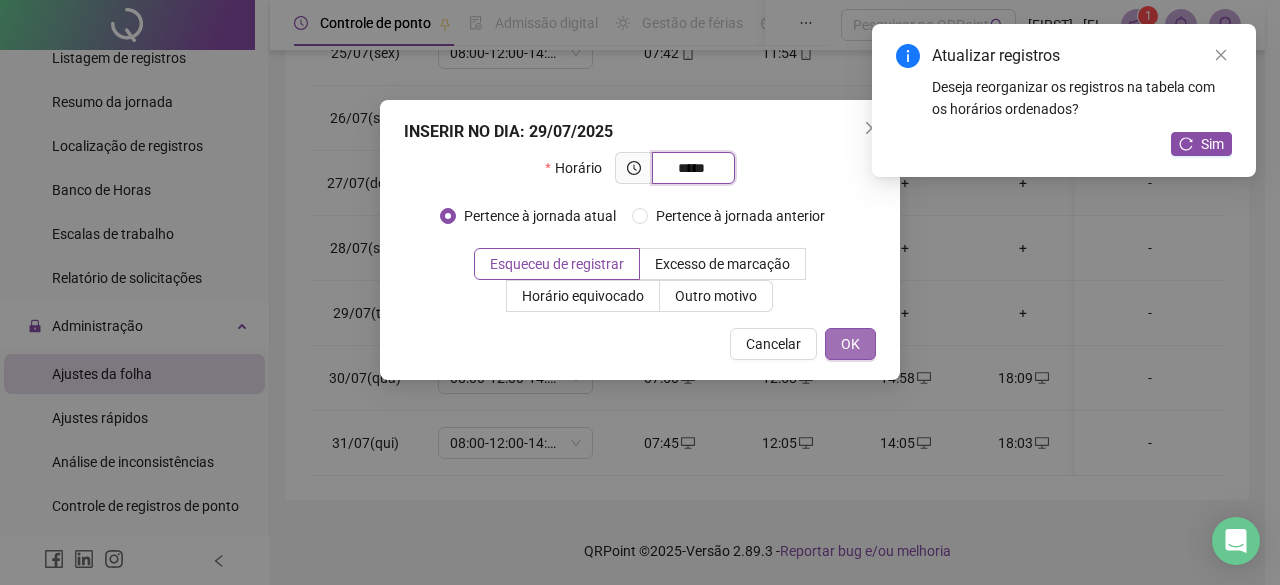 type on "*****" 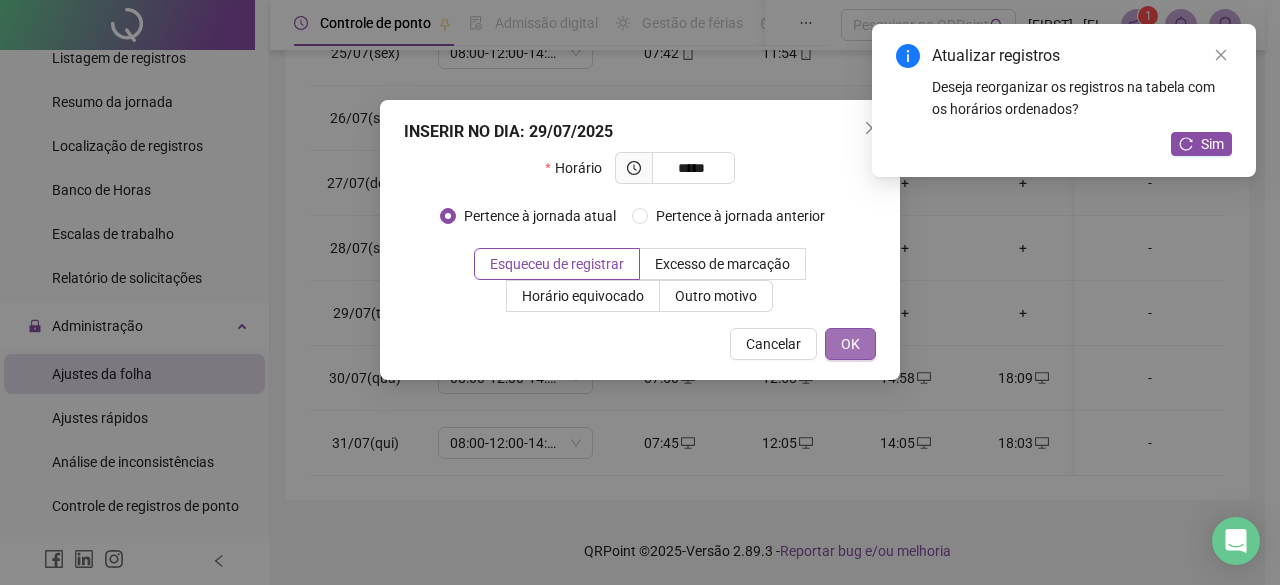 click on "OK" at bounding box center [850, 344] 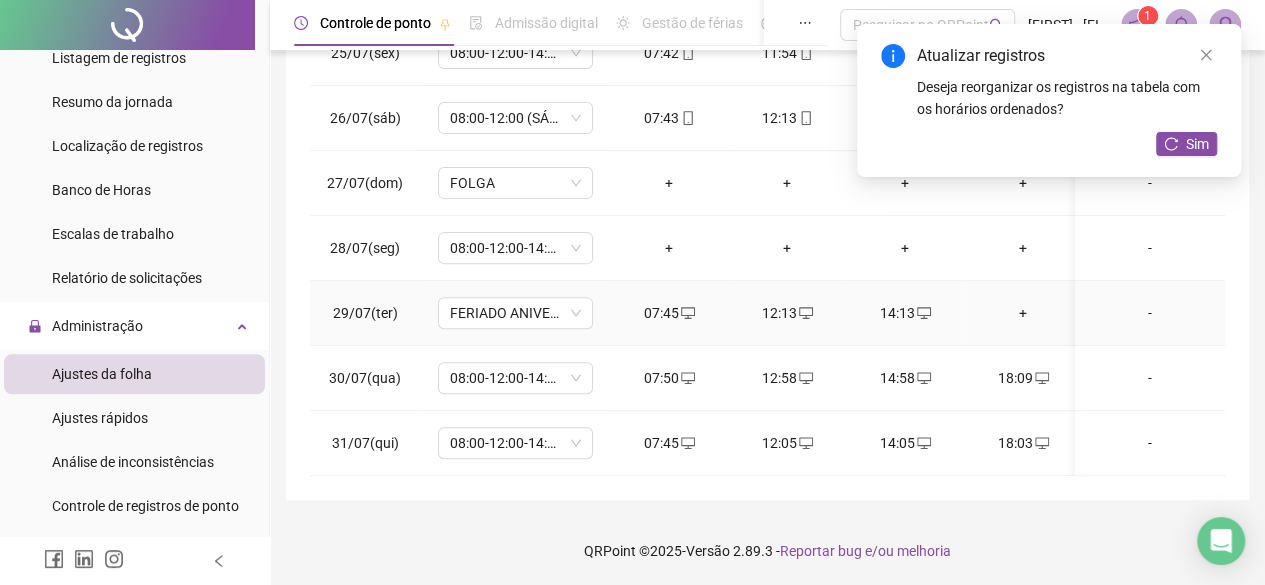 click on "+" at bounding box center [1023, 313] 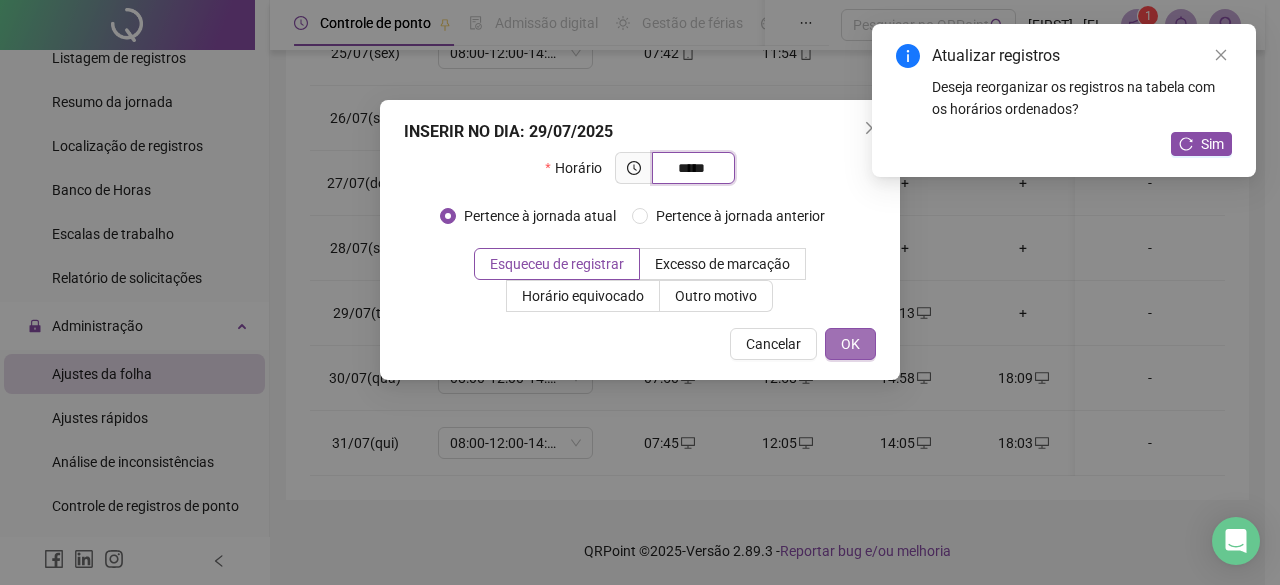 type on "*****" 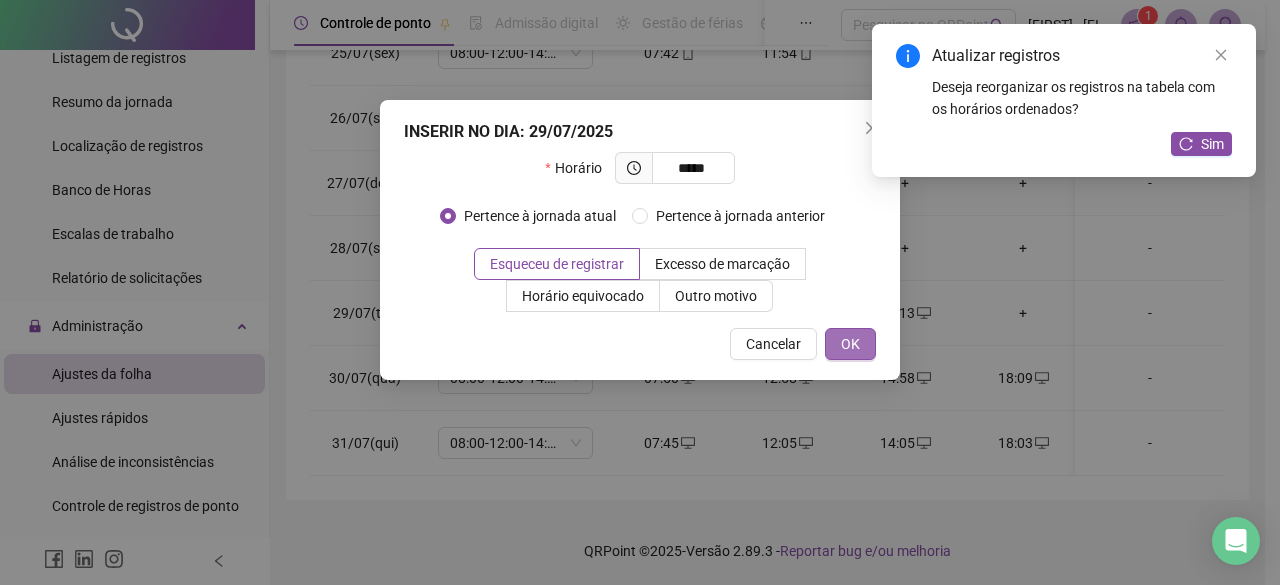 click on "OK" at bounding box center (850, 344) 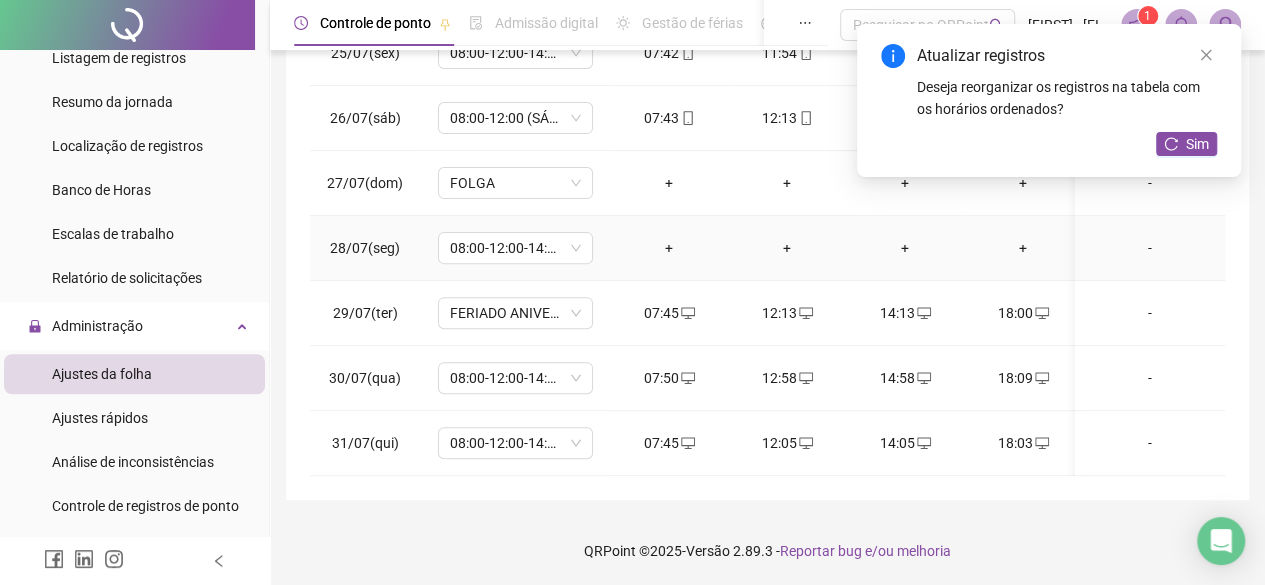 click on "+" at bounding box center [669, 248] 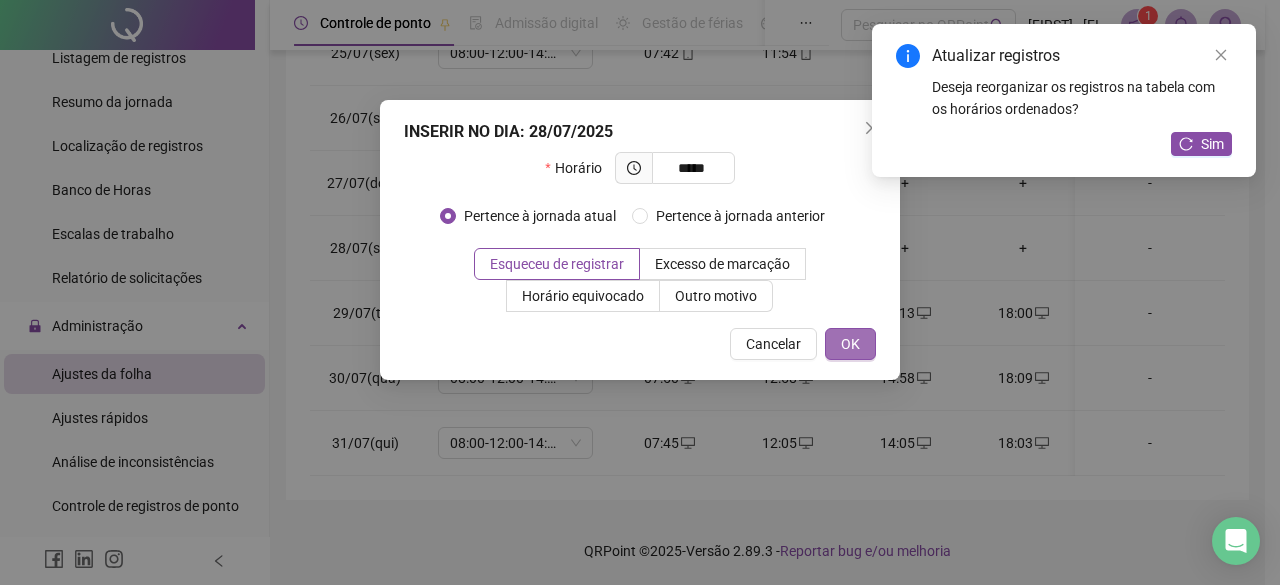 type on "*****" 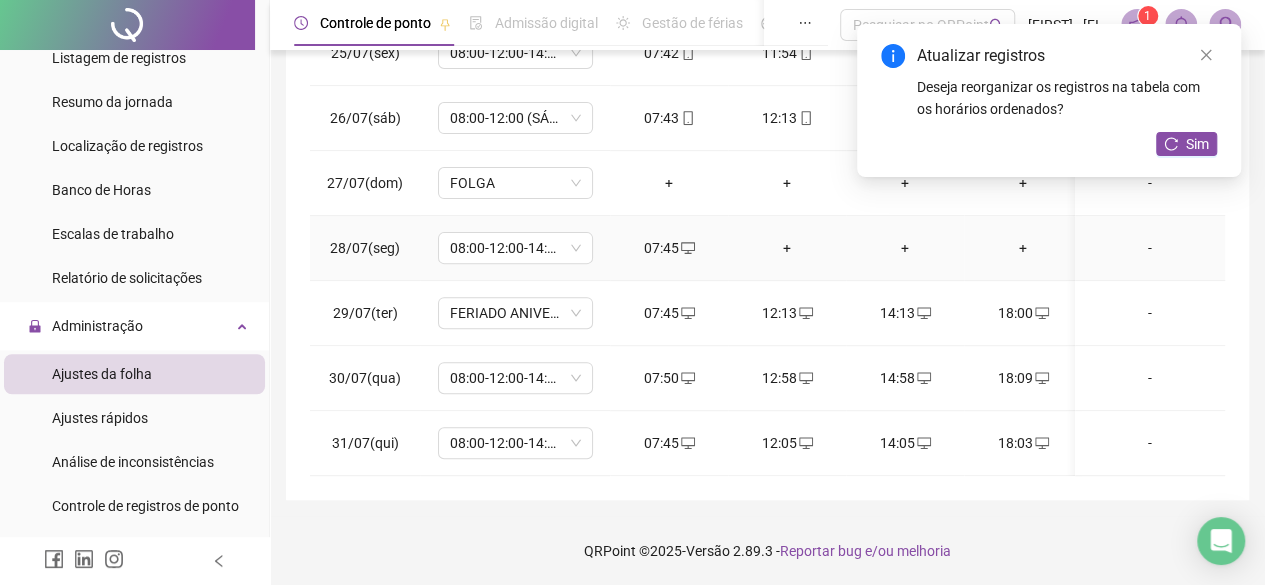 click on "+" at bounding box center (787, 248) 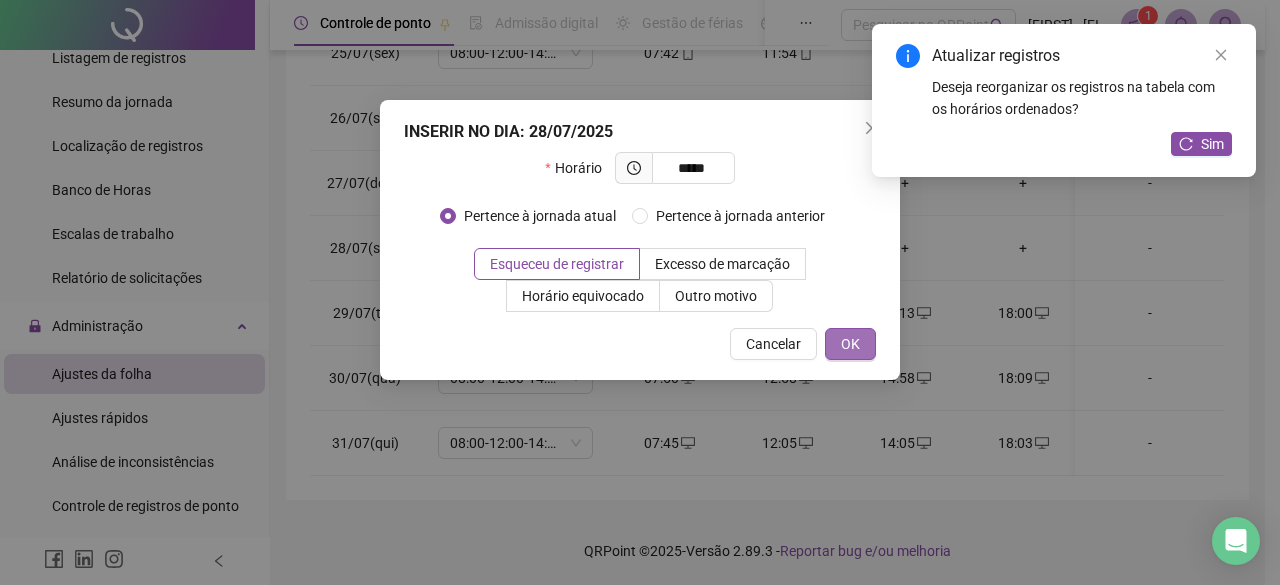 type on "*****" 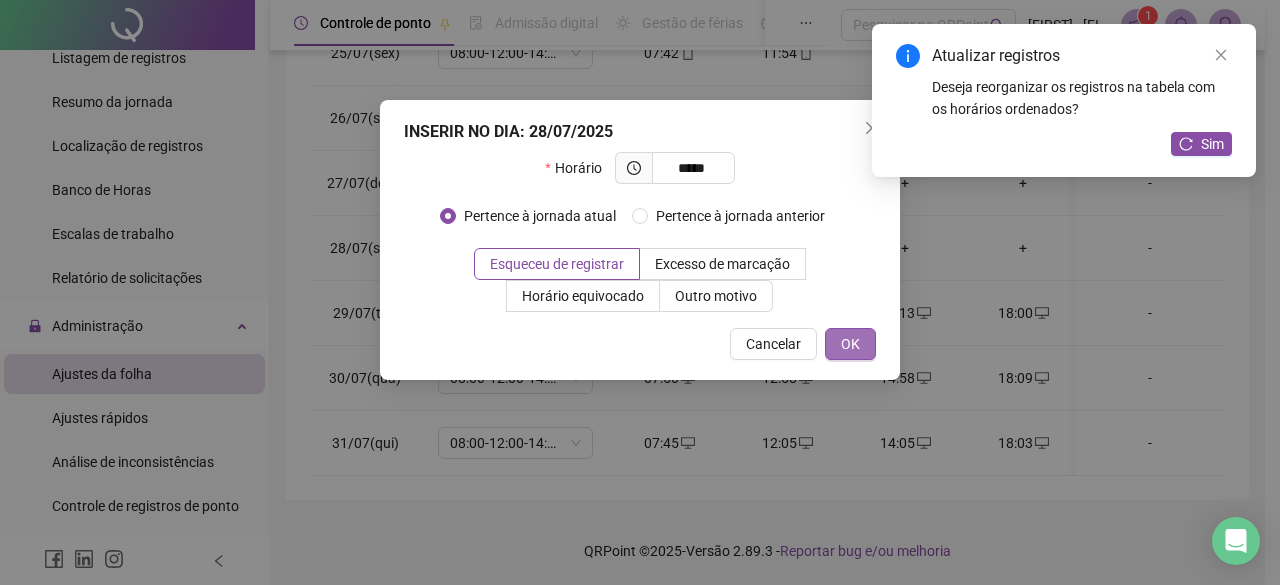 click on "OK" at bounding box center (850, 344) 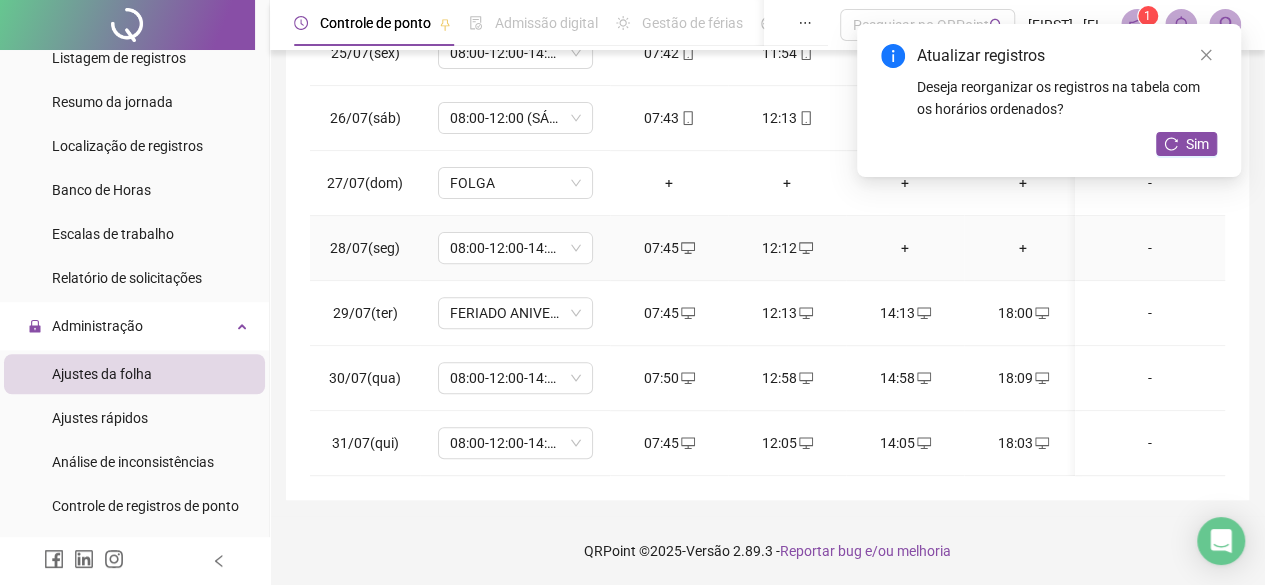 click on "+" at bounding box center [905, 248] 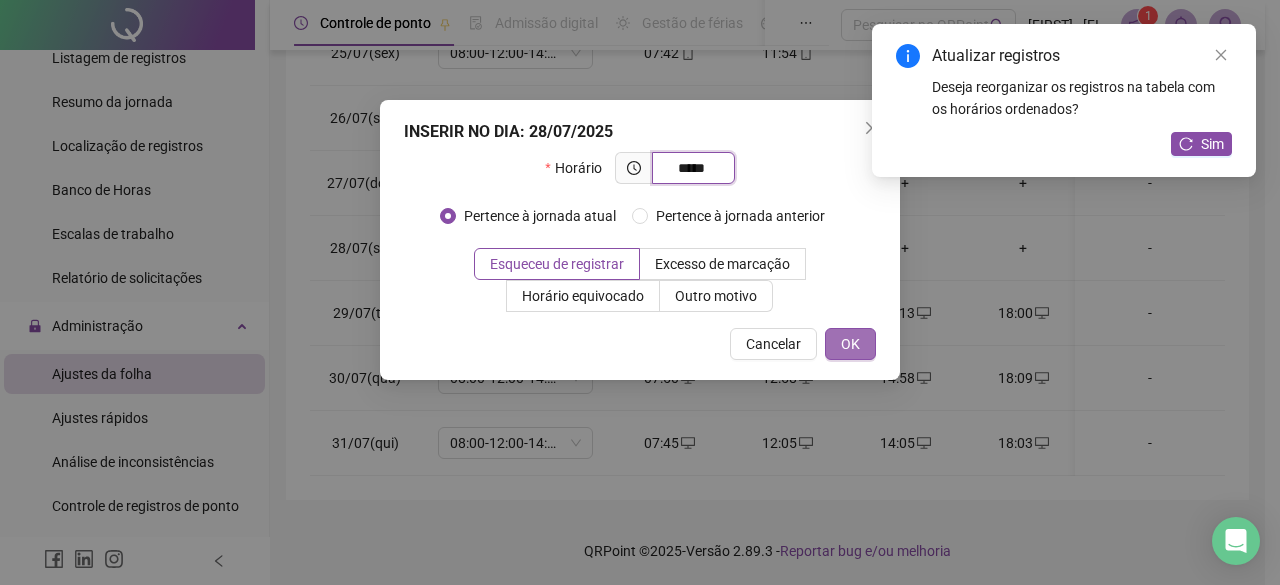 type on "*****" 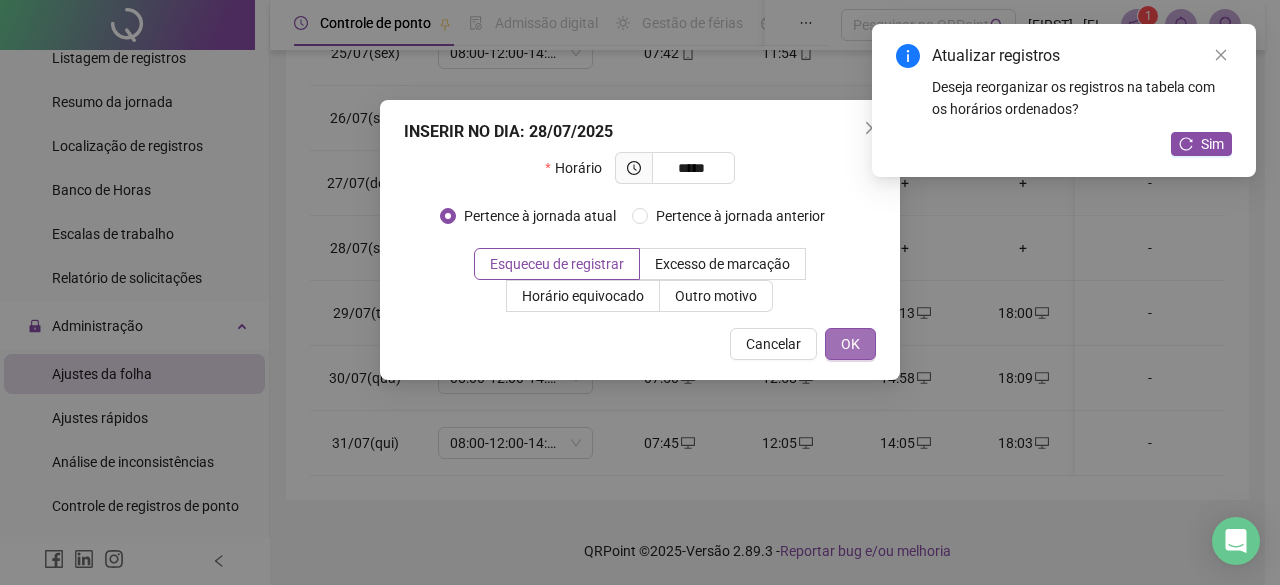 click on "OK" at bounding box center [850, 344] 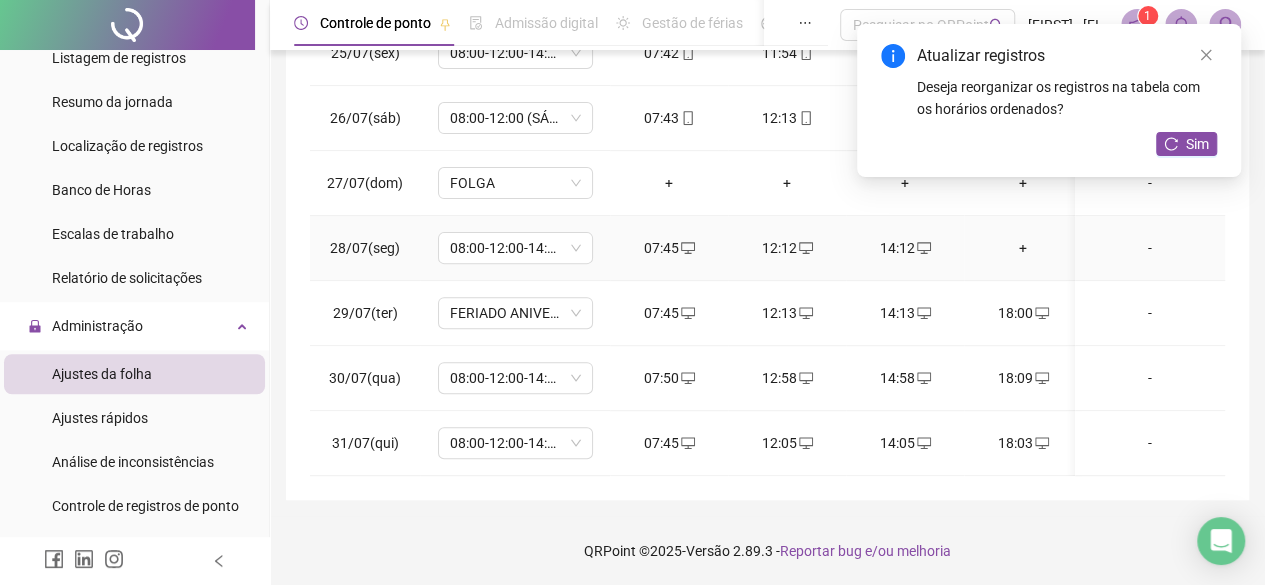 click on "+" at bounding box center (1023, 248) 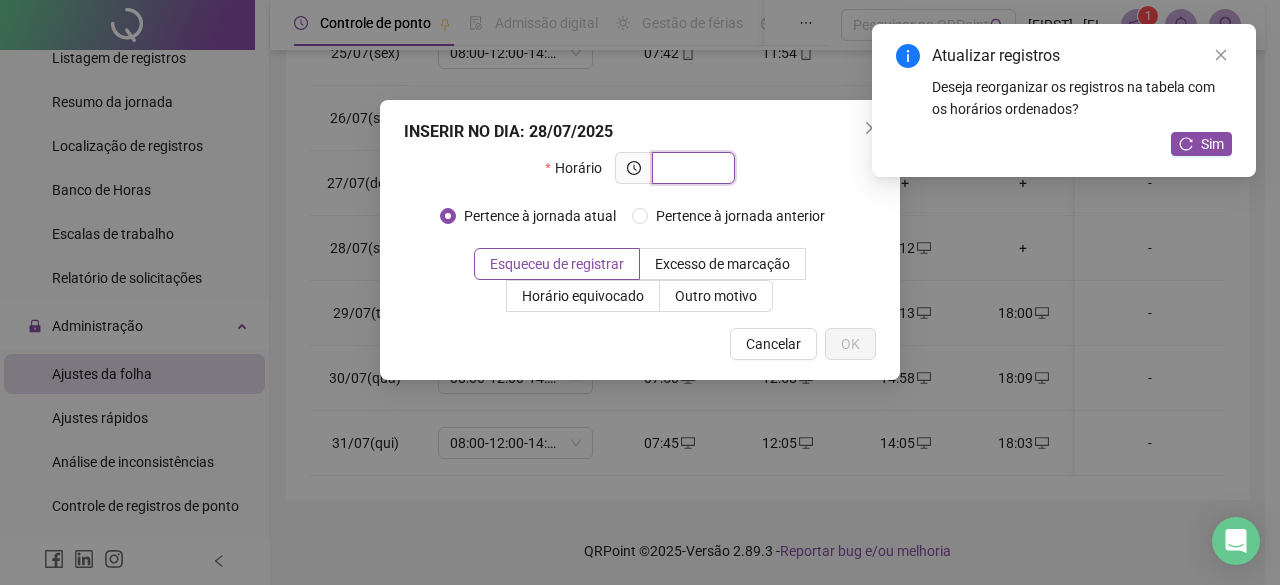 paste on "*****" 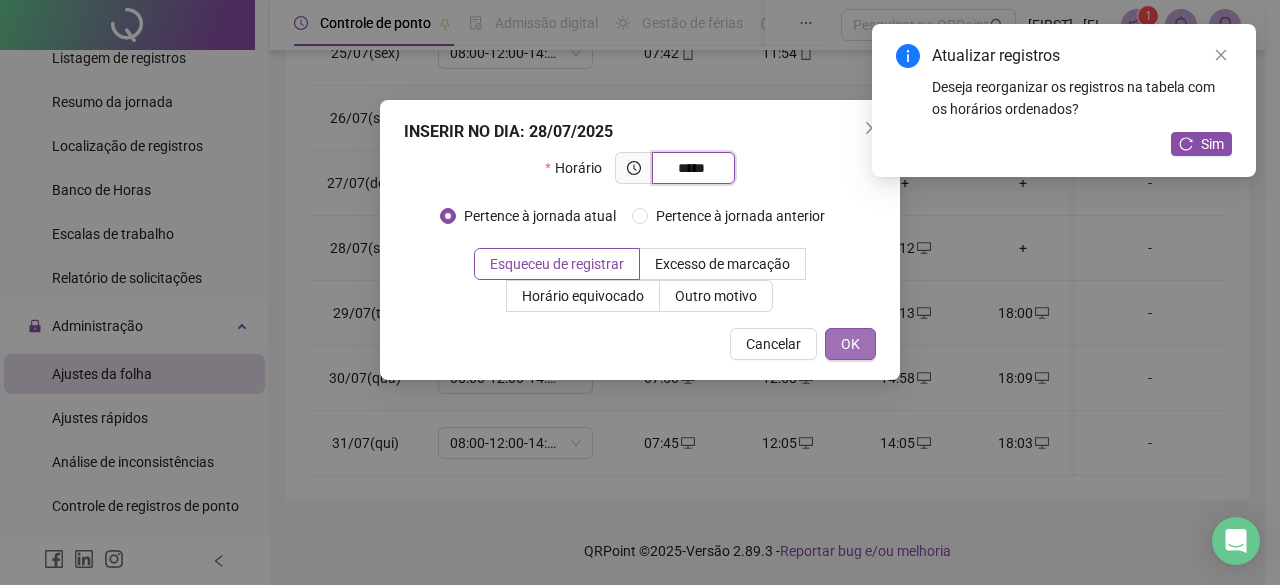 type on "*****" 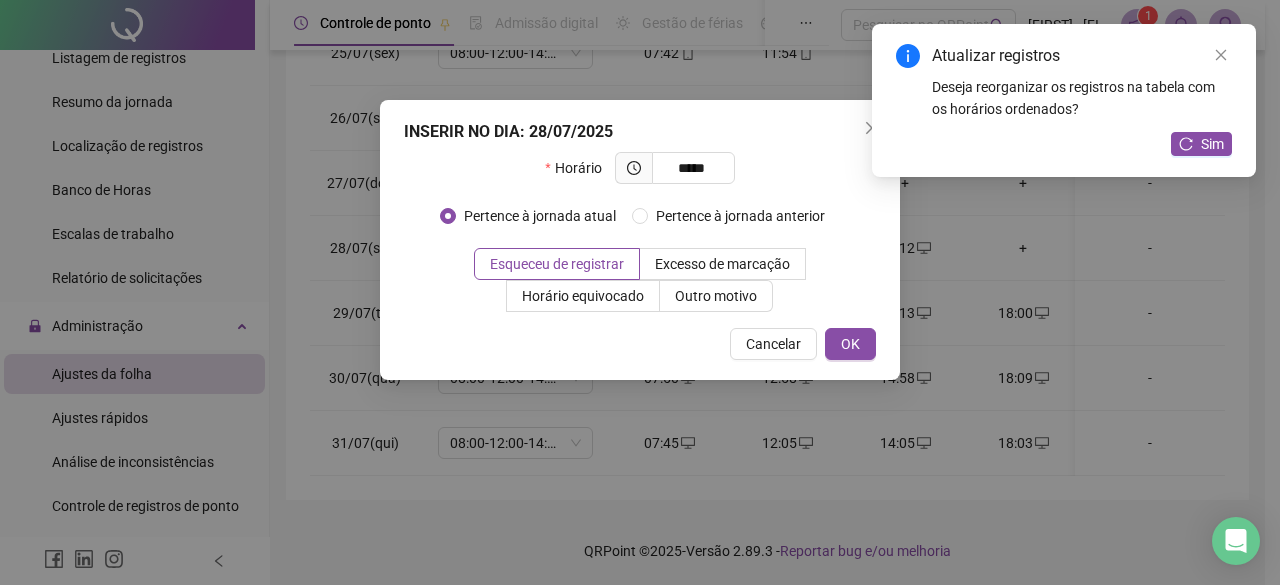 drag, startPoint x: 866, startPoint y: 351, endPoint x: 914, endPoint y: 331, distance: 52 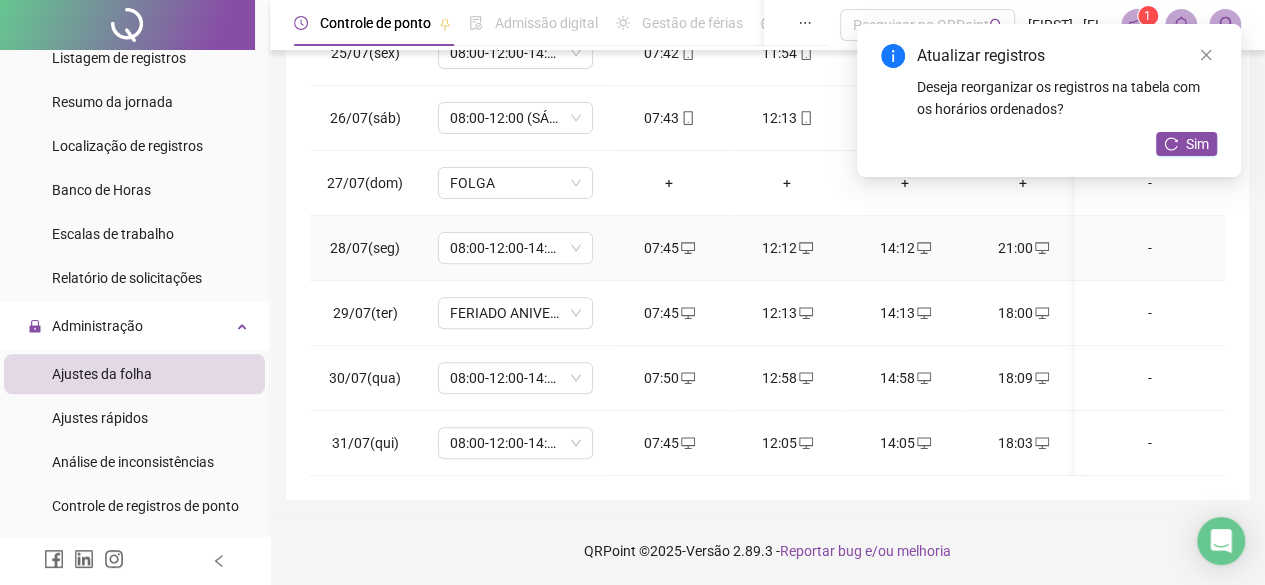 scroll, scrollTop: 200, scrollLeft: 0, axis: vertical 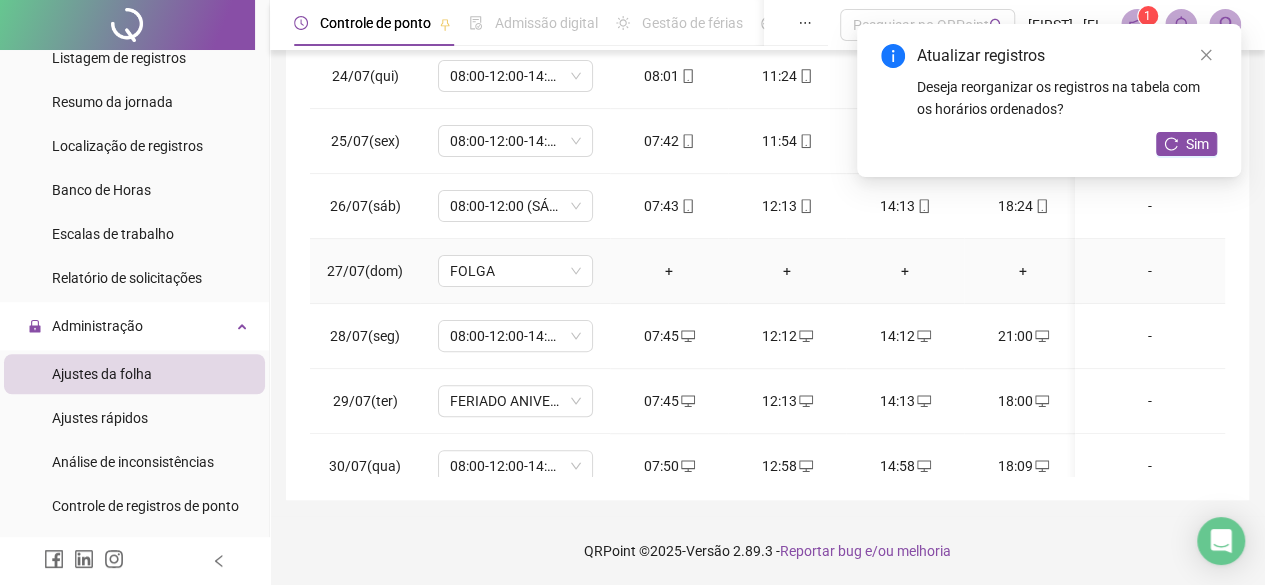 click on "+" at bounding box center [669, 271] 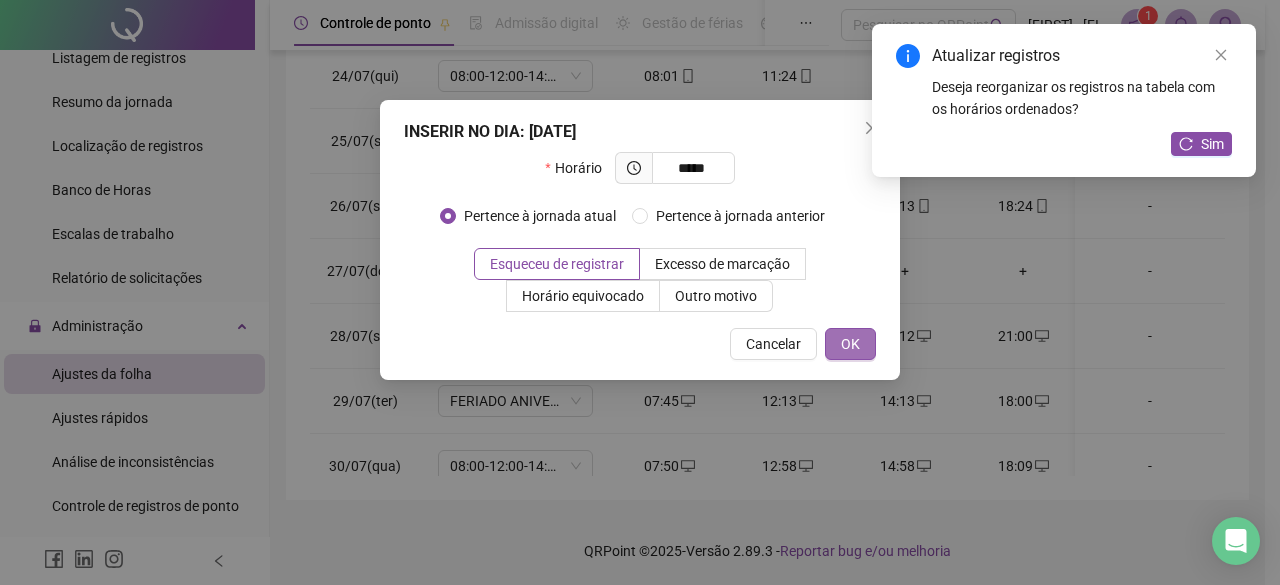 type on "*****" 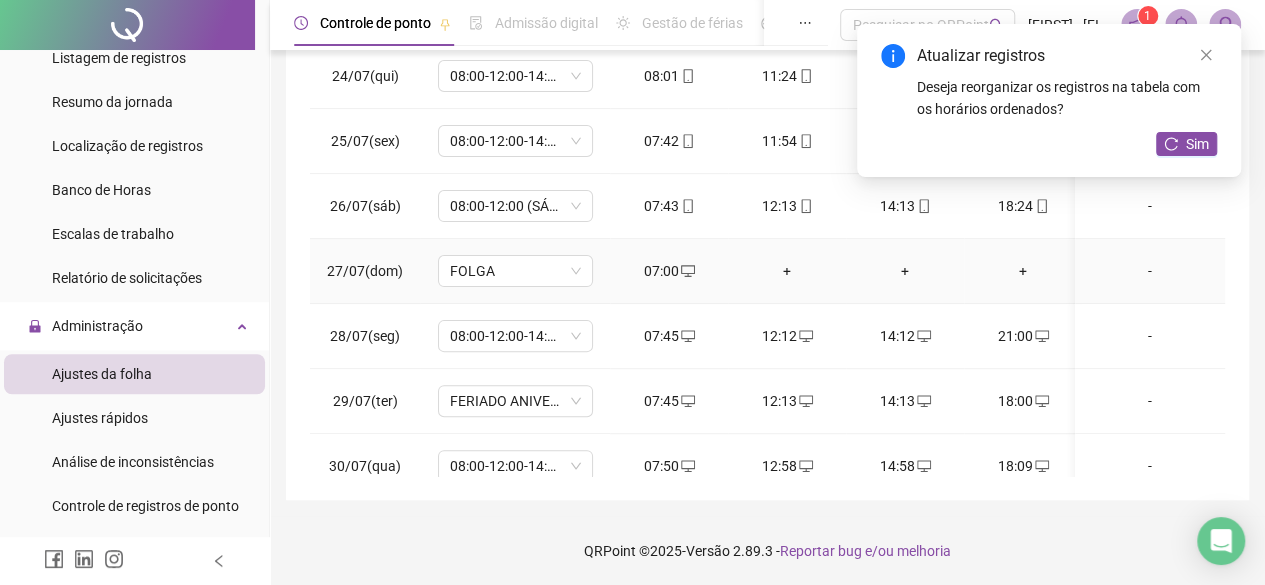 click on "+" at bounding box center (787, 271) 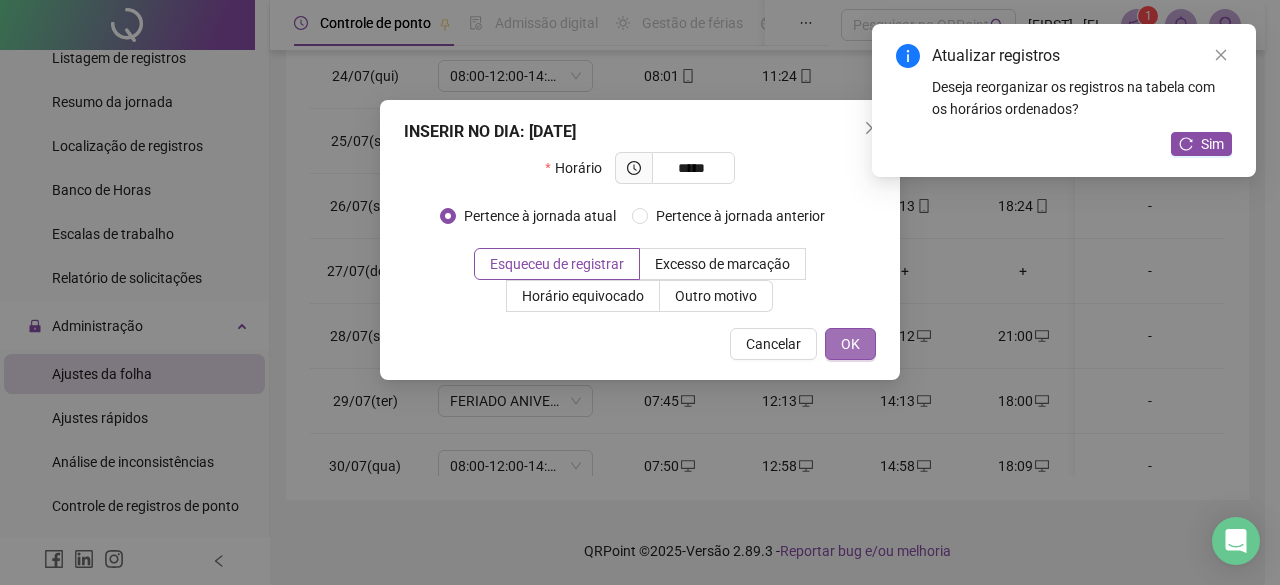 type on "*****" 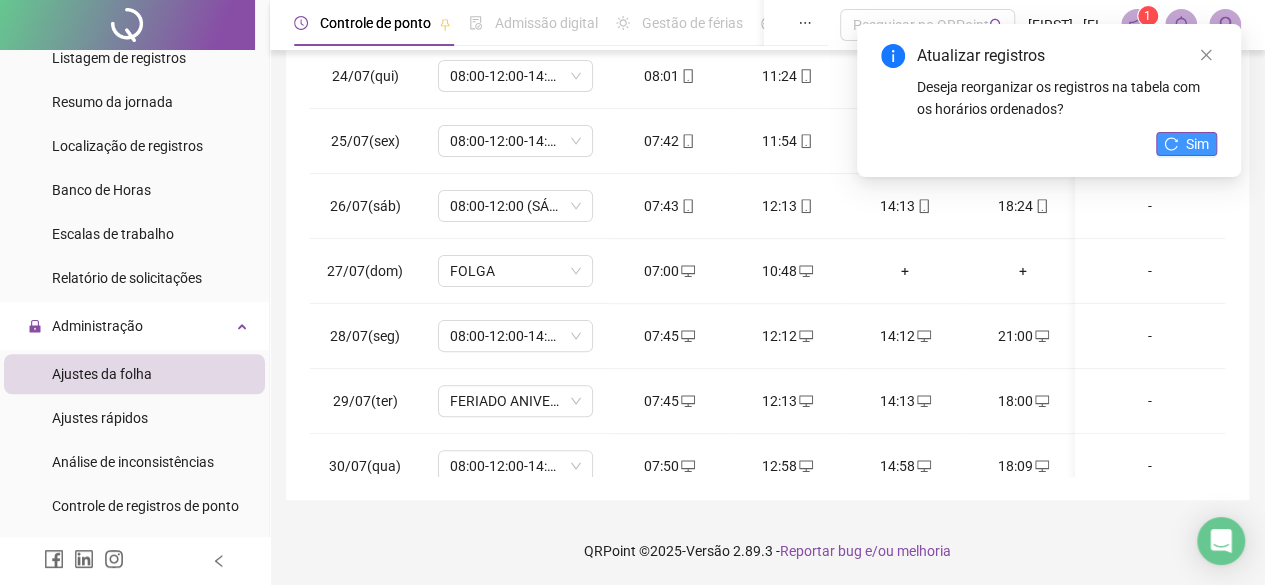 click on "Sim" at bounding box center (1197, 144) 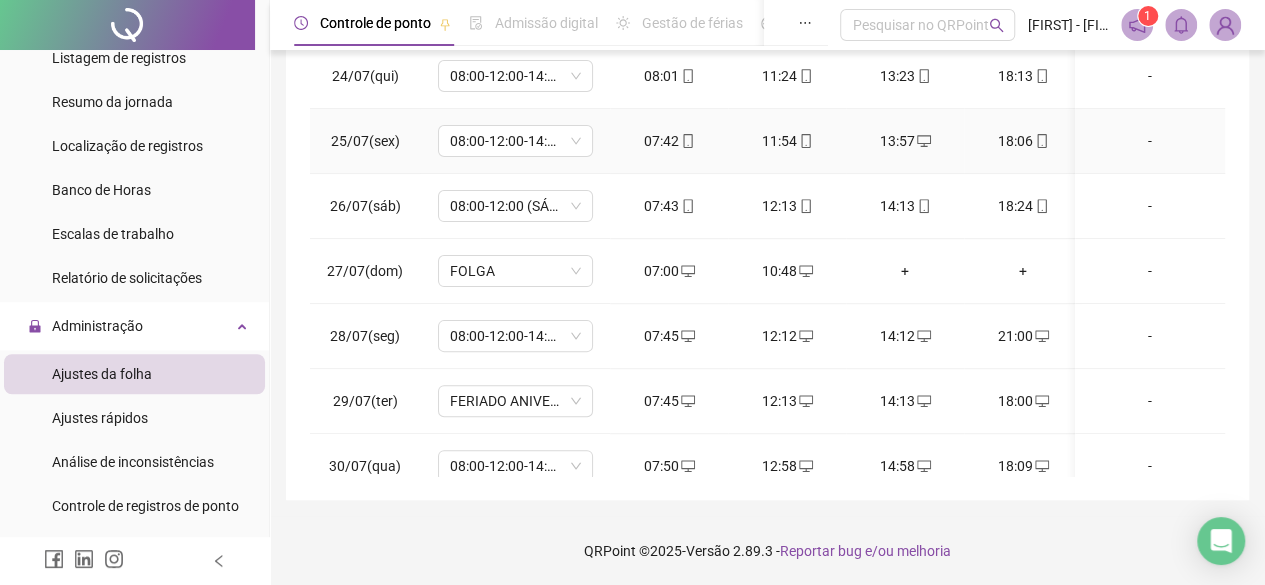 scroll, scrollTop: 0, scrollLeft: 0, axis: both 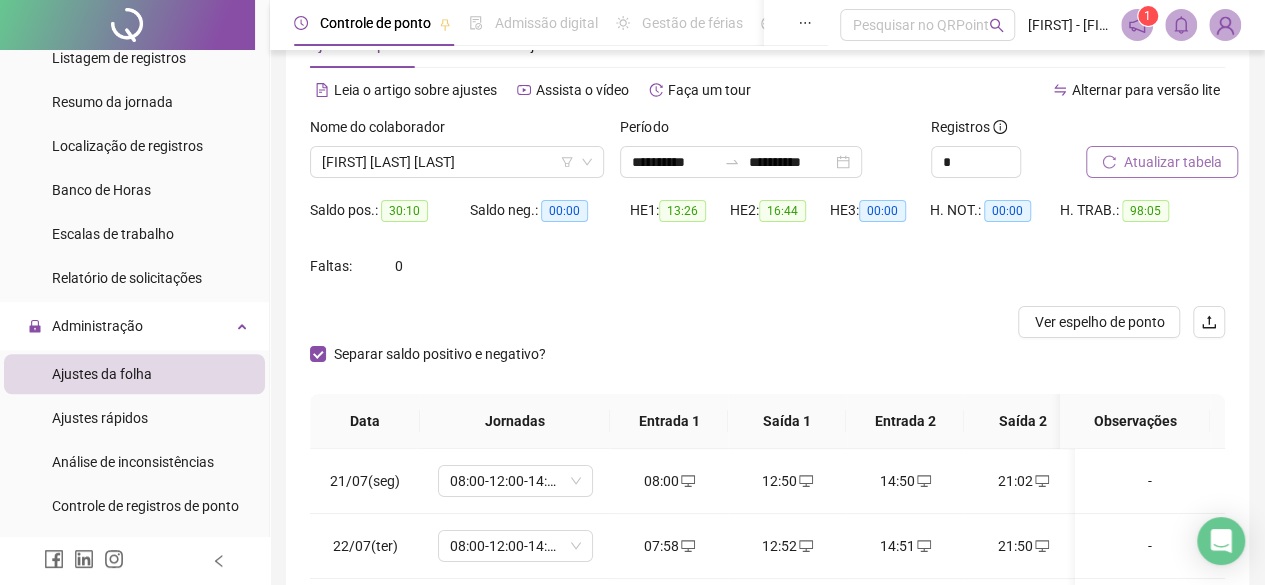 drag, startPoint x: 1158, startPoint y: 160, endPoint x: 1106, endPoint y: 215, distance: 75.690155 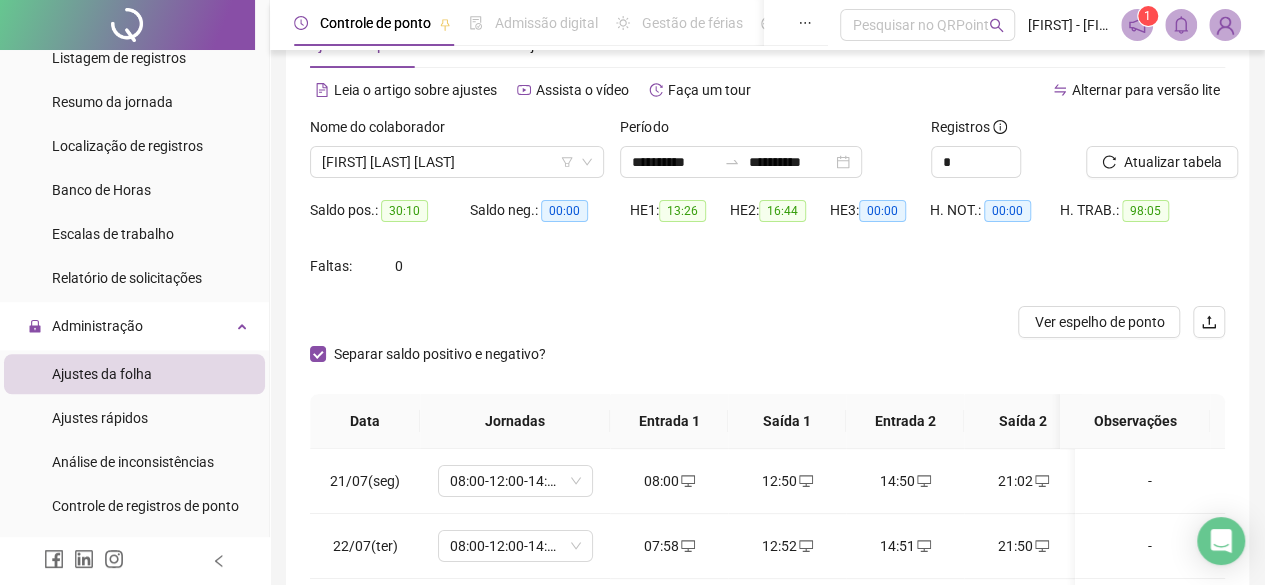 scroll, scrollTop: 368, scrollLeft: 0, axis: vertical 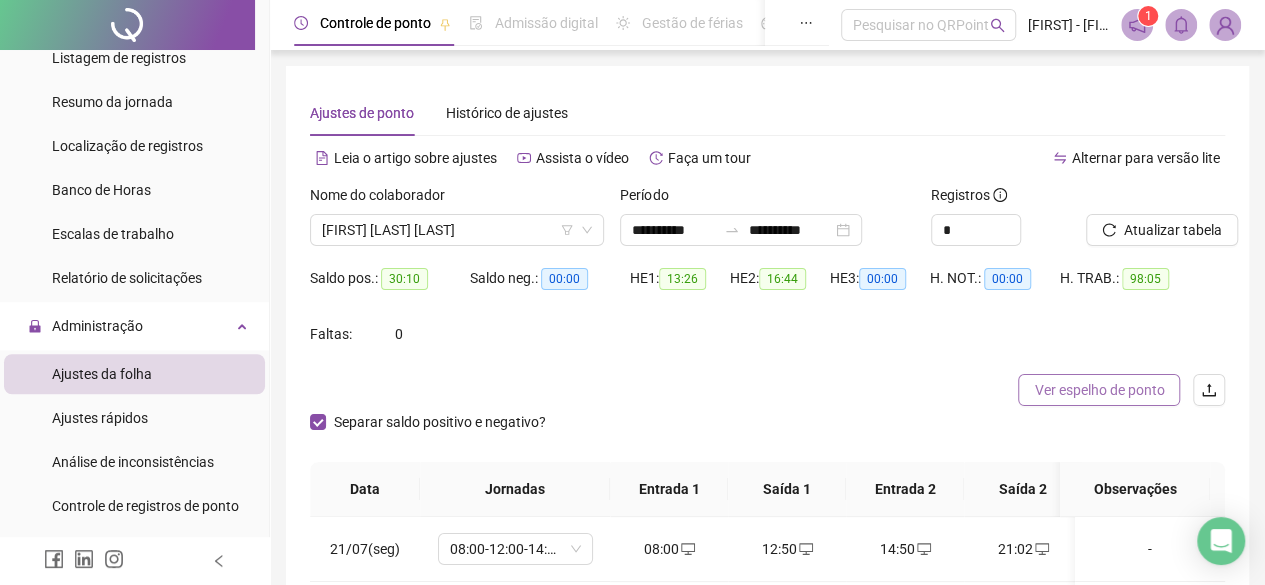 click on "Ver espelho de ponto" at bounding box center (1099, 390) 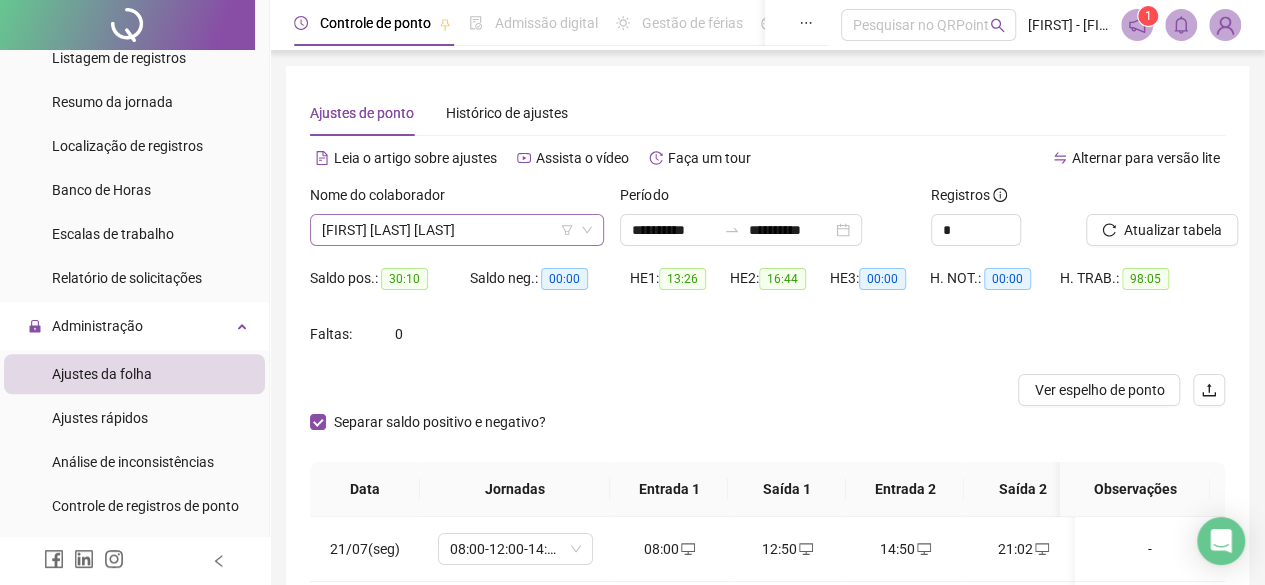 click on "[FIRST] [LAST] [LAST]" at bounding box center [457, 230] 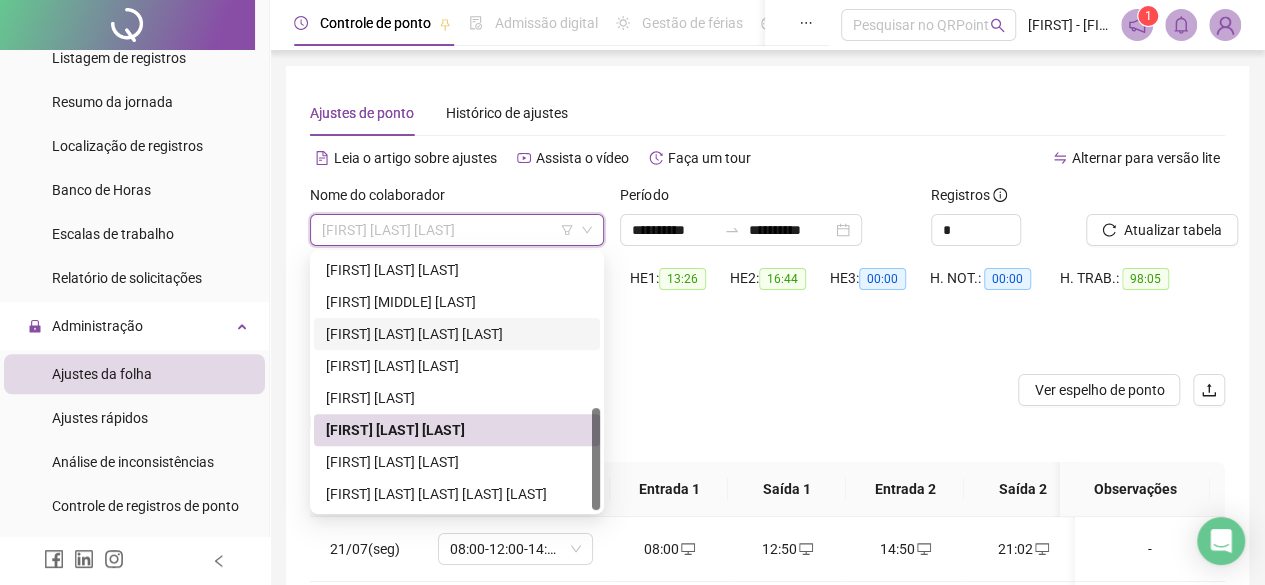 click on "[FIRST] [LAST] [LAST] [LAST]" at bounding box center (457, 334) 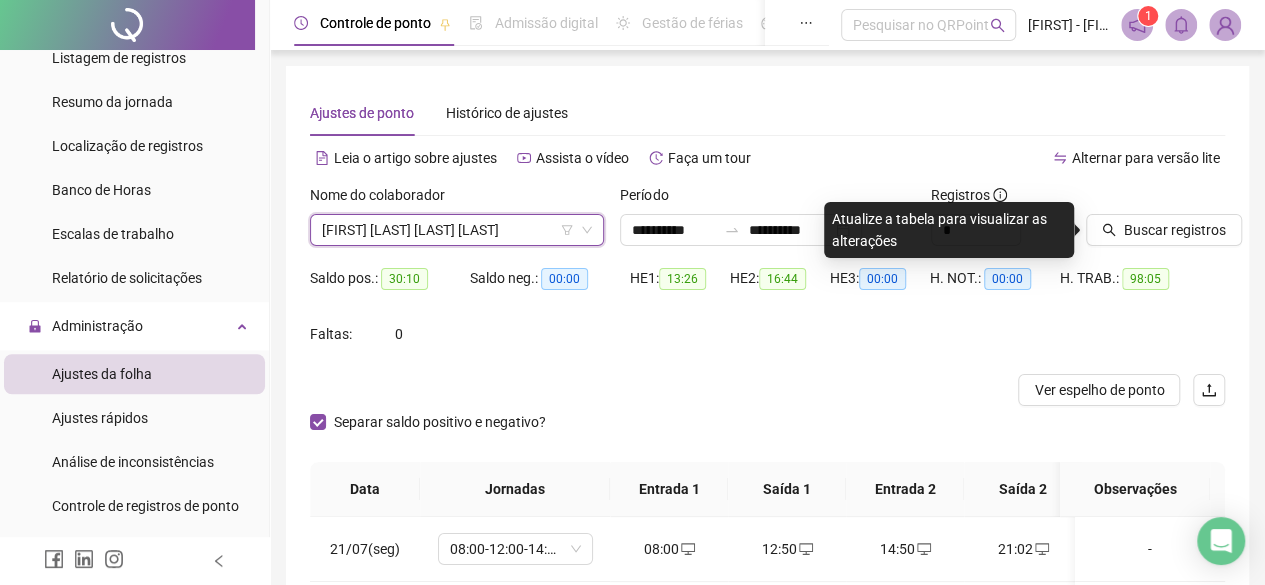 click on "[FIRST] [LAST] [LAST] [LAST]" at bounding box center [457, 230] 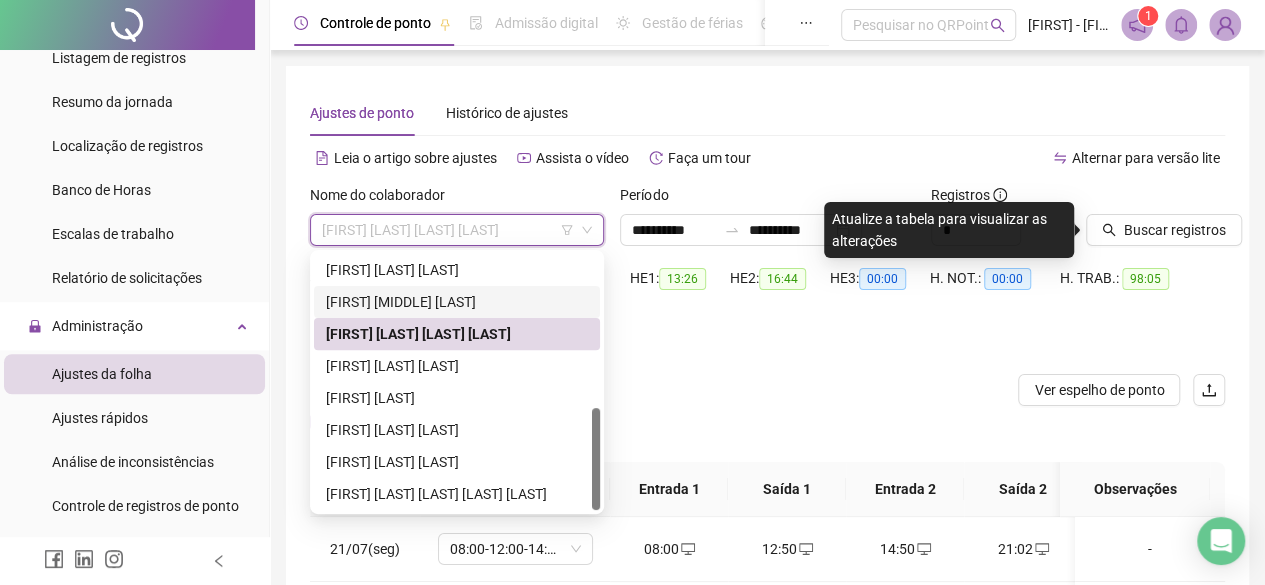 scroll, scrollTop: 284, scrollLeft: 0, axis: vertical 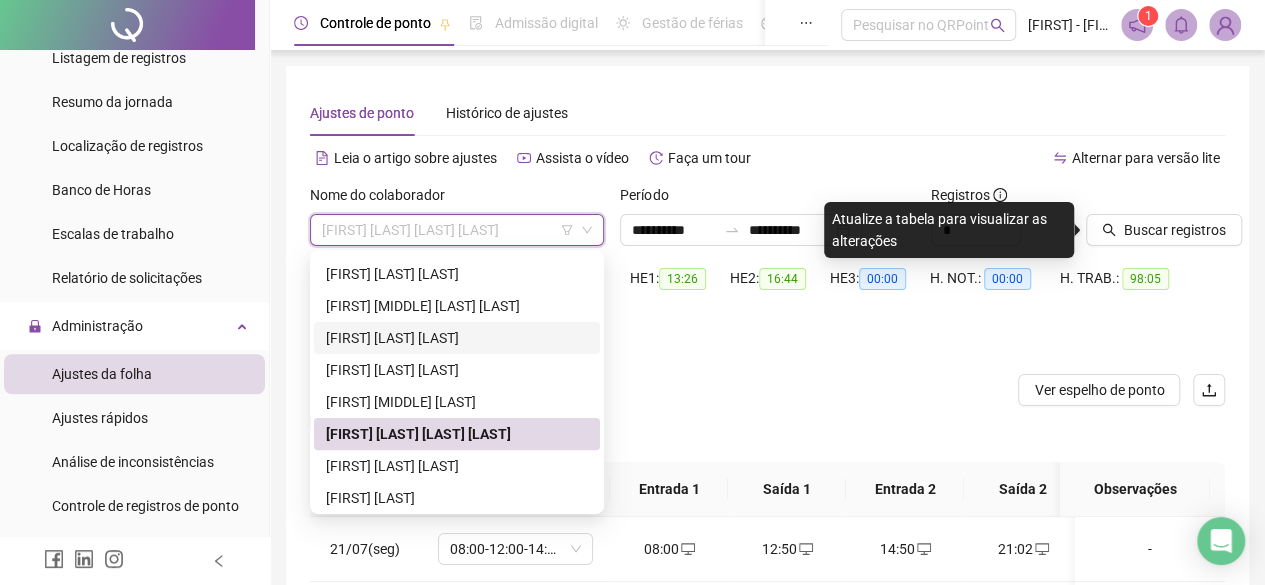 click on "[FIRST] [LAST] [LAST]" at bounding box center (457, 338) 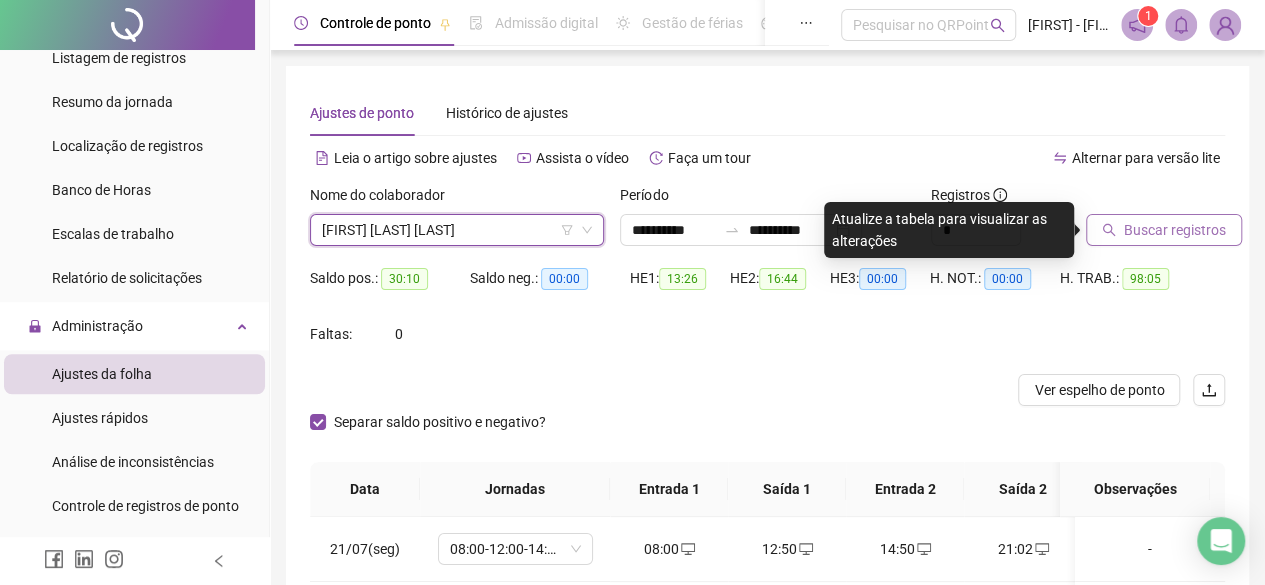 click on "Buscar registros" at bounding box center [1175, 230] 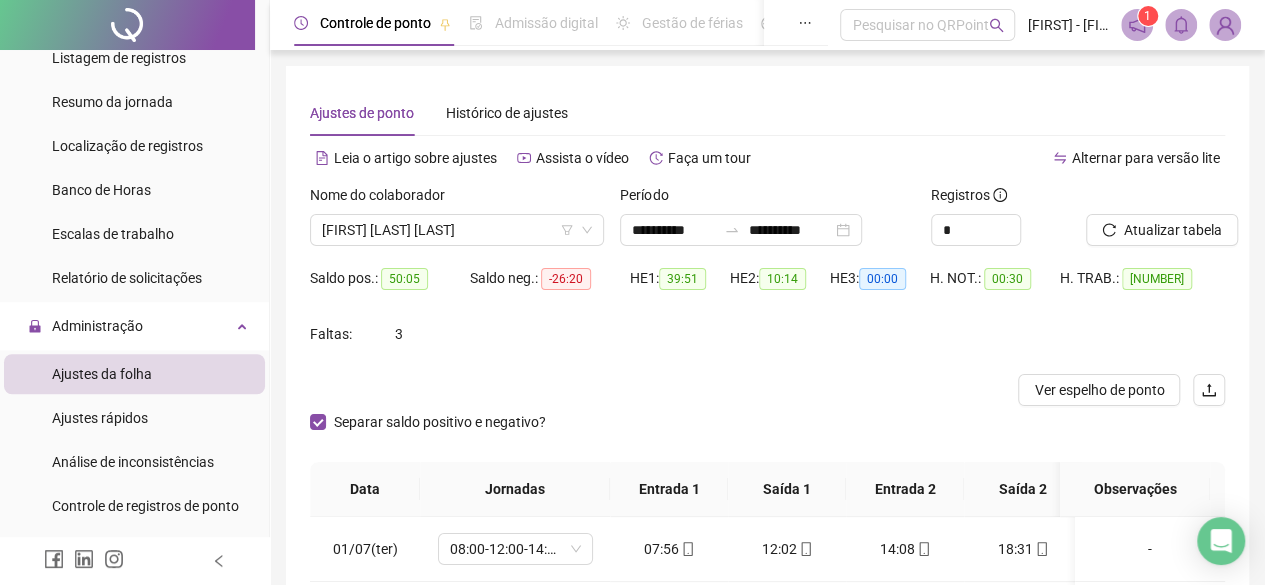 scroll, scrollTop: 300, scrollLeft: 0, axis: vertical 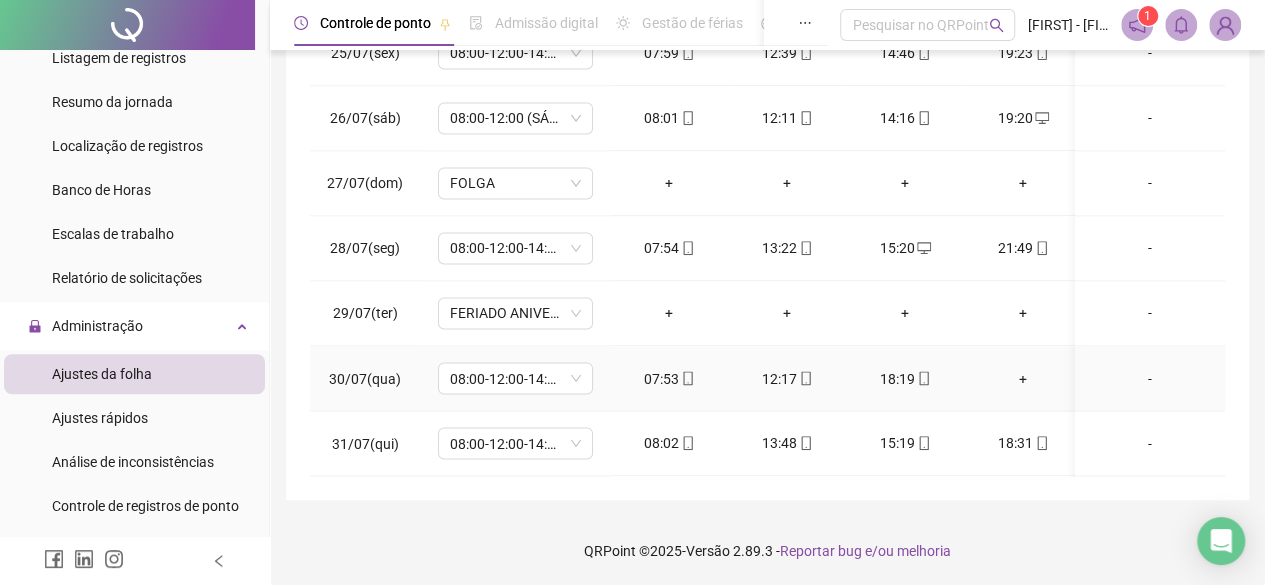 click on "+" at bounding box center [1023, 378] 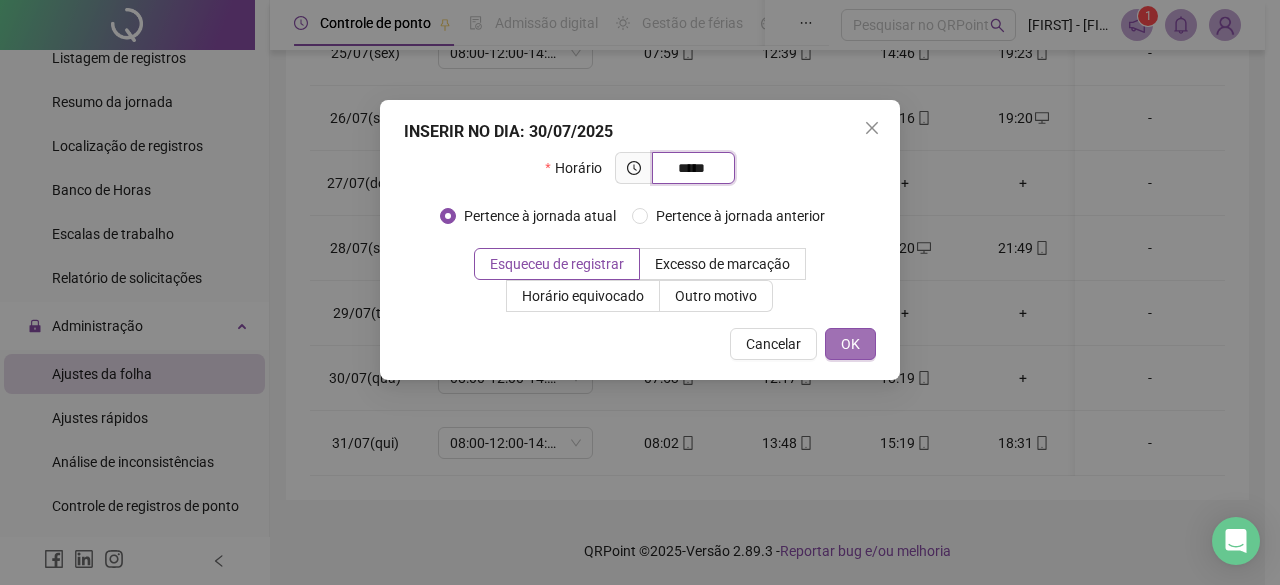 type on "*****" 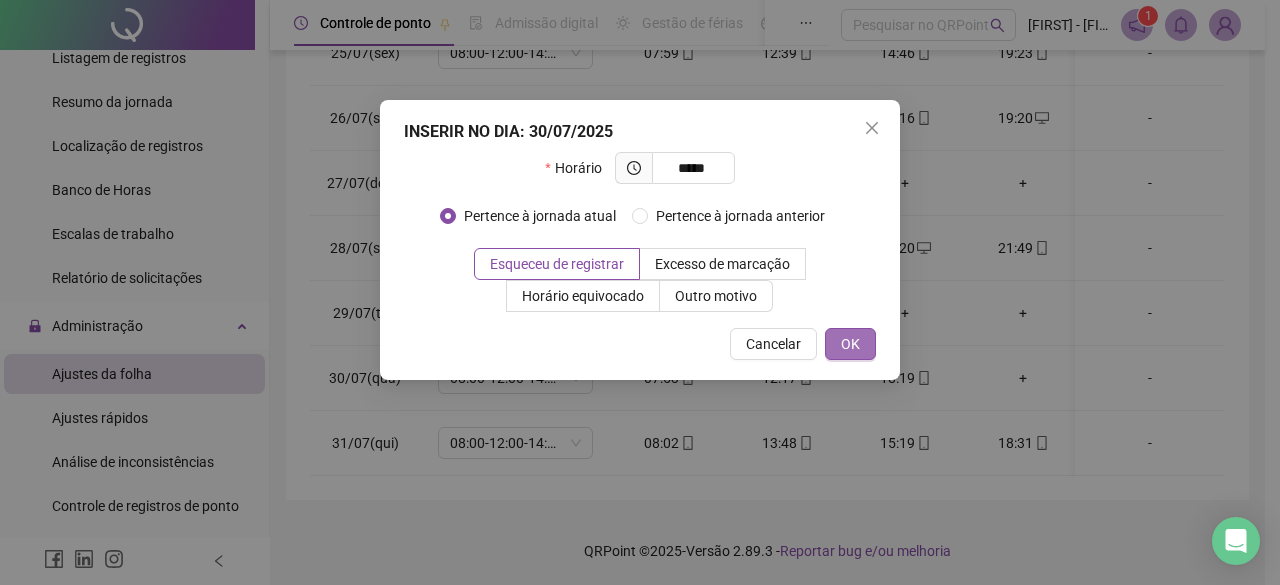 click on "OK" at bounding box center (850, 344) 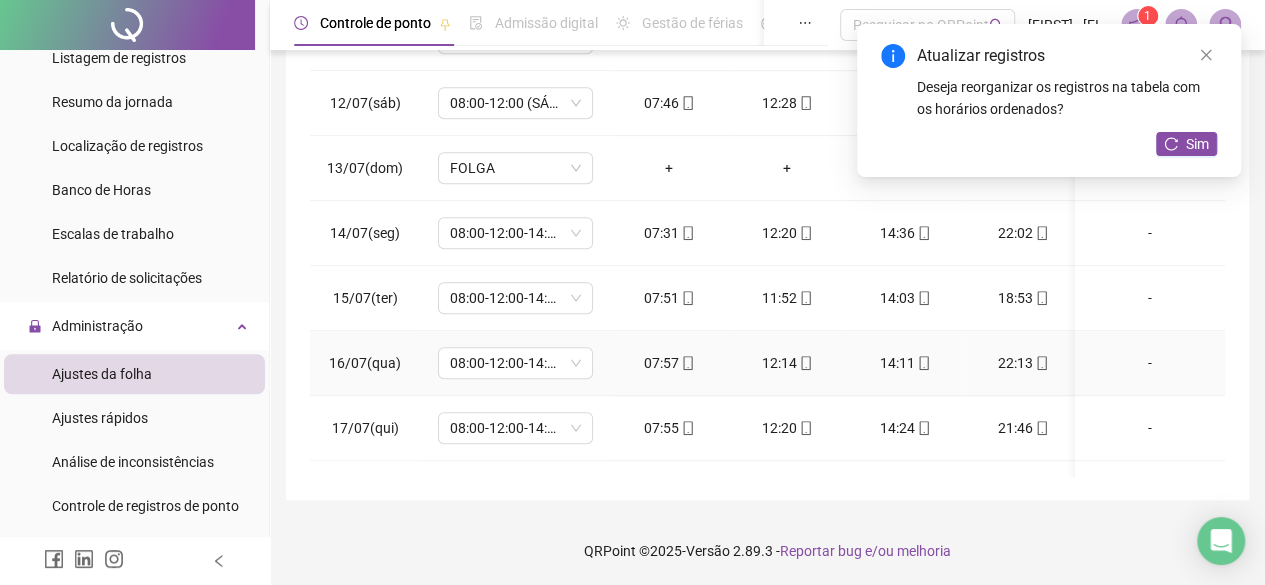 scroll, scrollTop: 493, scrollLeft: 0, axis: vertical 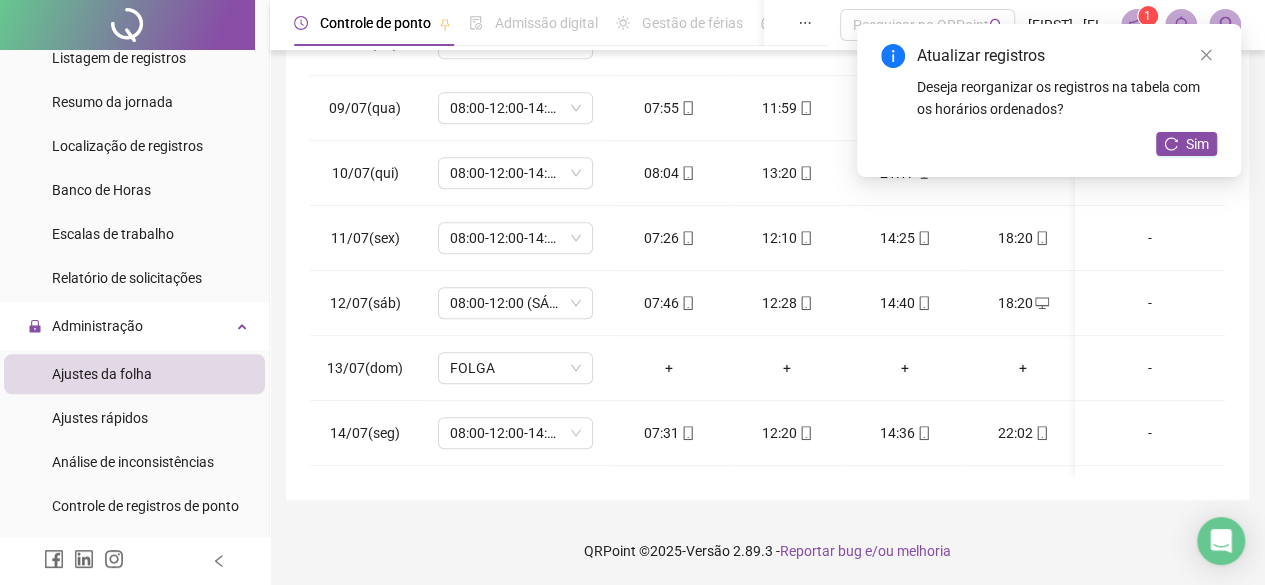 click on "Sim" at bounding box center (1186, 144) 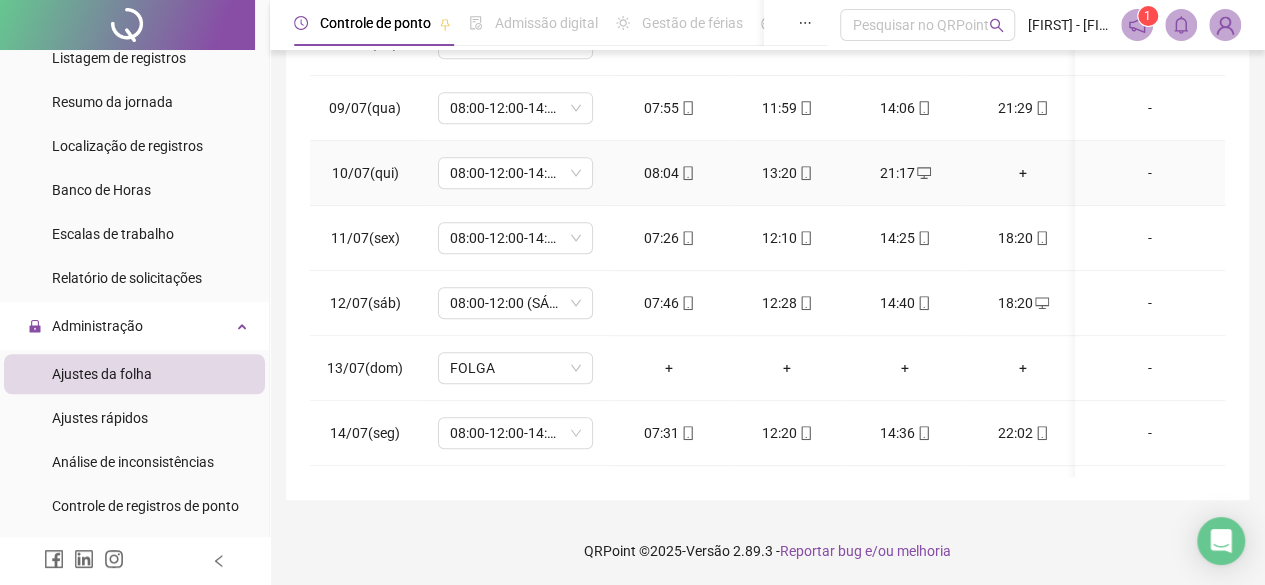 scroll, scrollTop: 393, scrollLeft: 0, axis: vertical 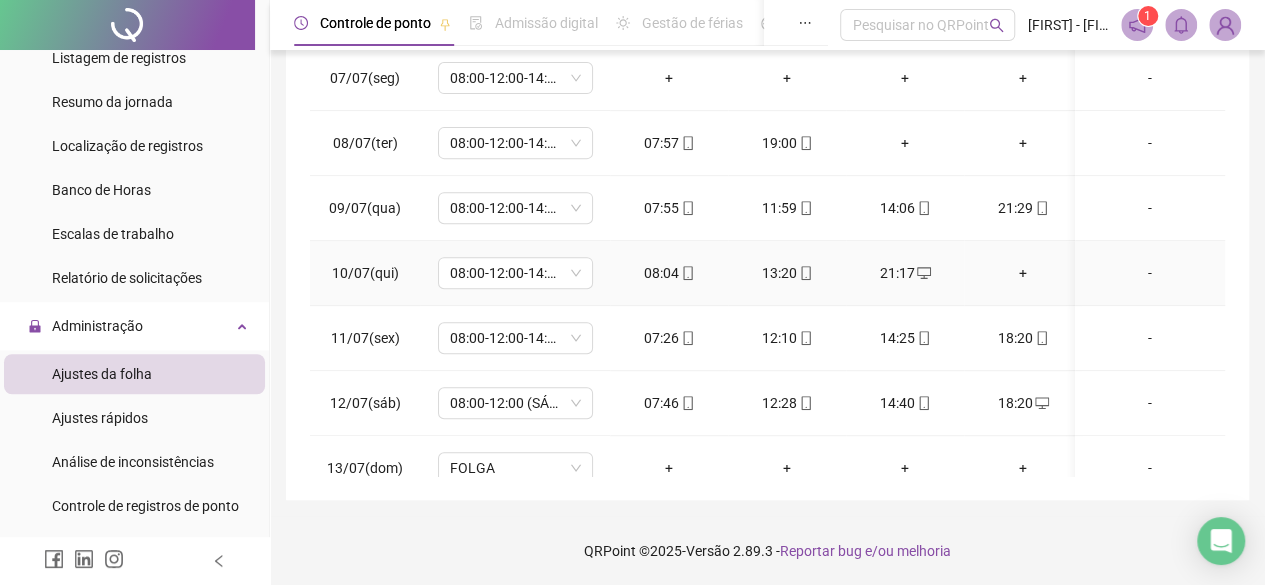 click on "+" at bounding box center [1023, 273] 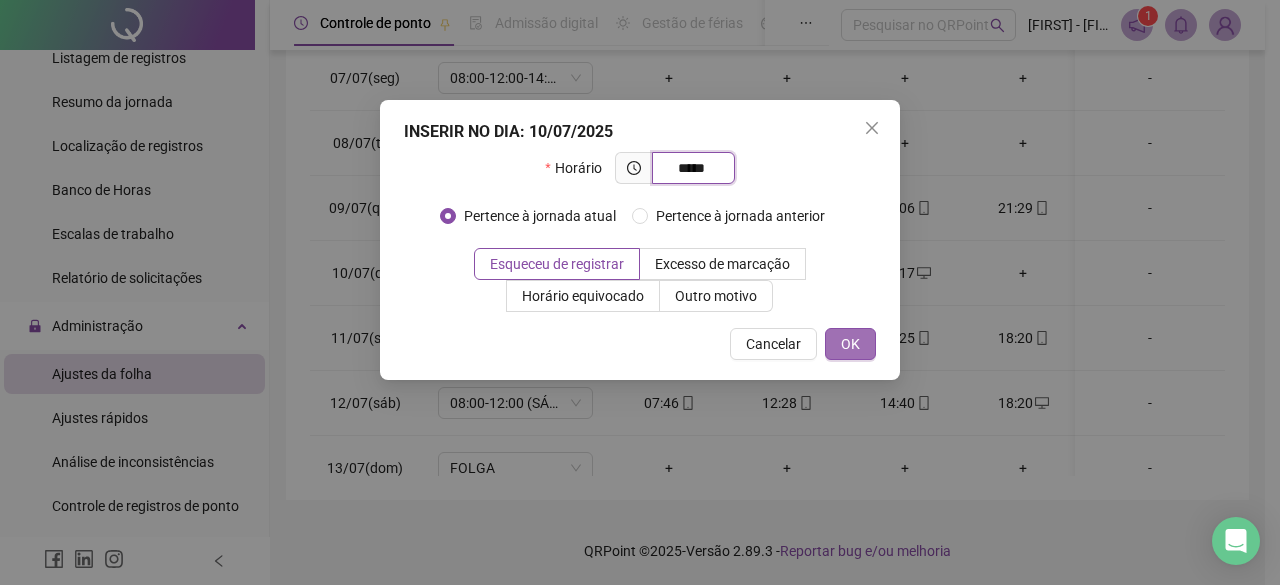 type on "*****" 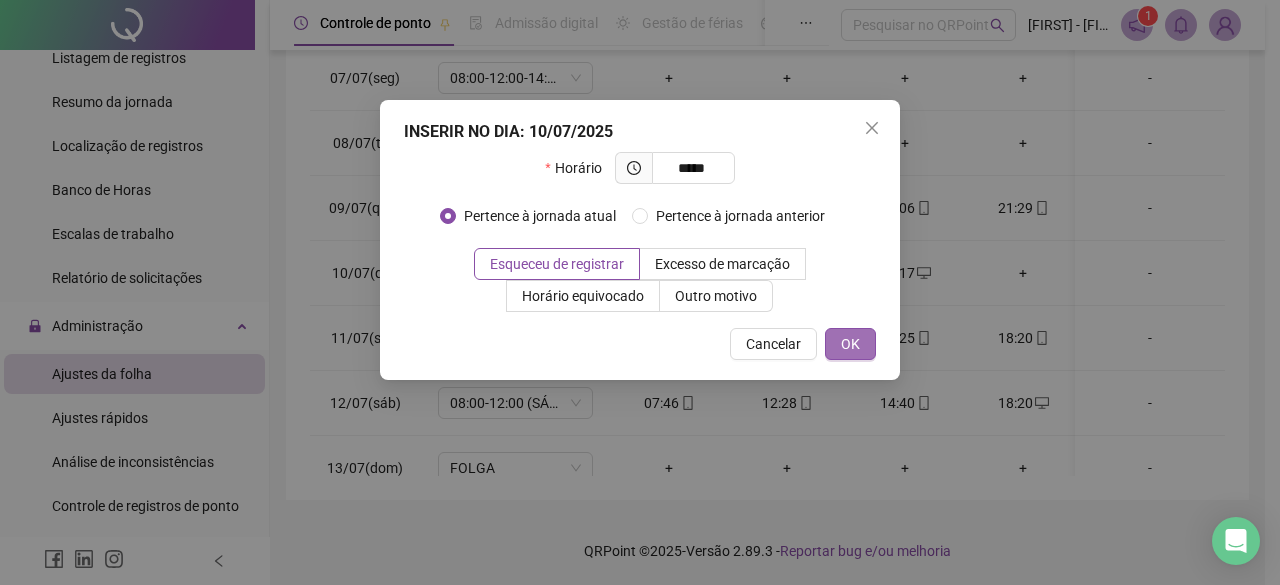 click on "OK" at bounding box center [850, 344] 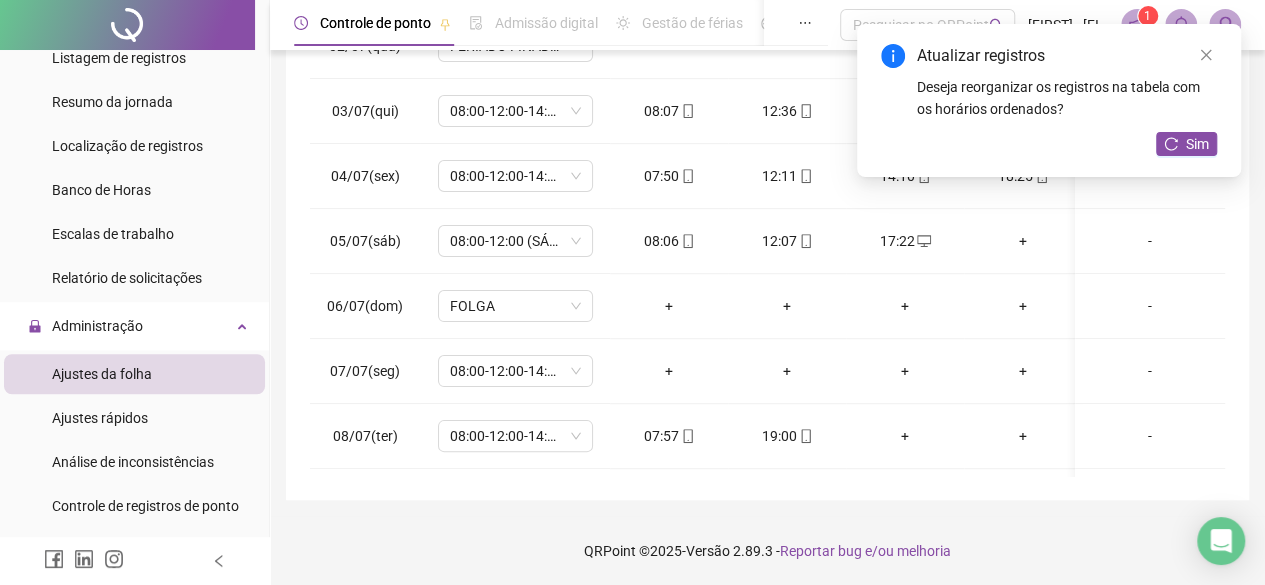 scroll, scrollTop: 200, scrollLeft: 0, axis: vertical 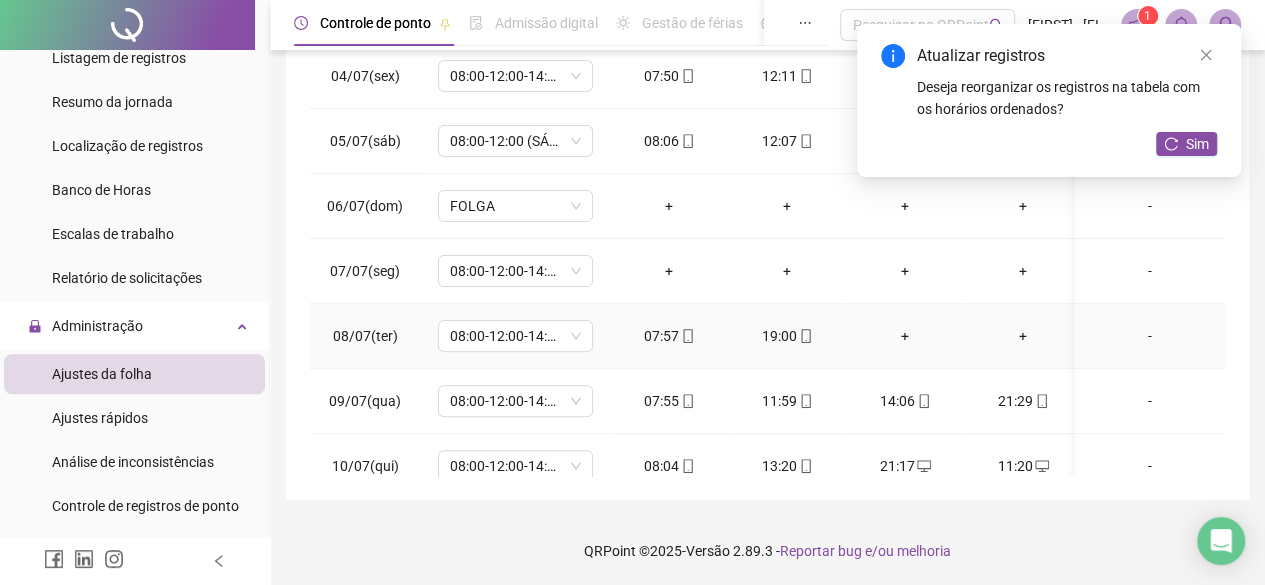 click on "+" at bounding box center (905, 336) 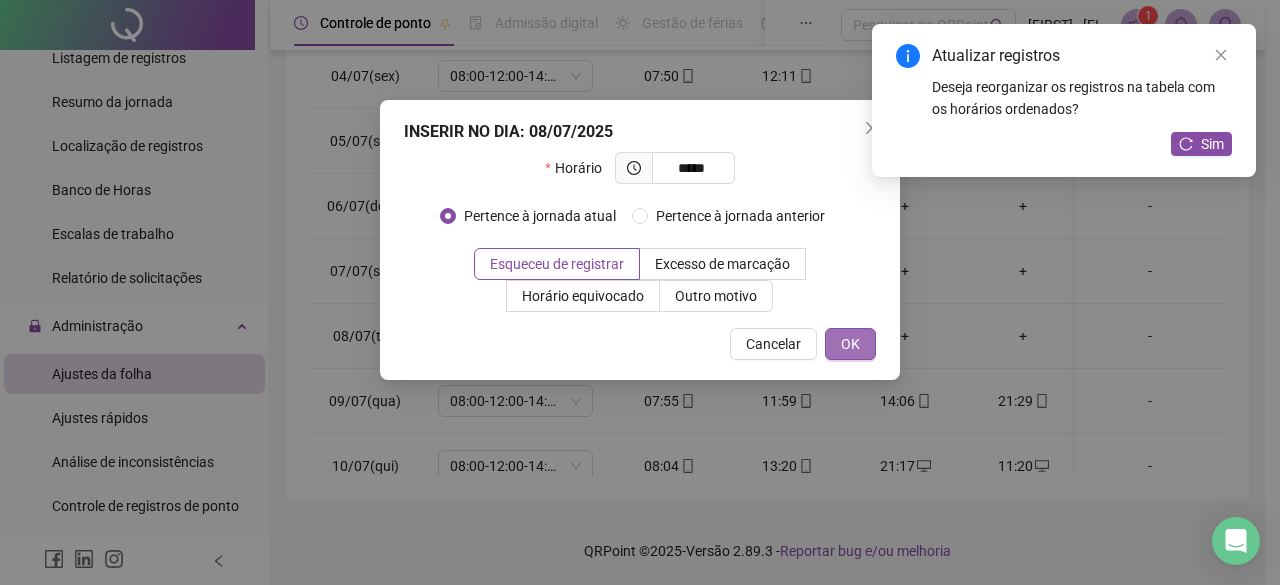 type on "*****" 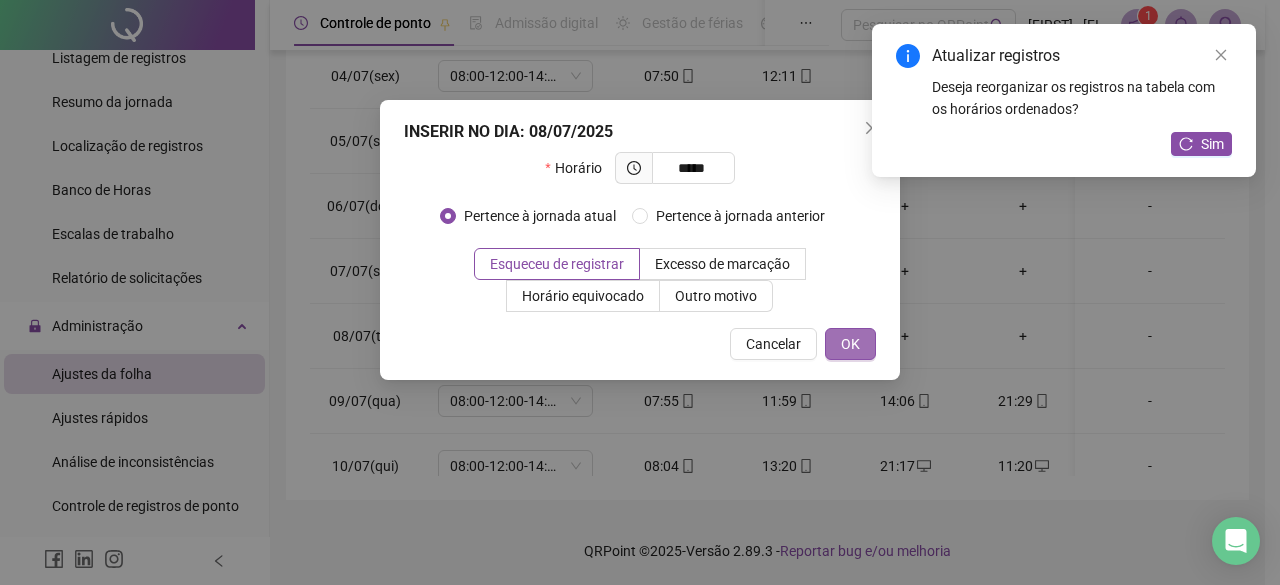 click on "OK" at bounding box center [850, 344] 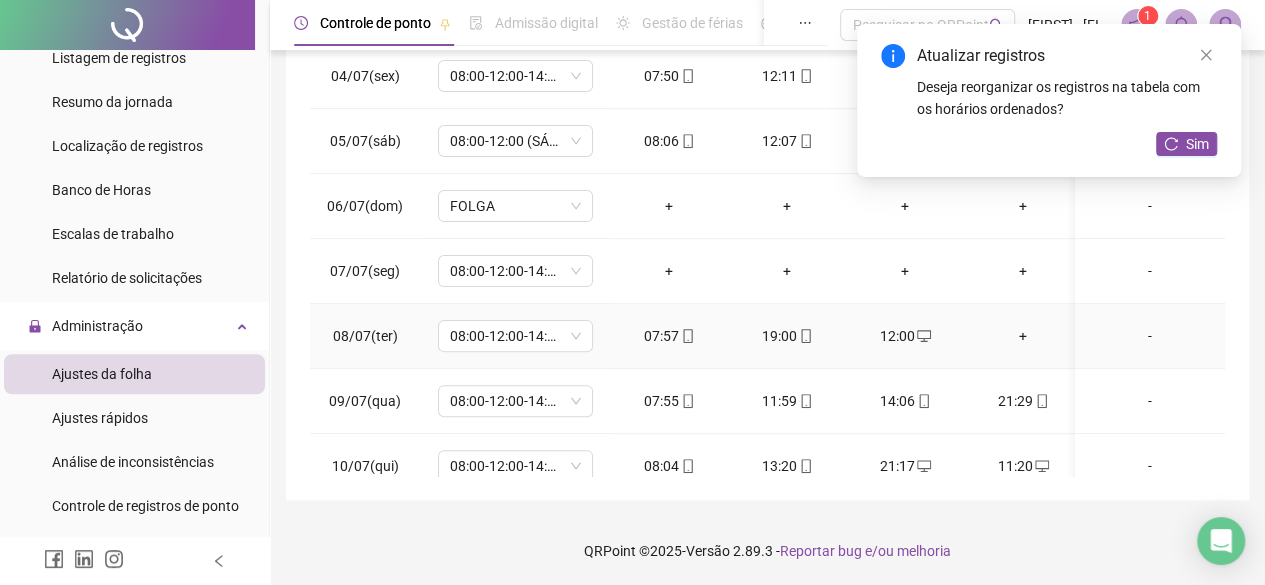 click on "+" at bounding box center (1023, 336) 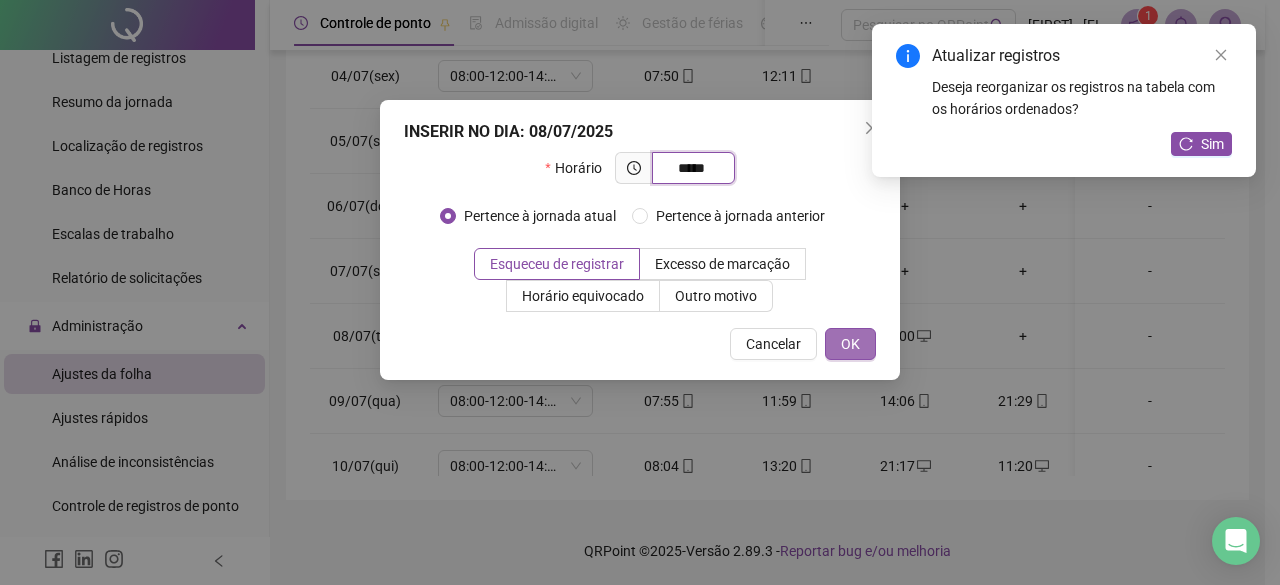 type on "*****" 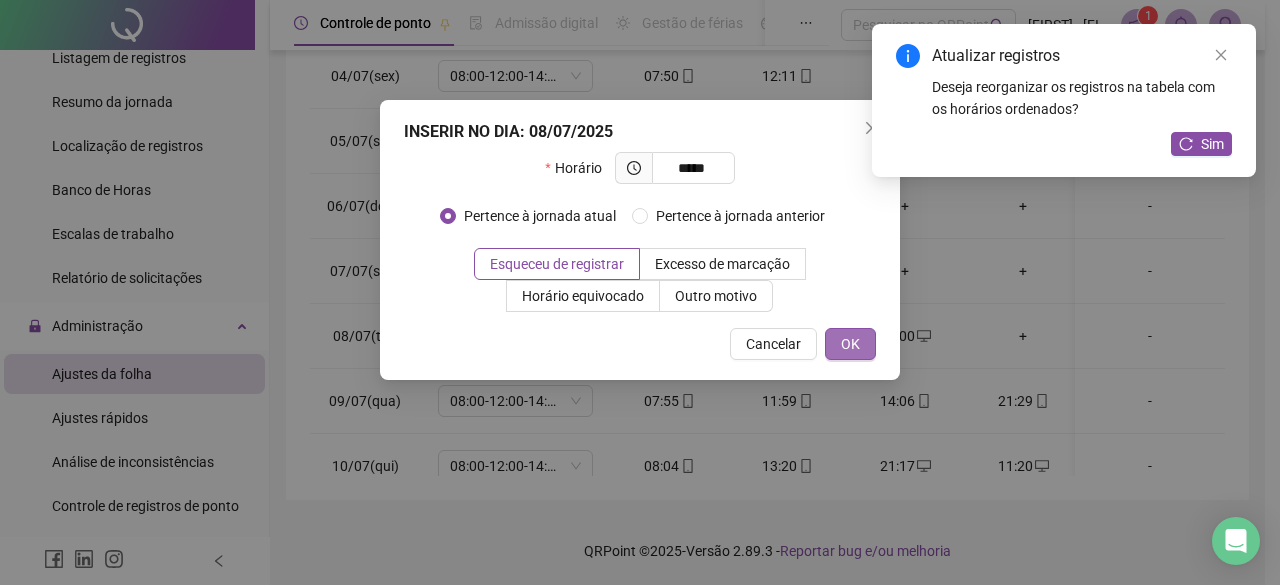 click on "INSERIR NO DIA :   08/07/2025 Horário ***** Pertence à jornada atual Pertence à jornada anterior Esqueceu de registrar Excesso de marcação Horário equivocado Outro motivo Motivo Cancelar OK" at bounding box center [640, 240] 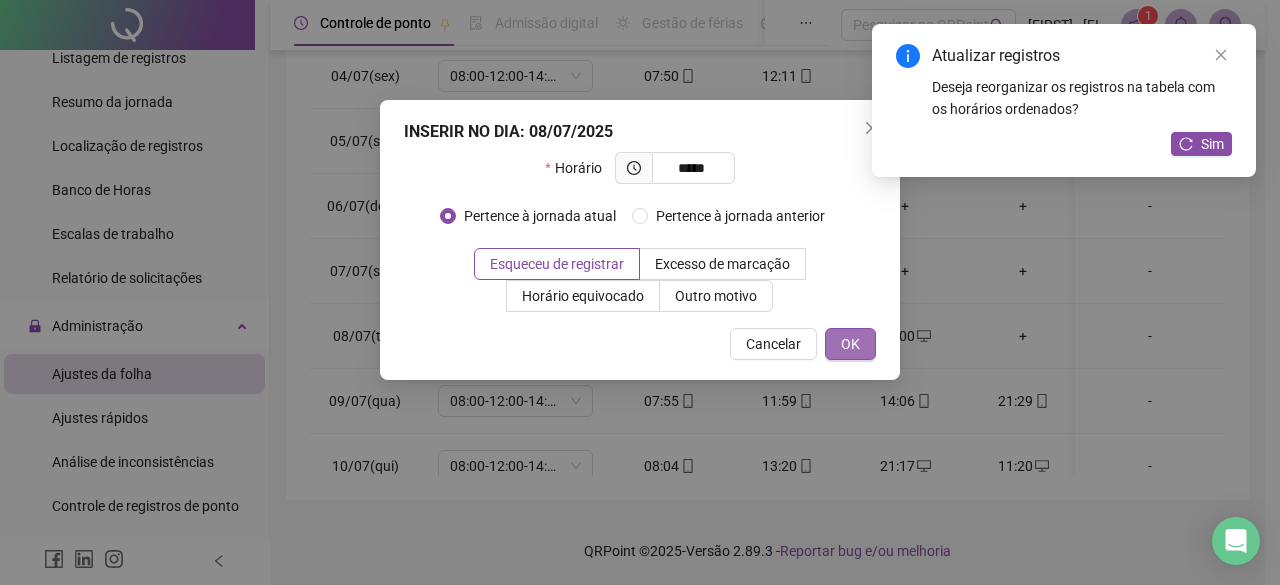 click on "OK" at bounding box center (850, 344) 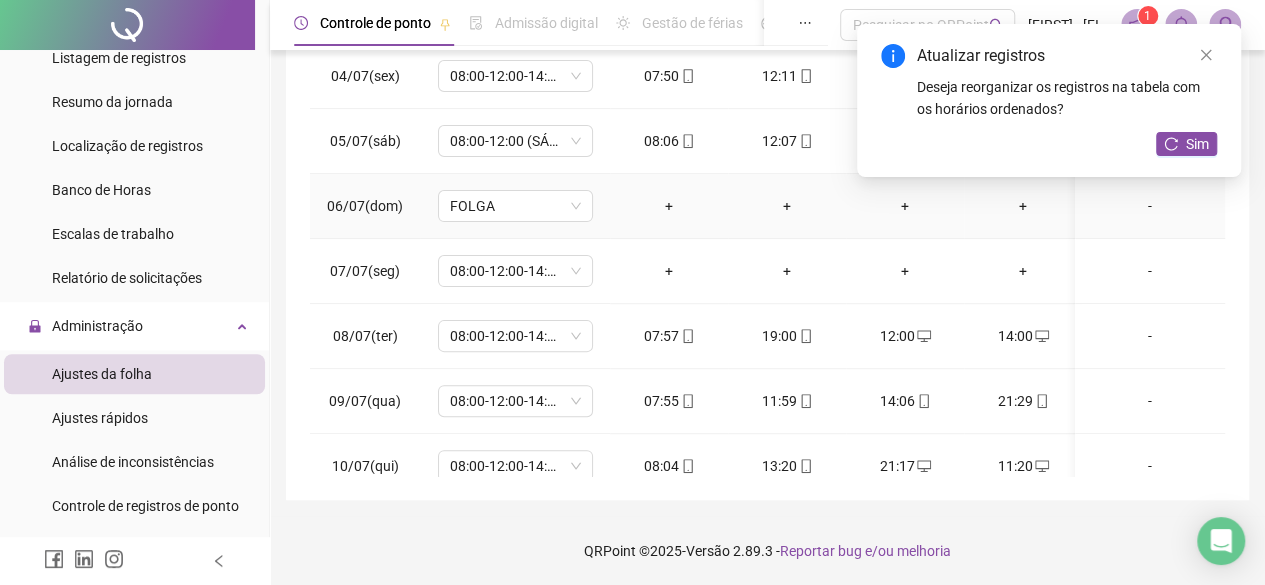 scroll, scrollTop: 100, scrollLeft: 0, axis: vertical 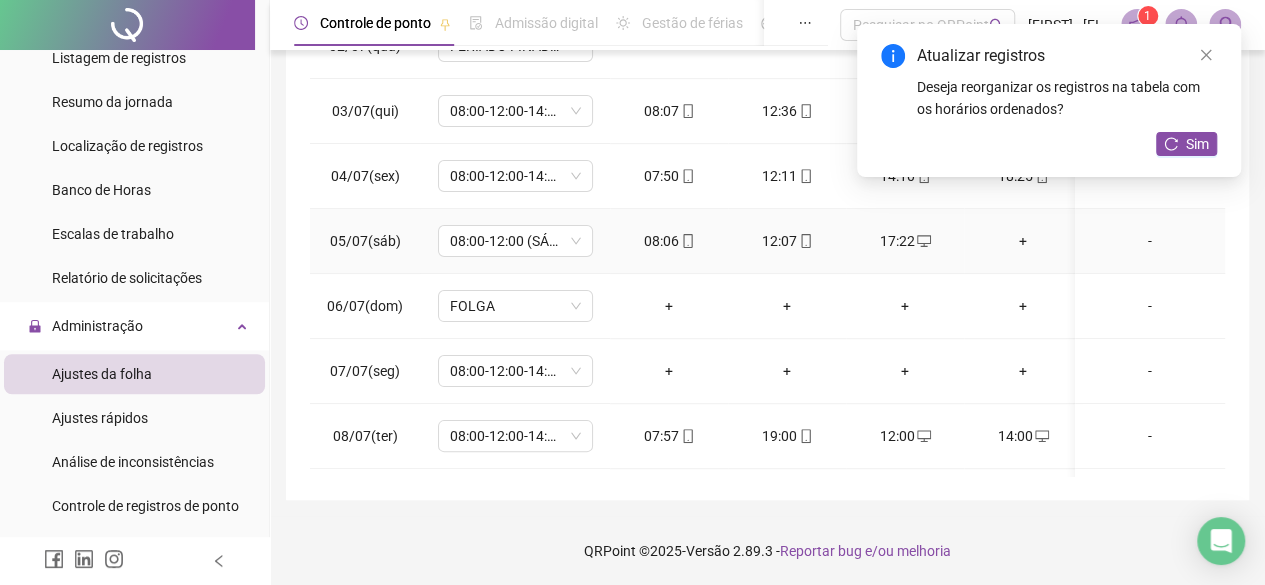 click on "+" at bounding box center (1023, 241) 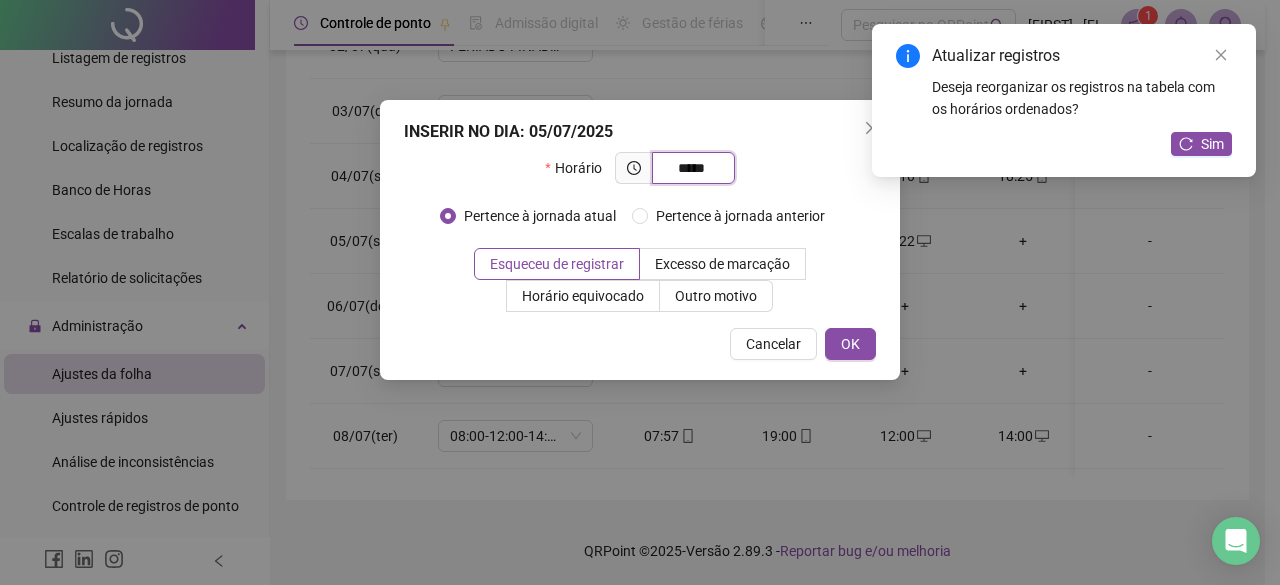 type on "*****" 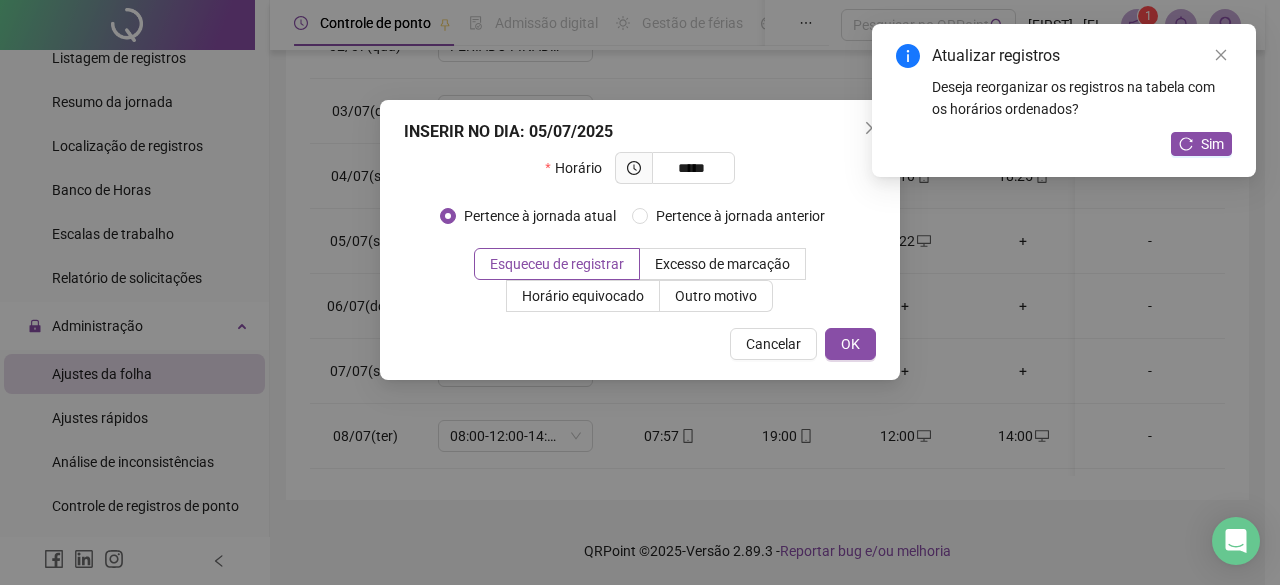 click on "INSERIR NO DIA :   05/07/2025 Horário ***** Pertence à jornada atual Pertence à jornada anterior Esqueceu de registrar Excesso de marcação Horário equivocado Outro motivo Motivo Cancelar OK" at bounding box center [640, 240] 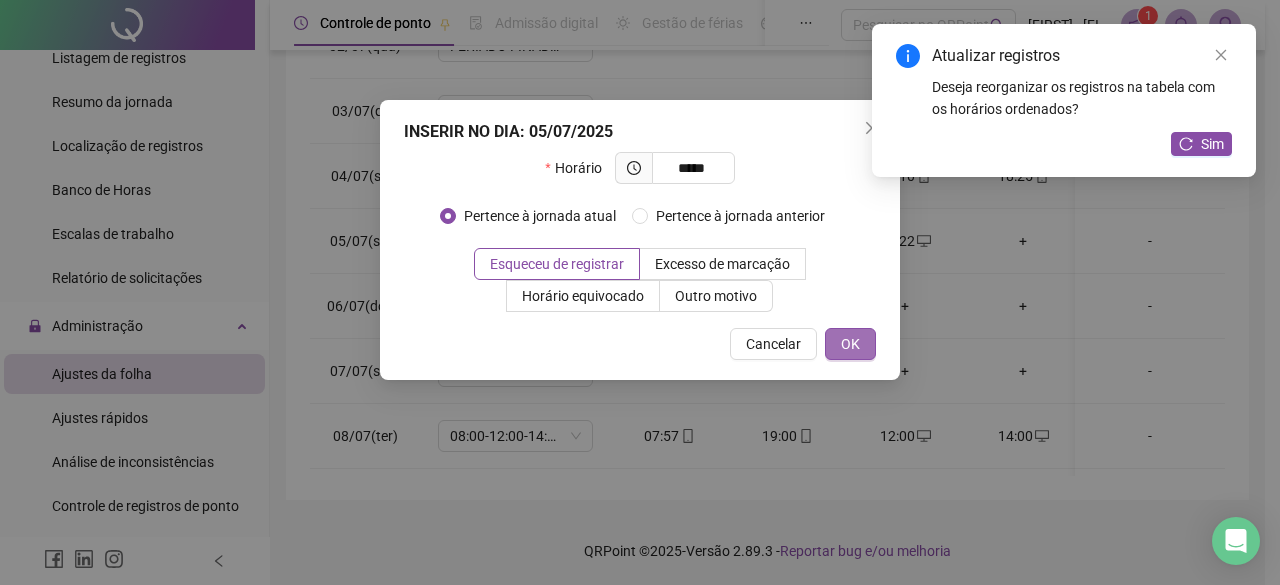 click on "OK" at bounding box center [850, 344] 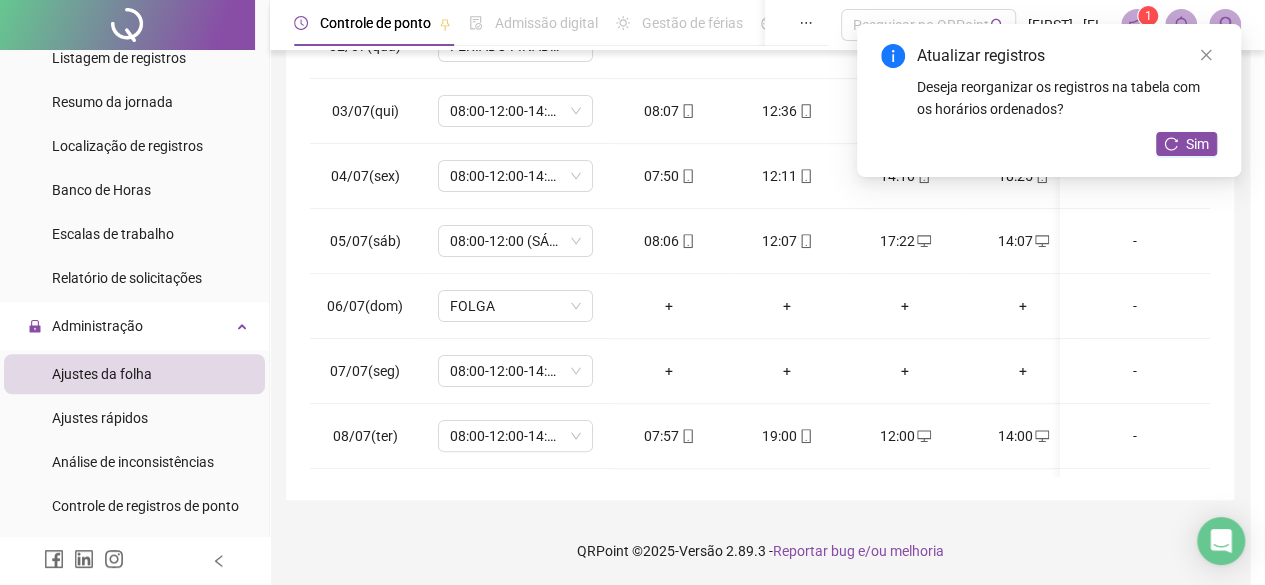scroll, scrollTop: 368, scrollLeft: 0, axis: vertical 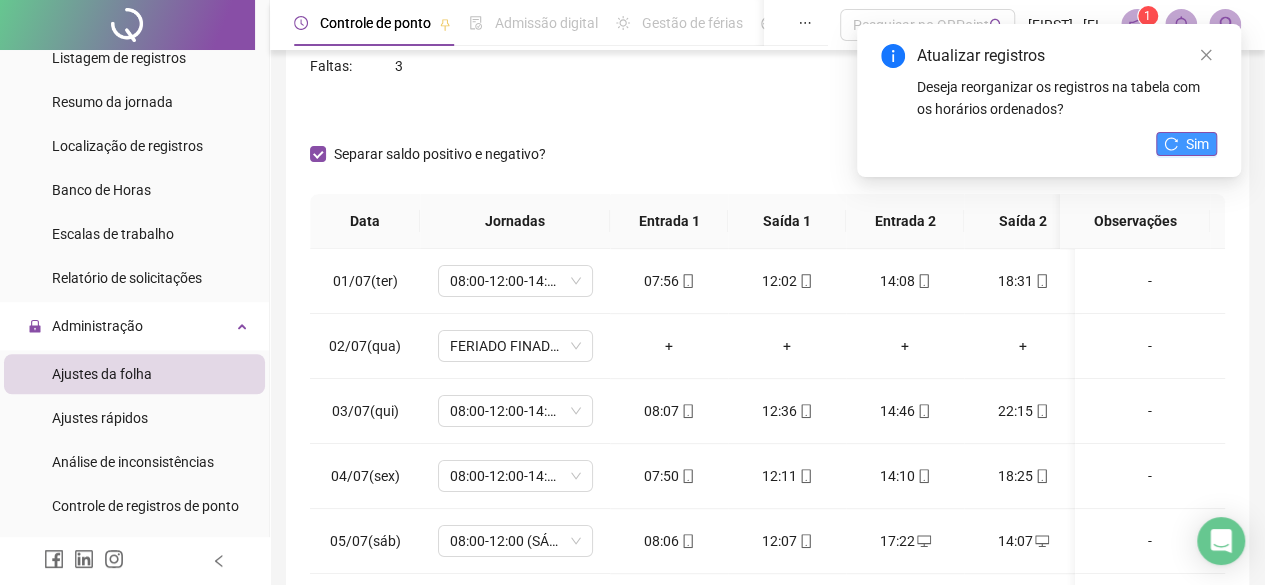 click 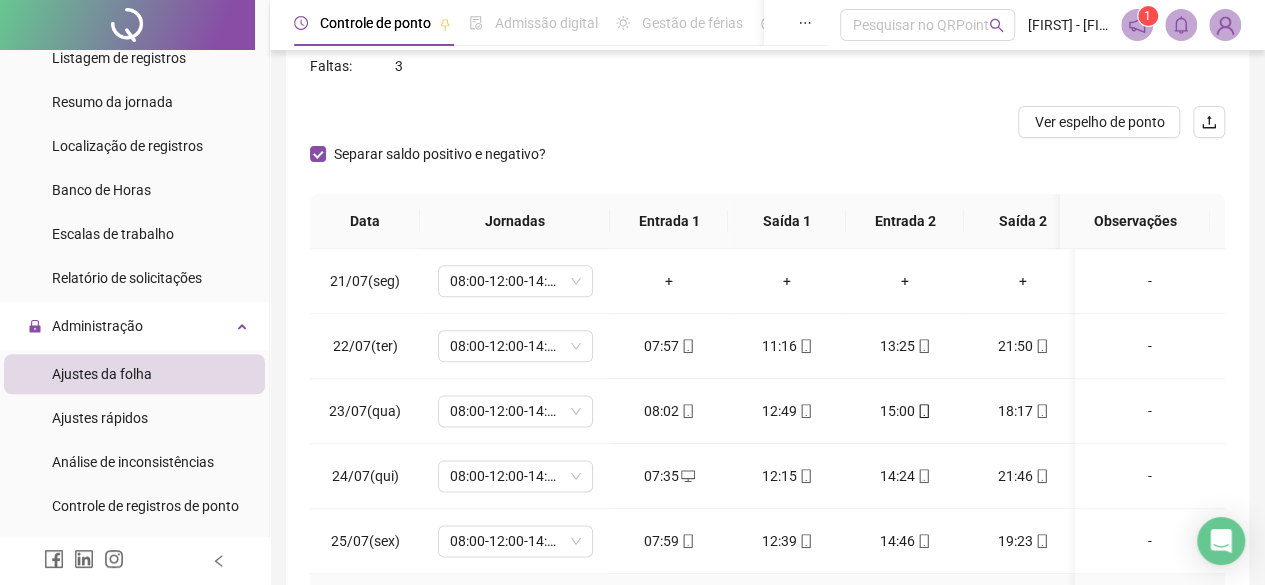 scroll, scrollTop: 1593, scrollLeft: 0, axis: vertical 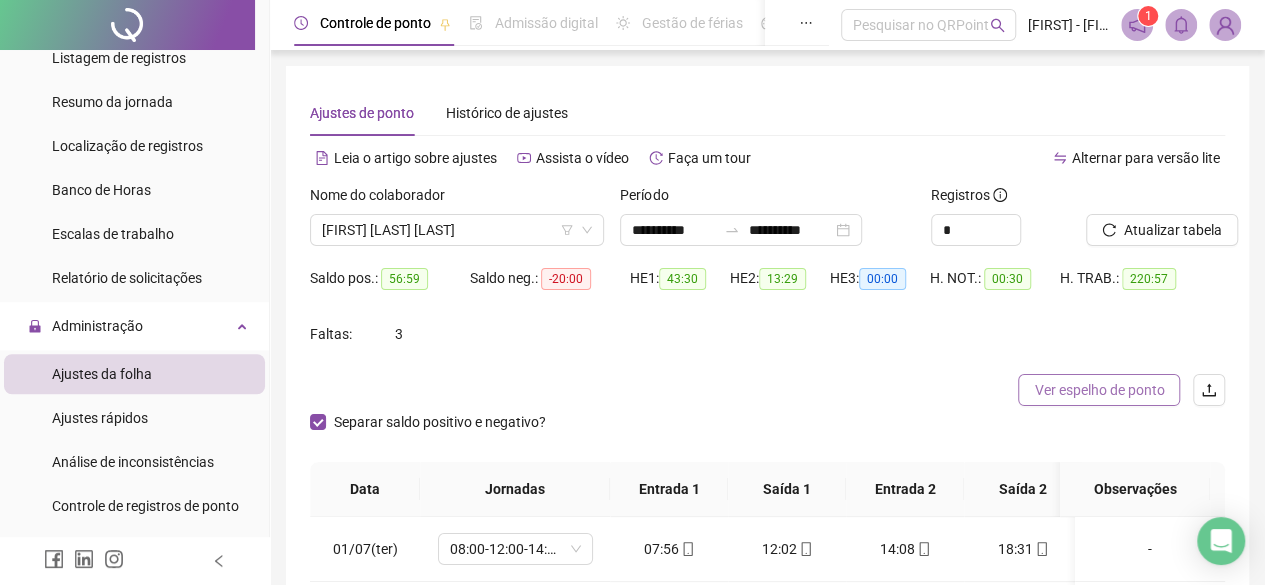 click on "Ver espelho de ponto" at bounding box center (1099, 390) 